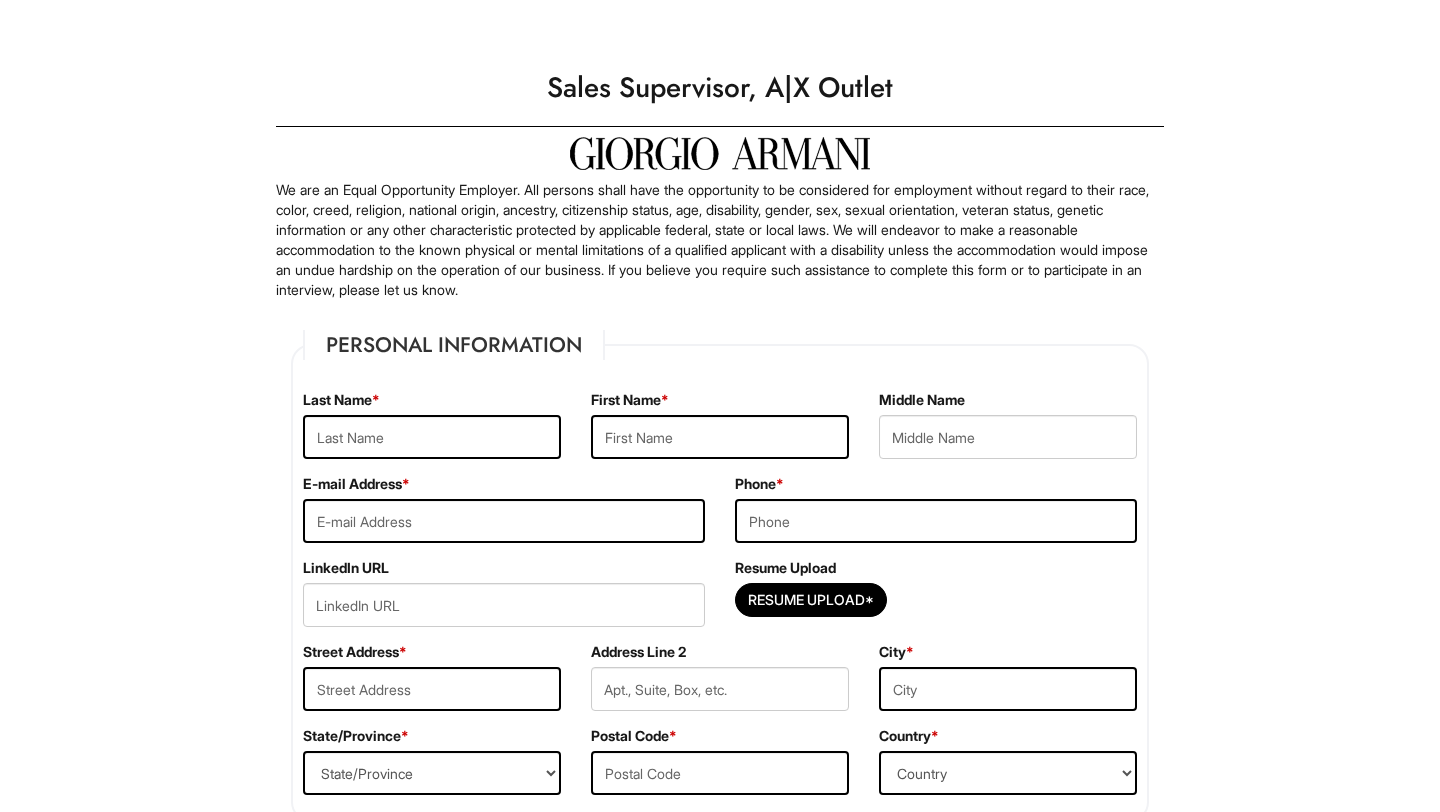 scroll, scrollTop: 0, scrollLeft: 0, axis: both 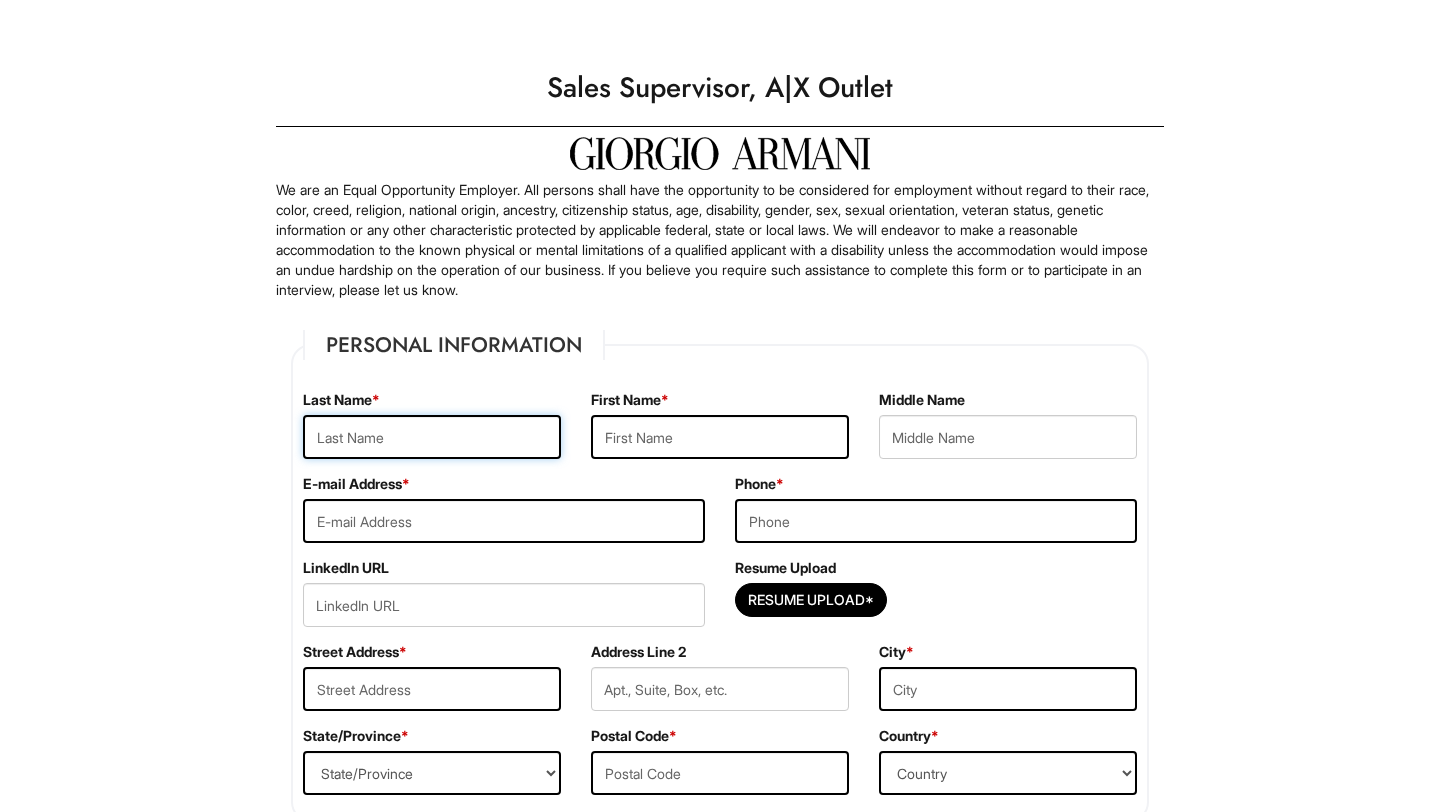 click at bounding box center (432, 437) 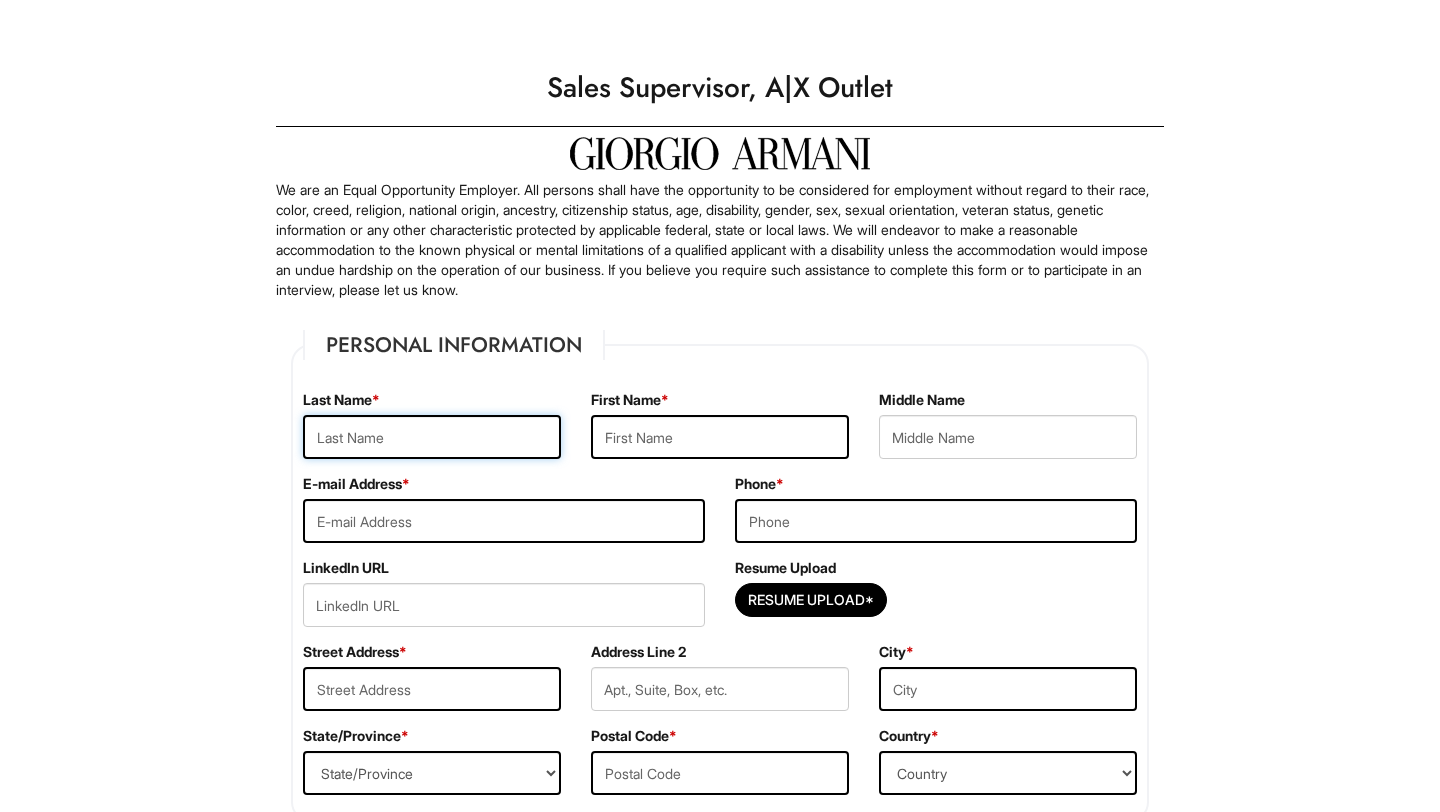 type on "[PERSON_NAME]" 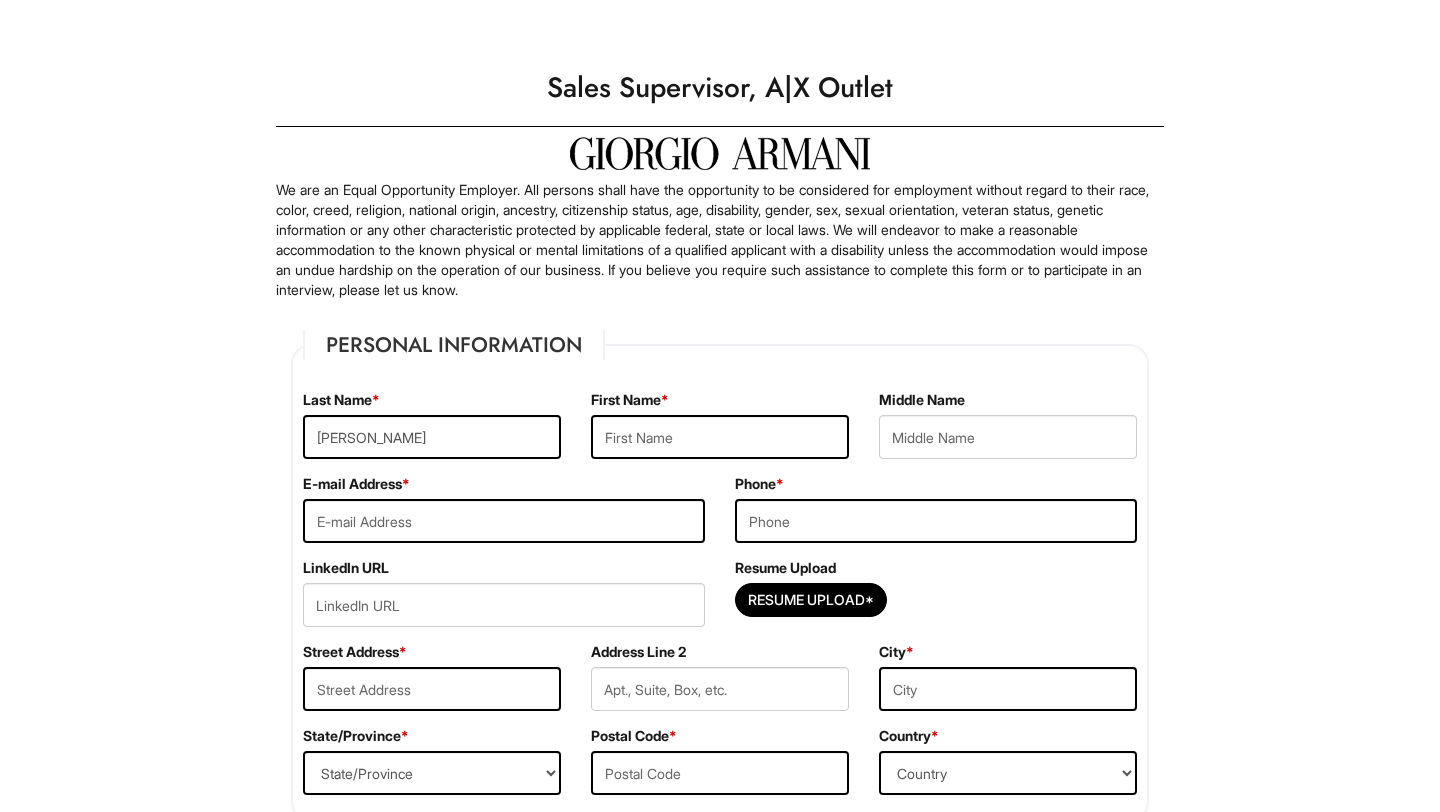 type on "Taihoor" 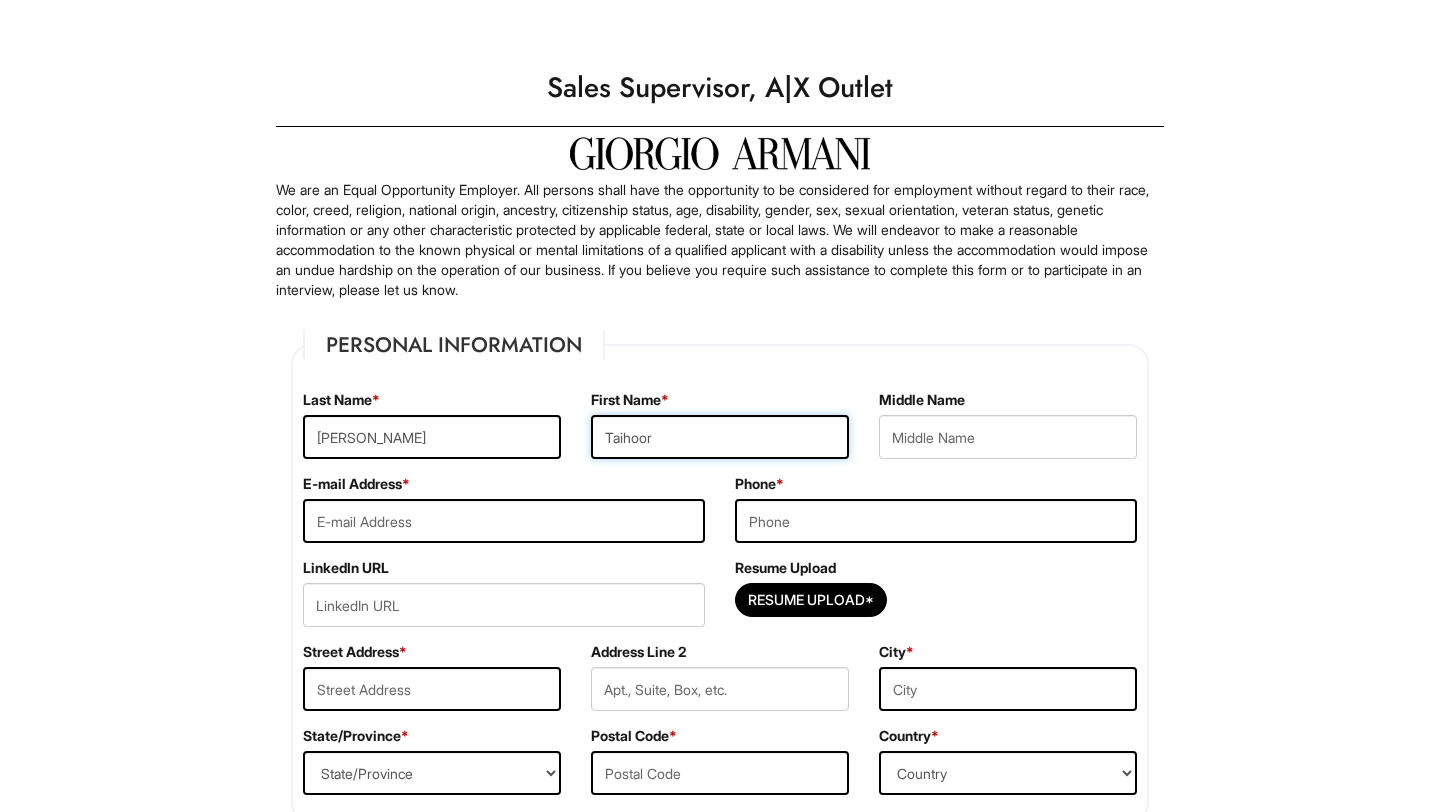 type on "Fatima" 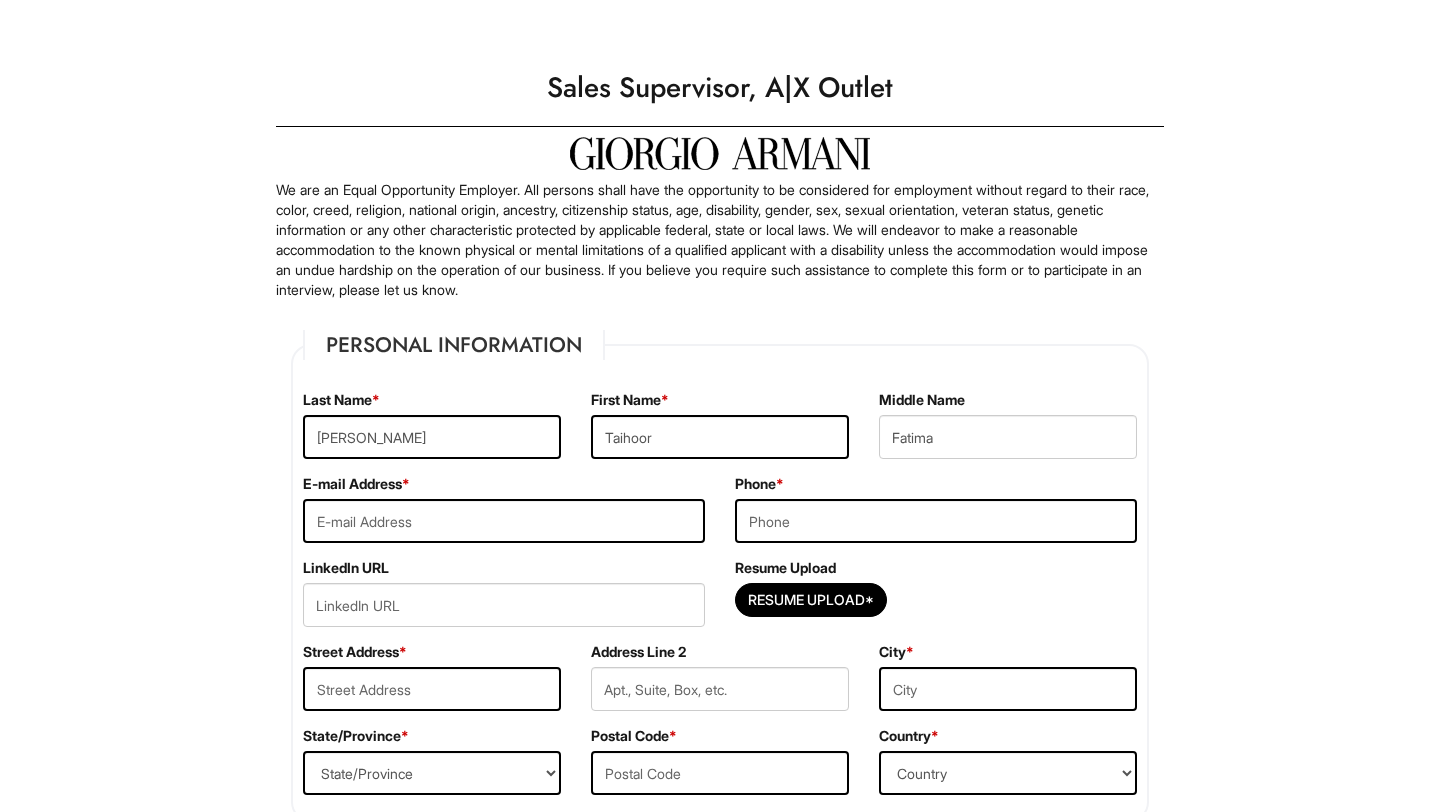 type on "[EMAIL_ADDRESS][DOMAIN_NAME]" 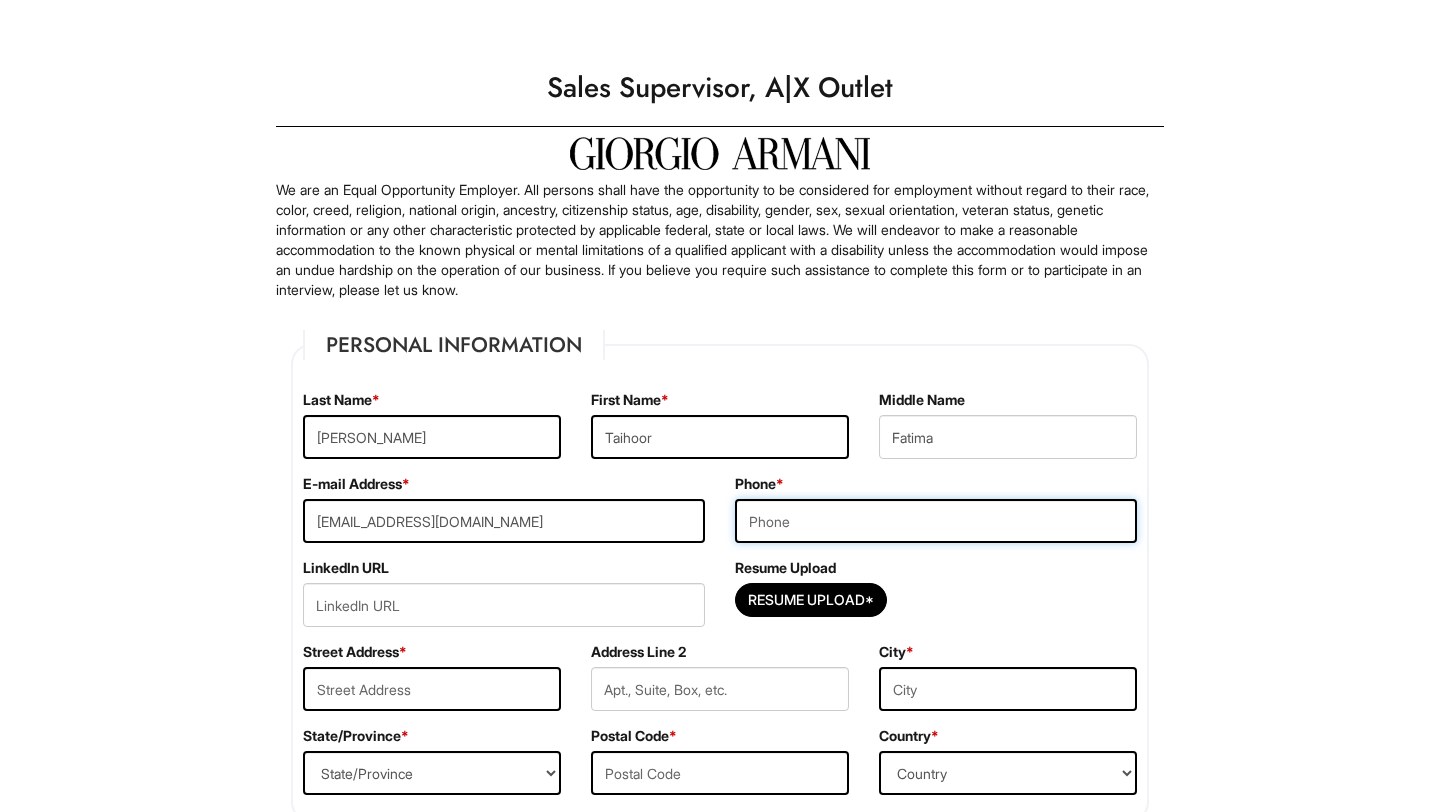type on "9514726026" 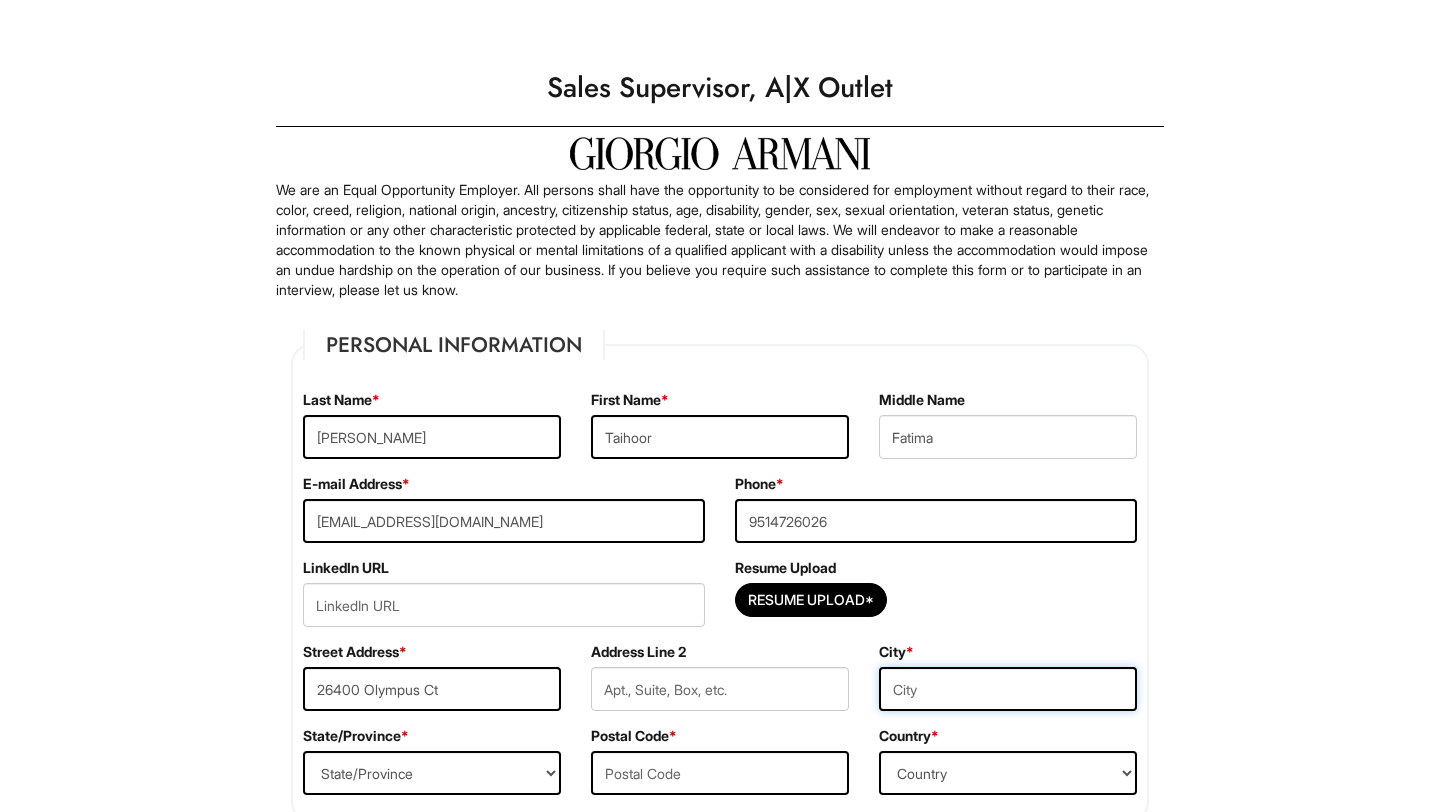 type on "[PERSON_NAME][GEOGRAPHIC_DATA]" 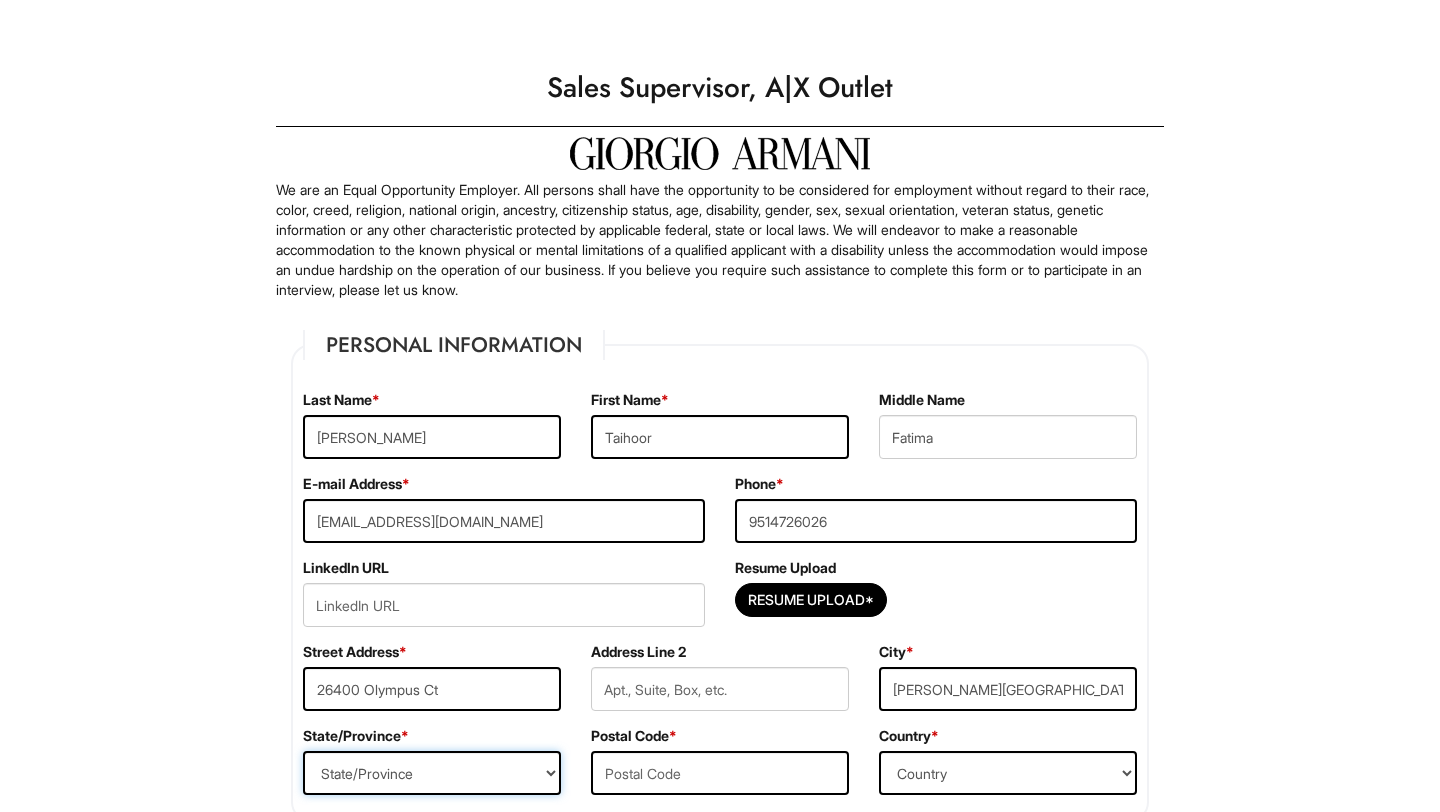 select on "CA" 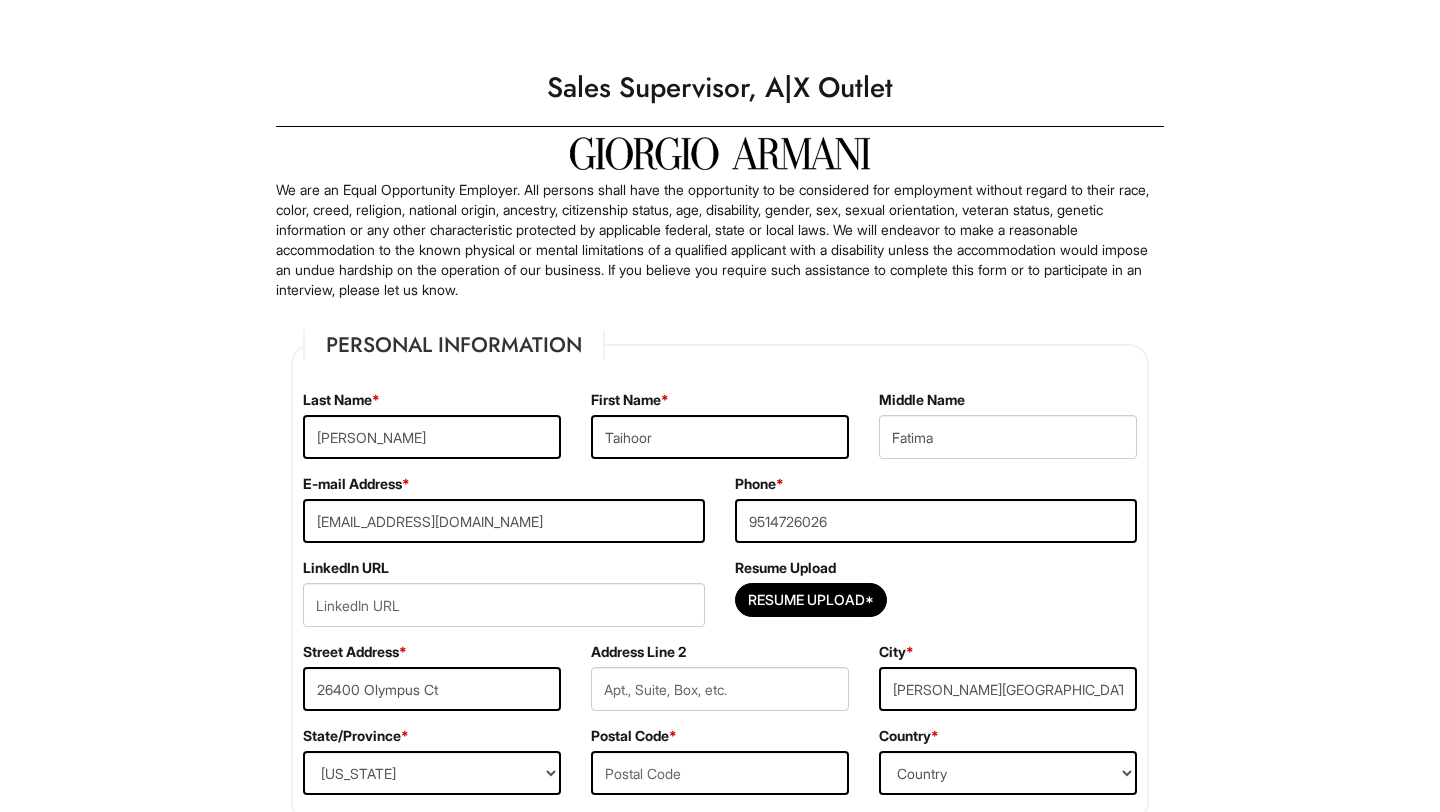 type on "92555" 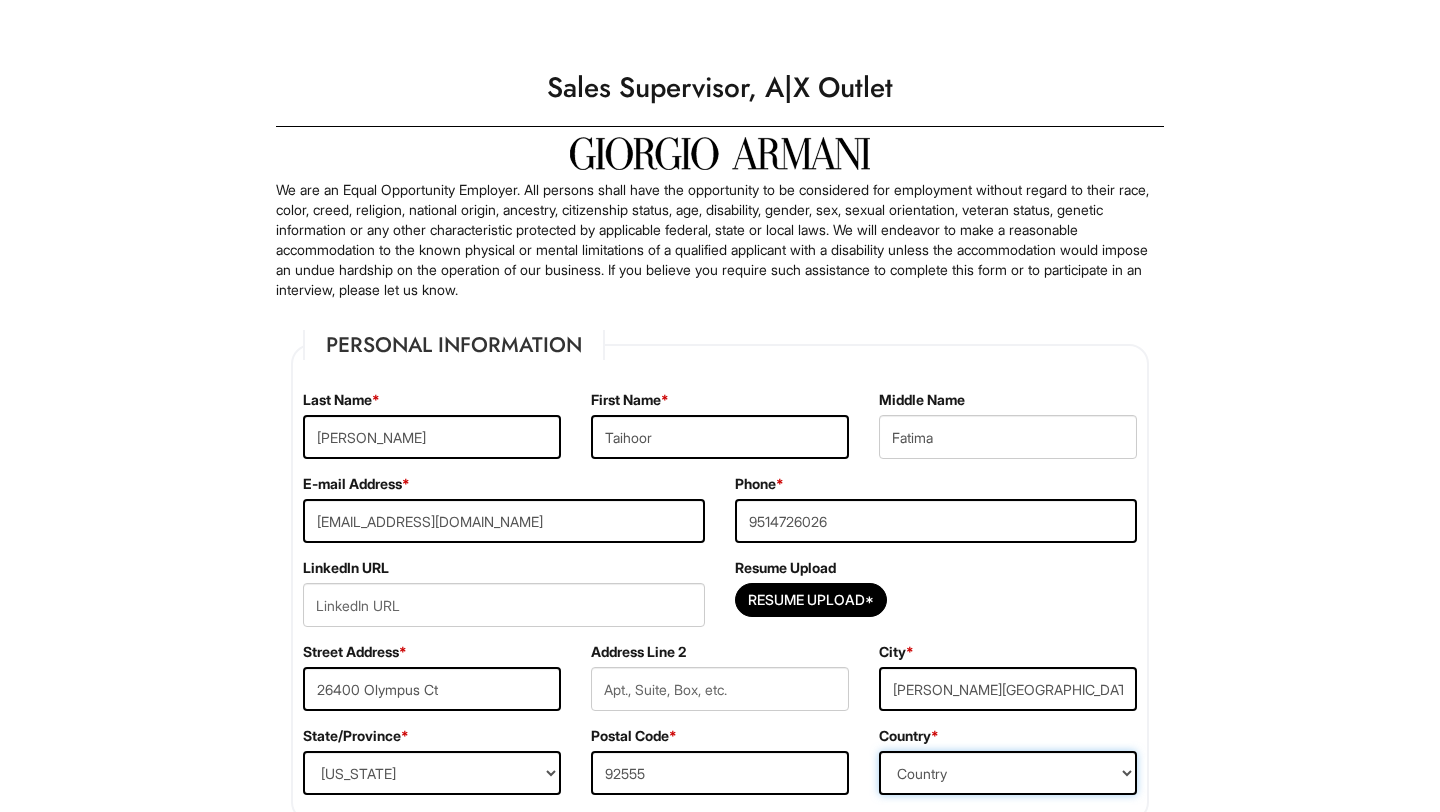 select on "[GEOGRAPHIC_DATA]" 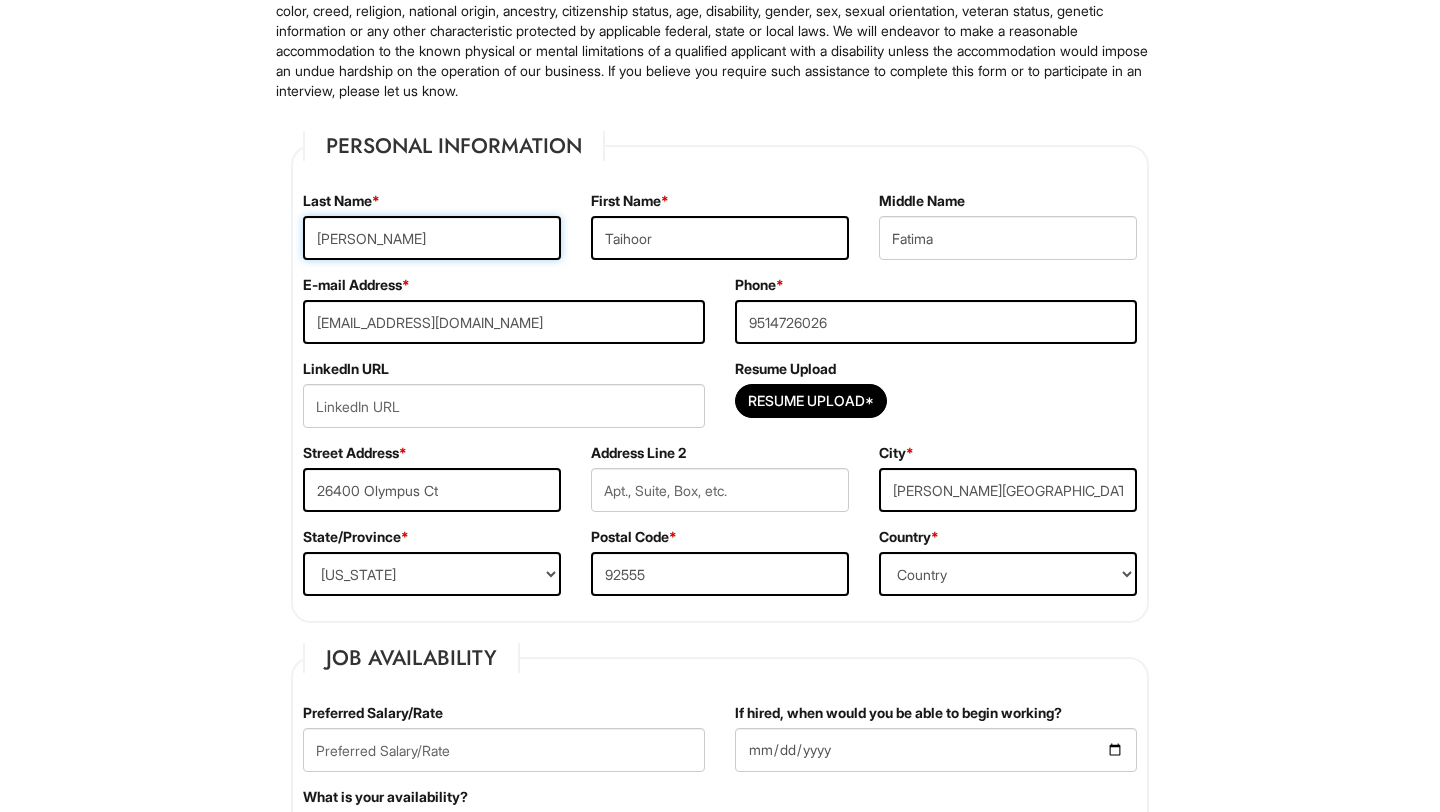 scroll, scrollTop: 200, scrollLeft: 0, axis: vertical 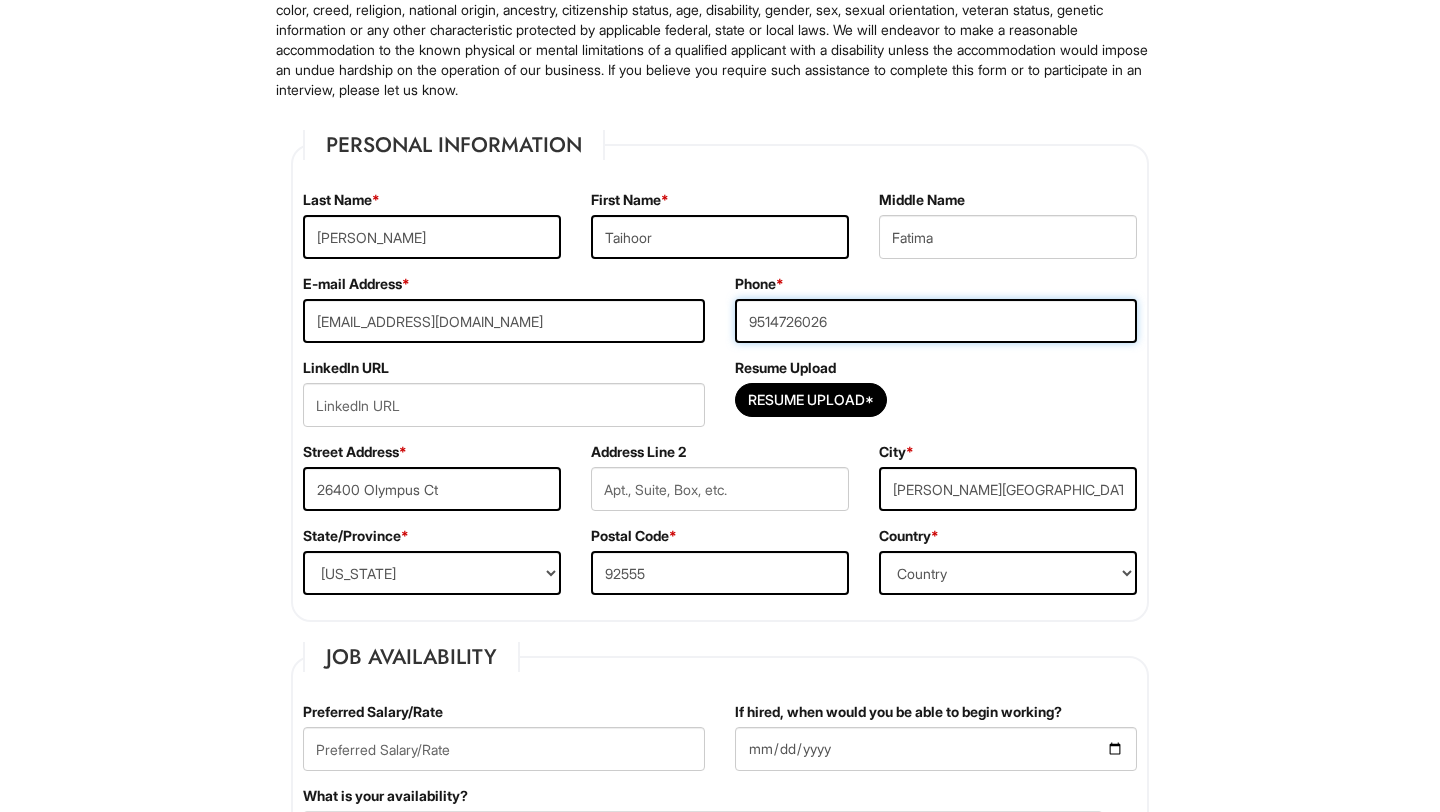 click on "9514726026" at bounding box center (936, 321) 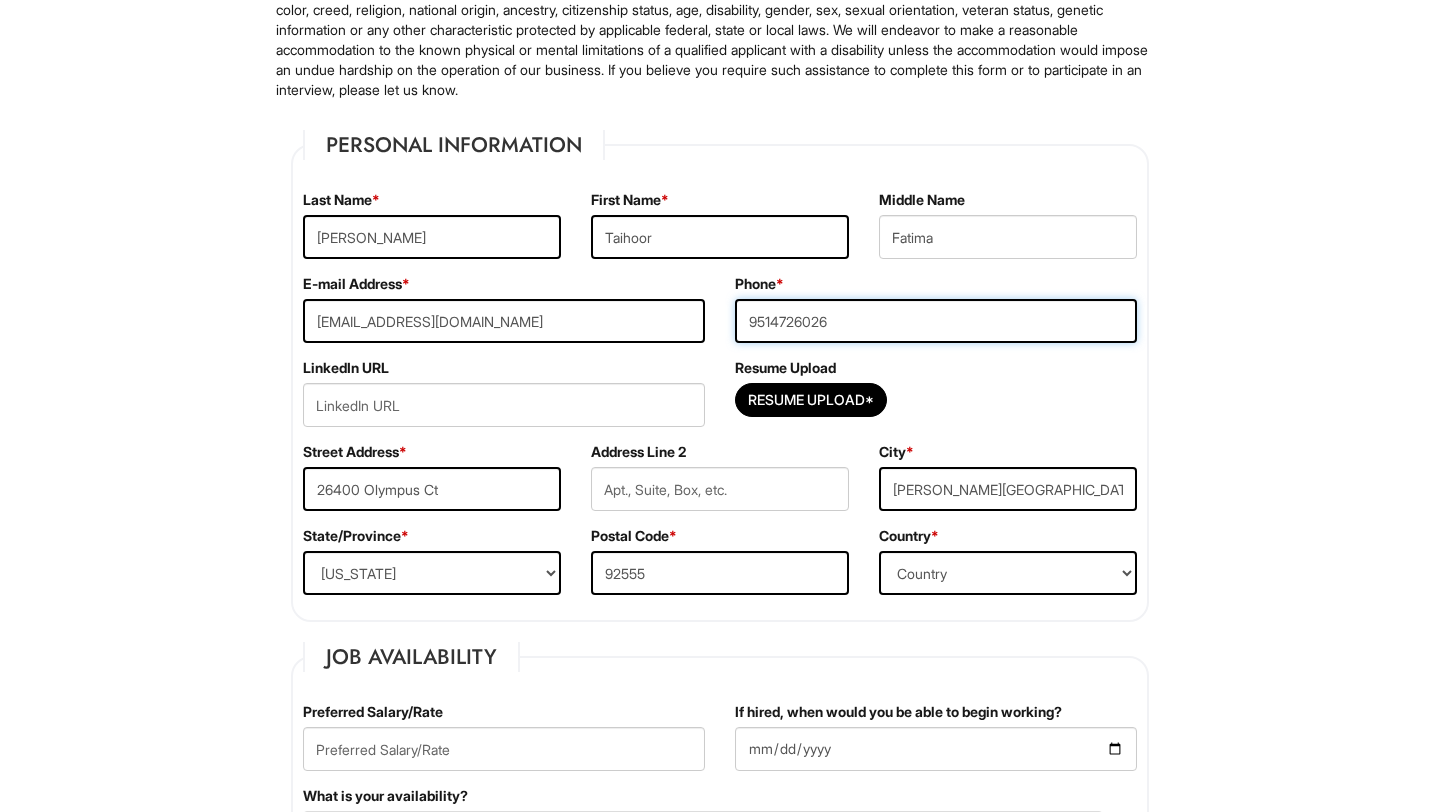 click on "9514726026" at bounding box center (936, 321) 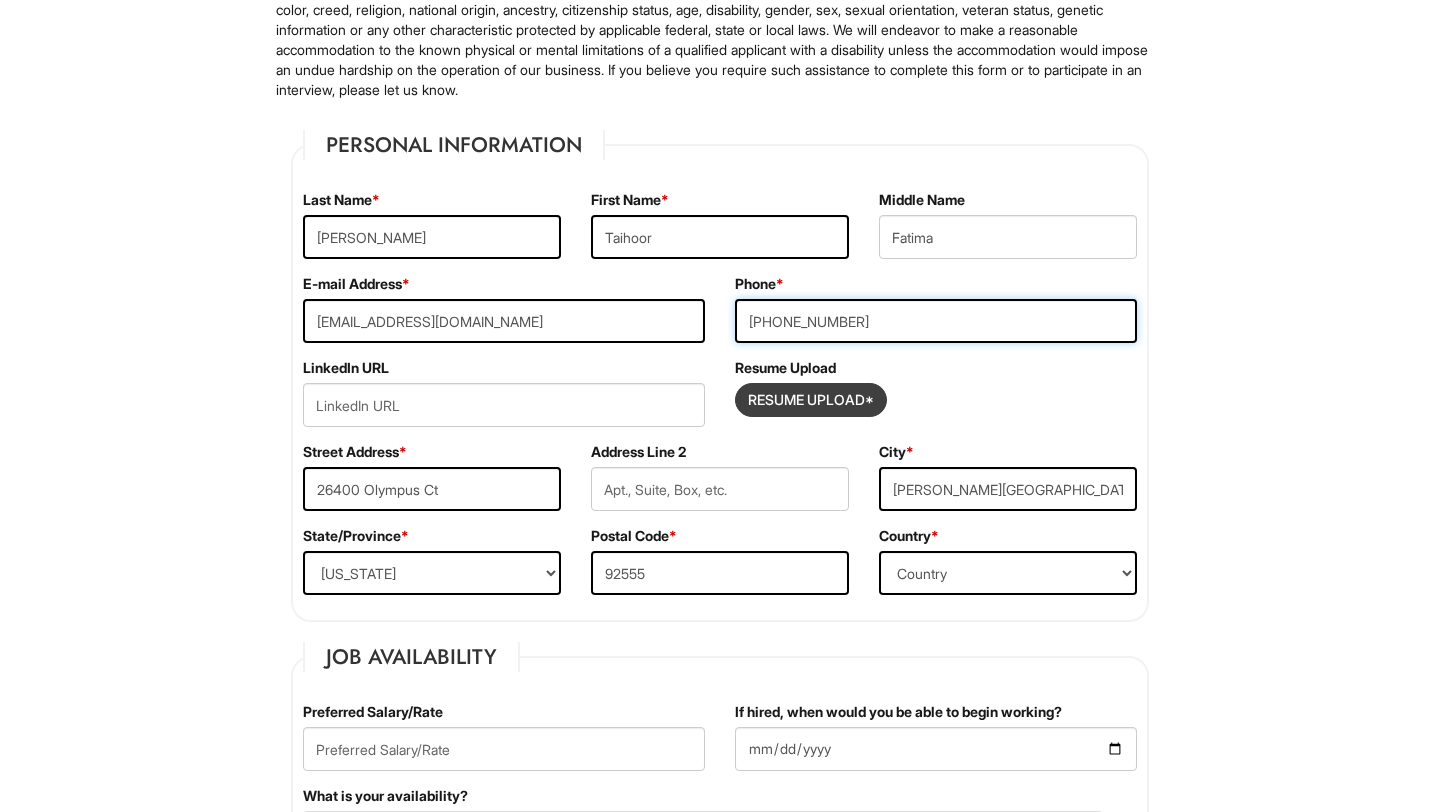 type on "[PHONE_NUMBER]" 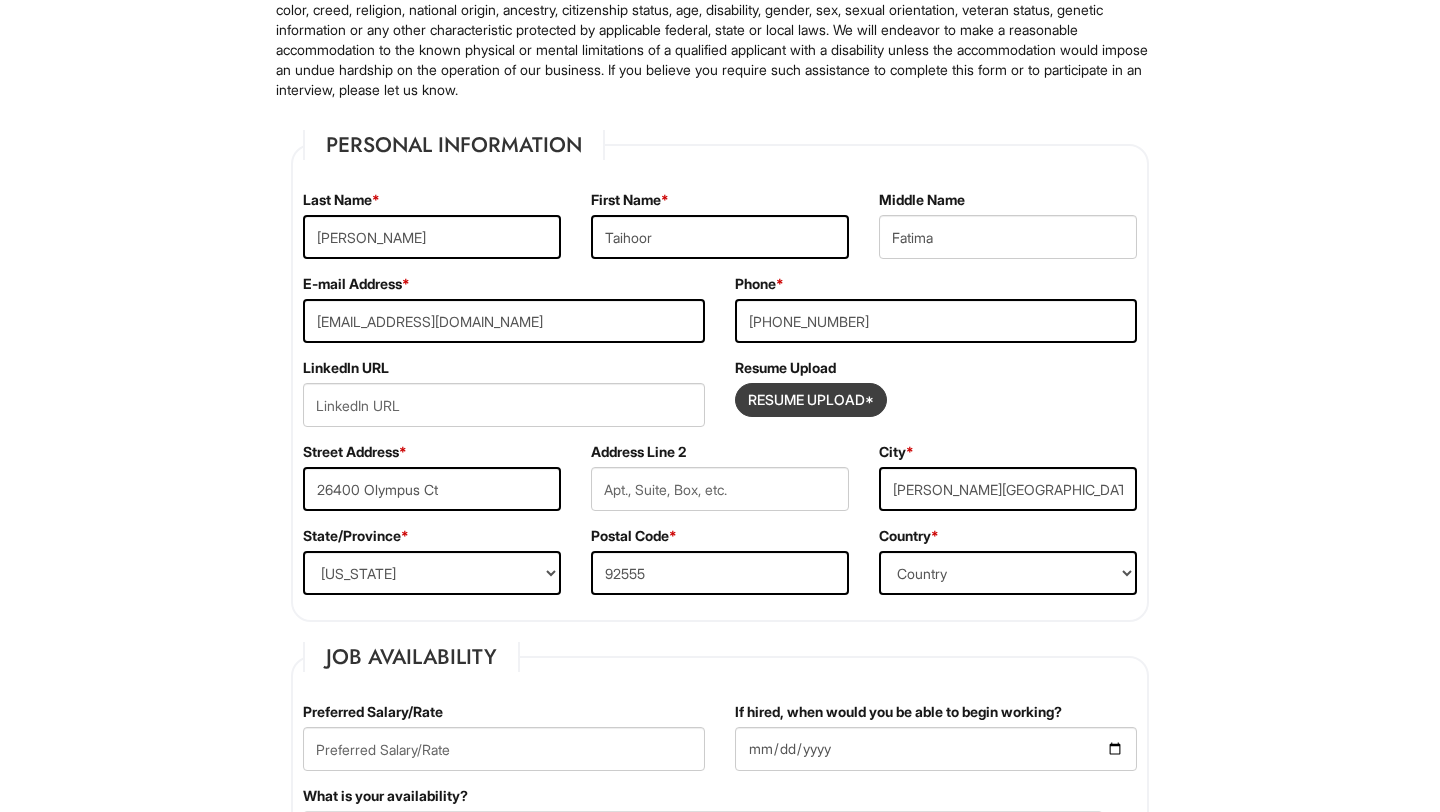 click at bounding box center (811, 400) 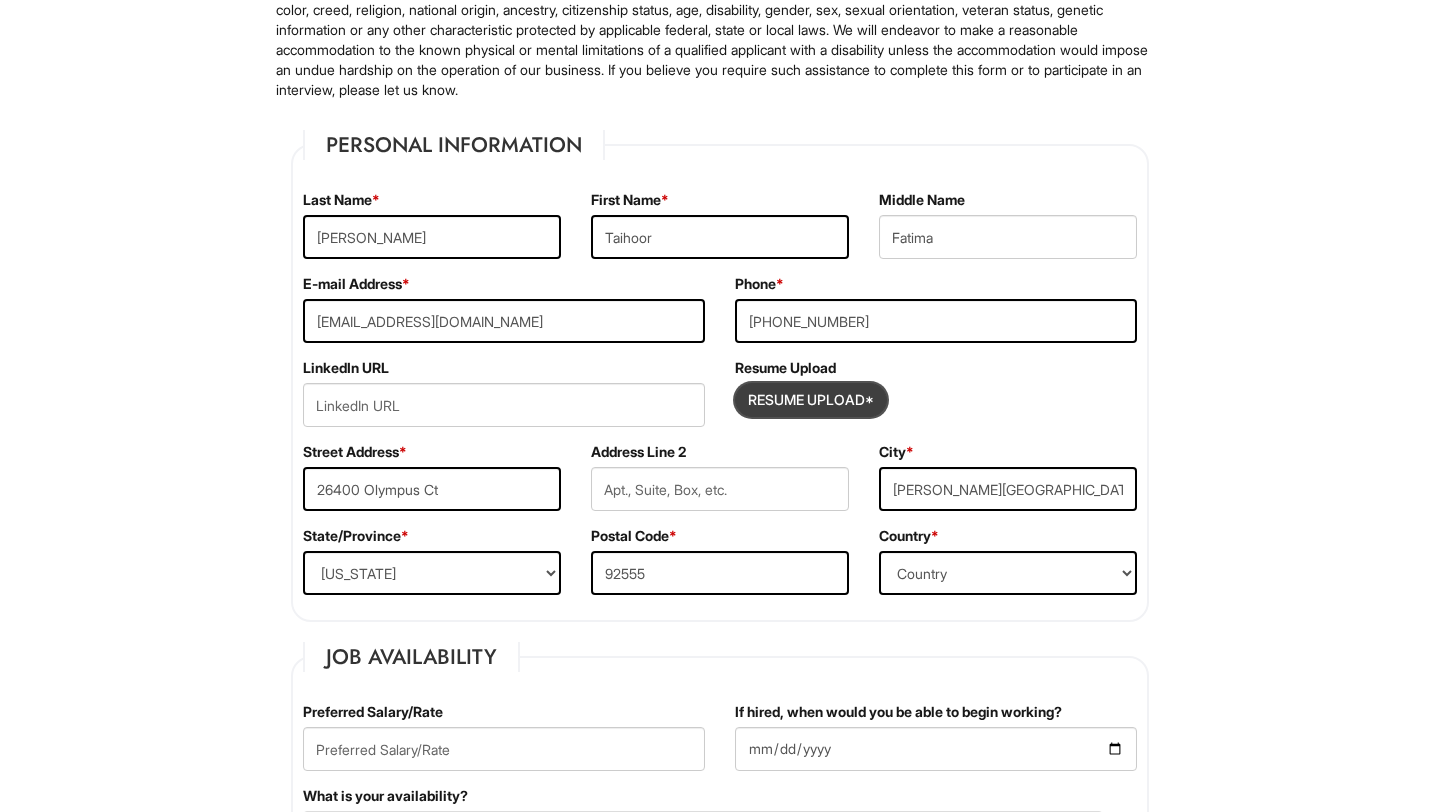 type on "C:\fakepath\Business Offical Resume.pdf" 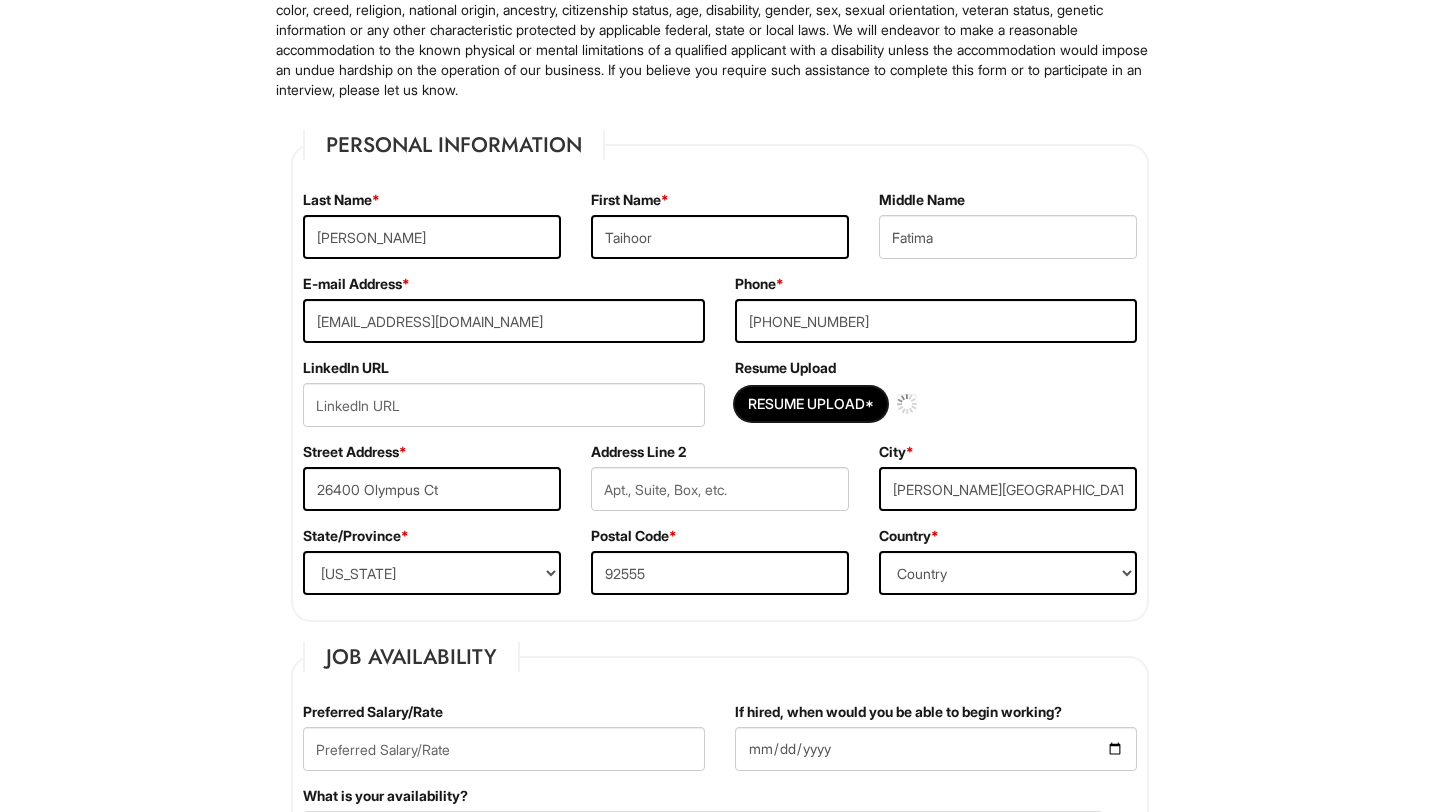 type 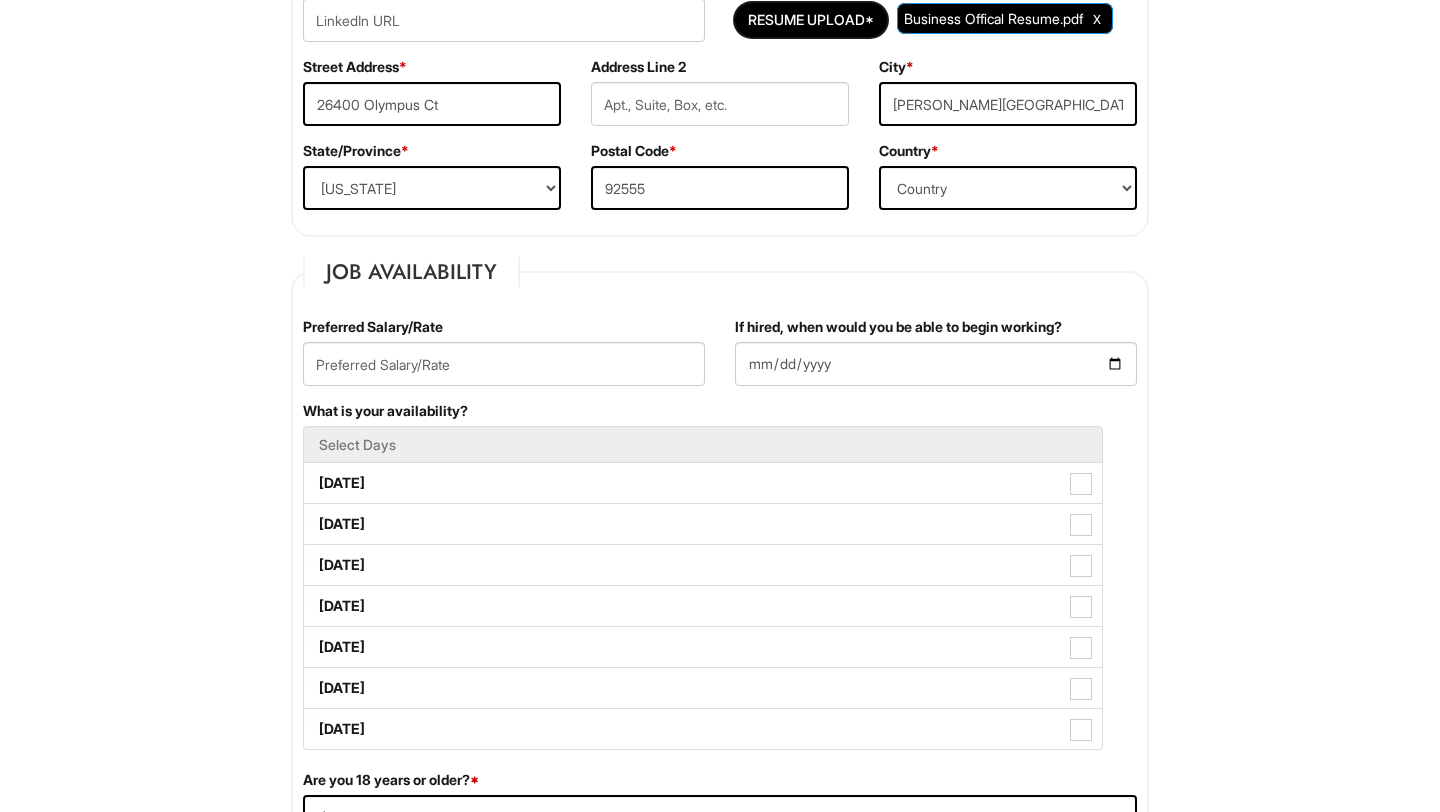 scroll, scrollTop: 631, scrollLeft: 0, axis: vertical 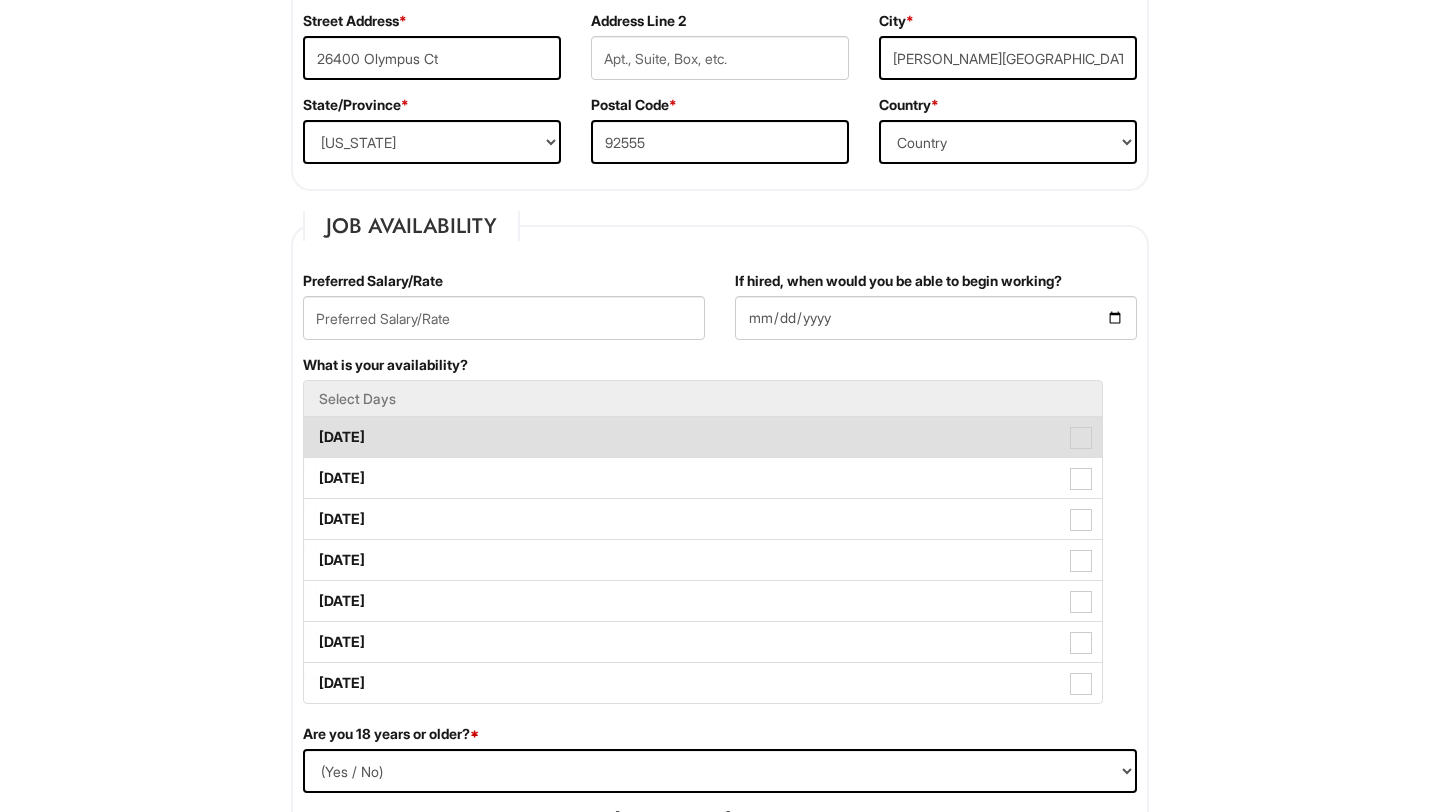 click on "[DATE]" at bounding box center (703, 437) 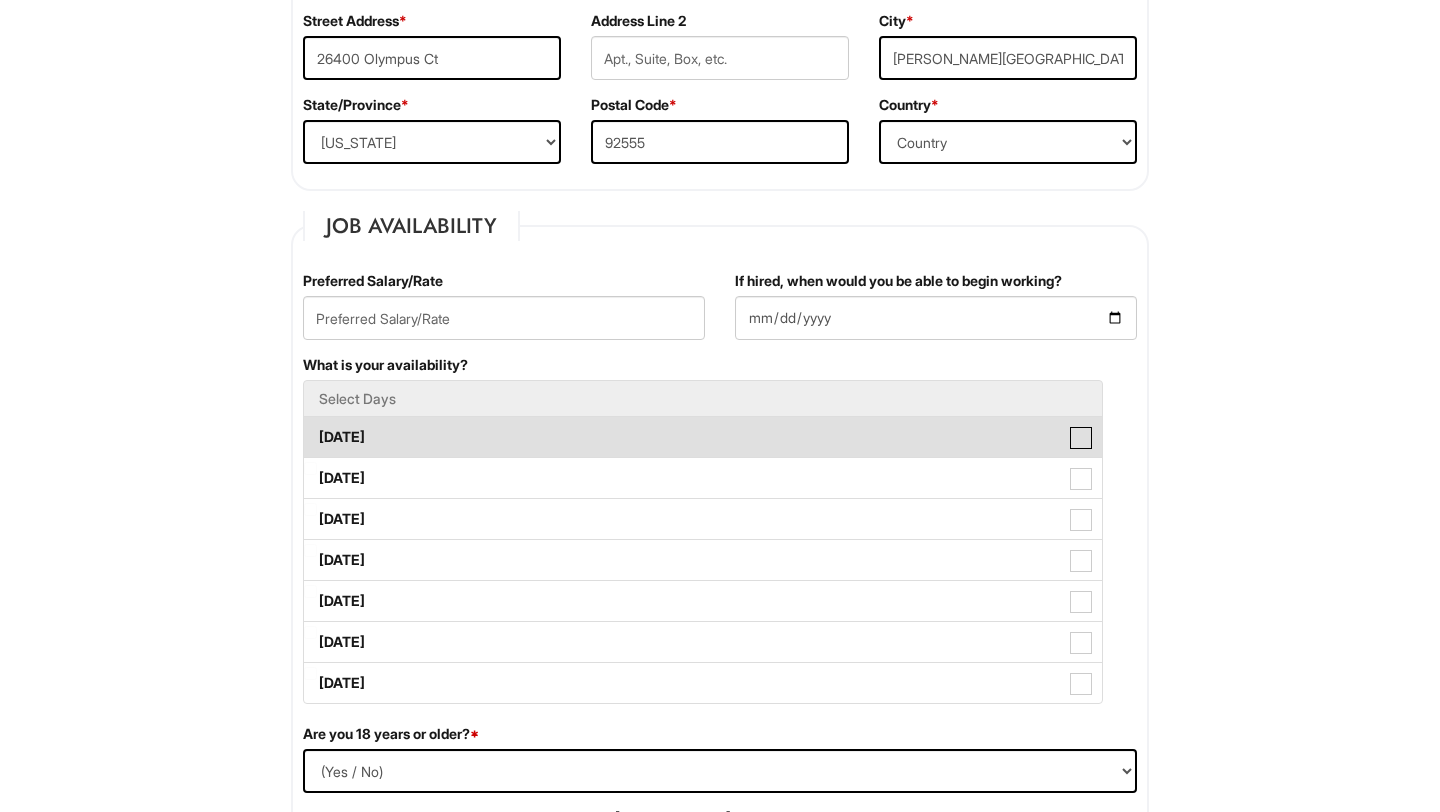 click on "[DATE]" at bounding box center [310, 427] 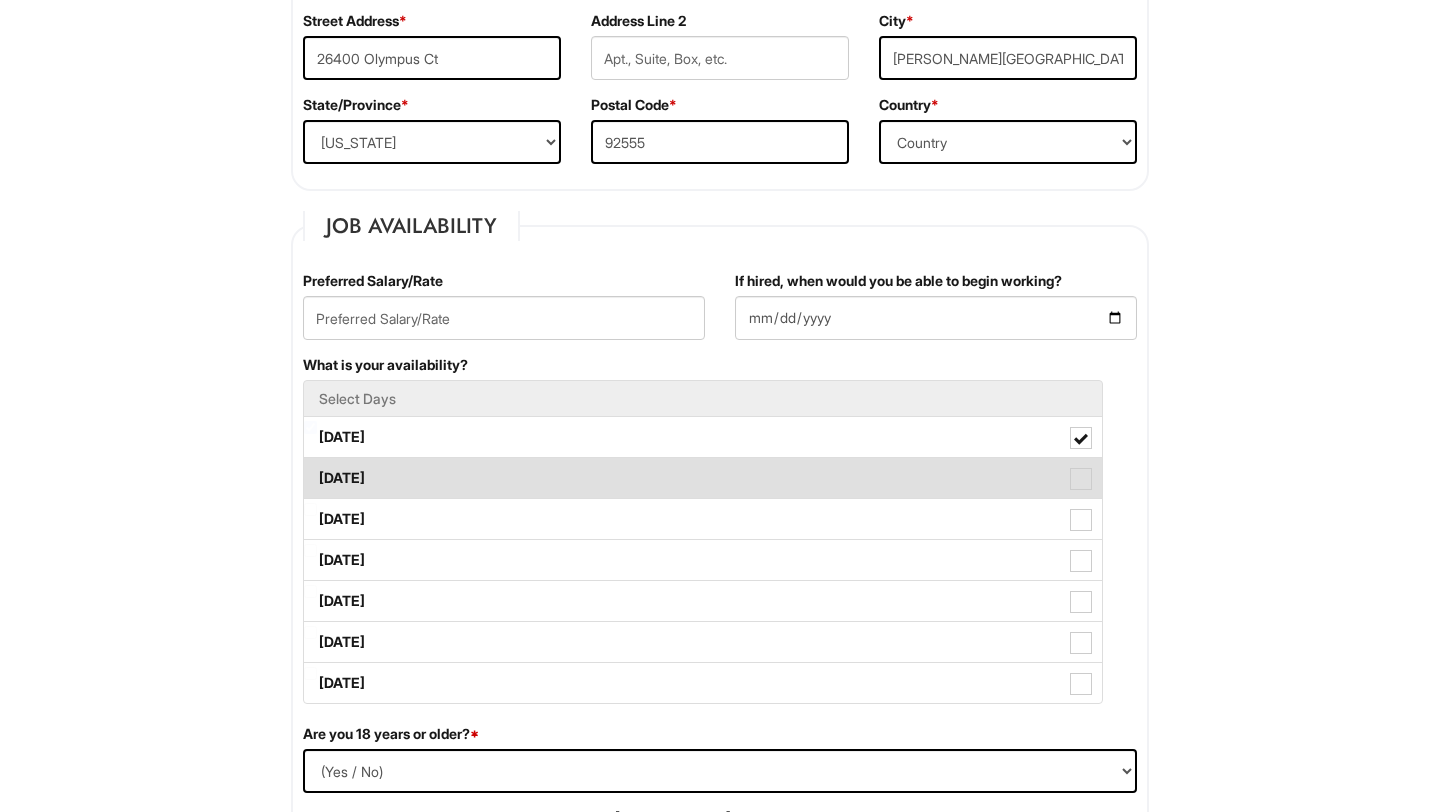 click on "[DATE]" at bounding box center (703, 478) 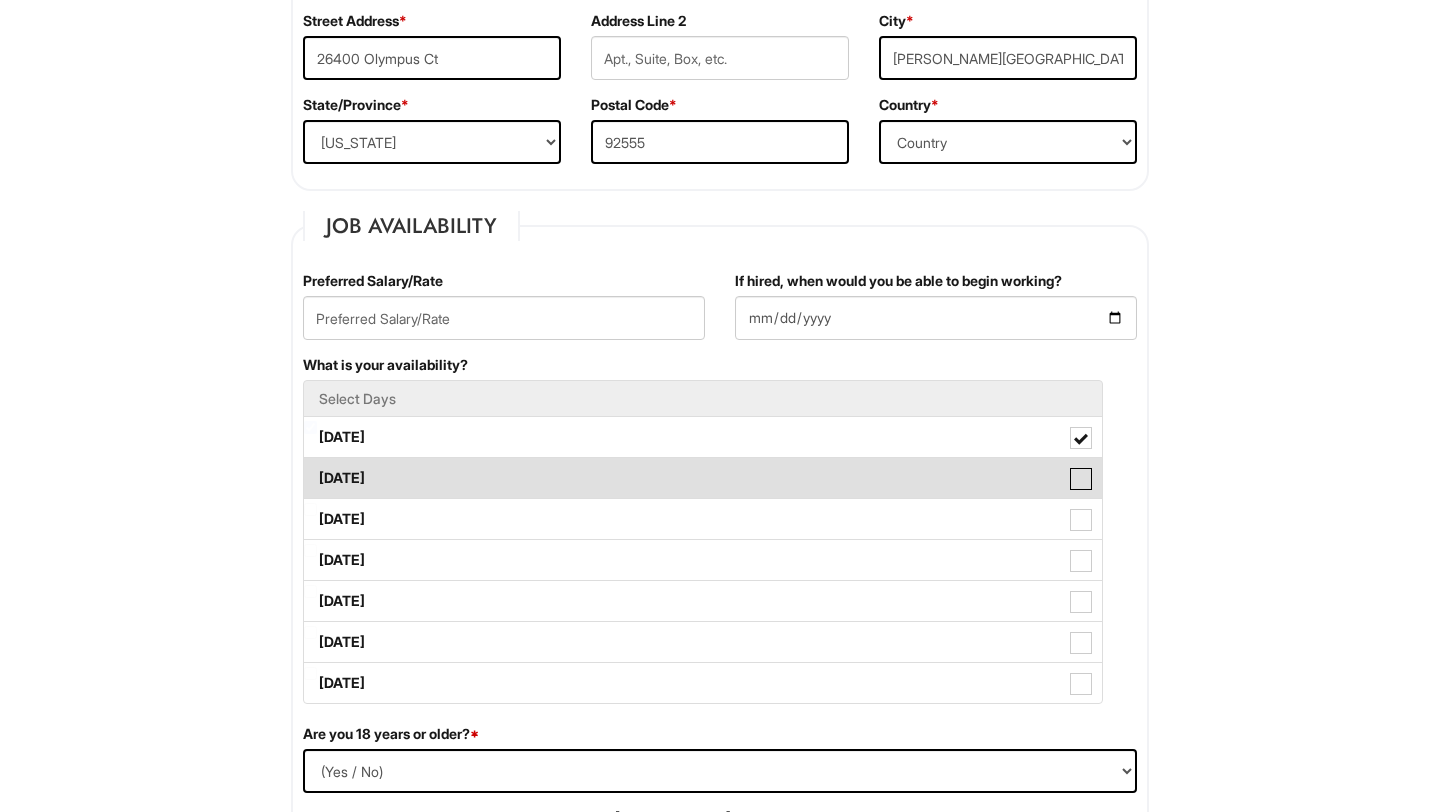 click on "[DATE]" at bounding box center (310, 468) 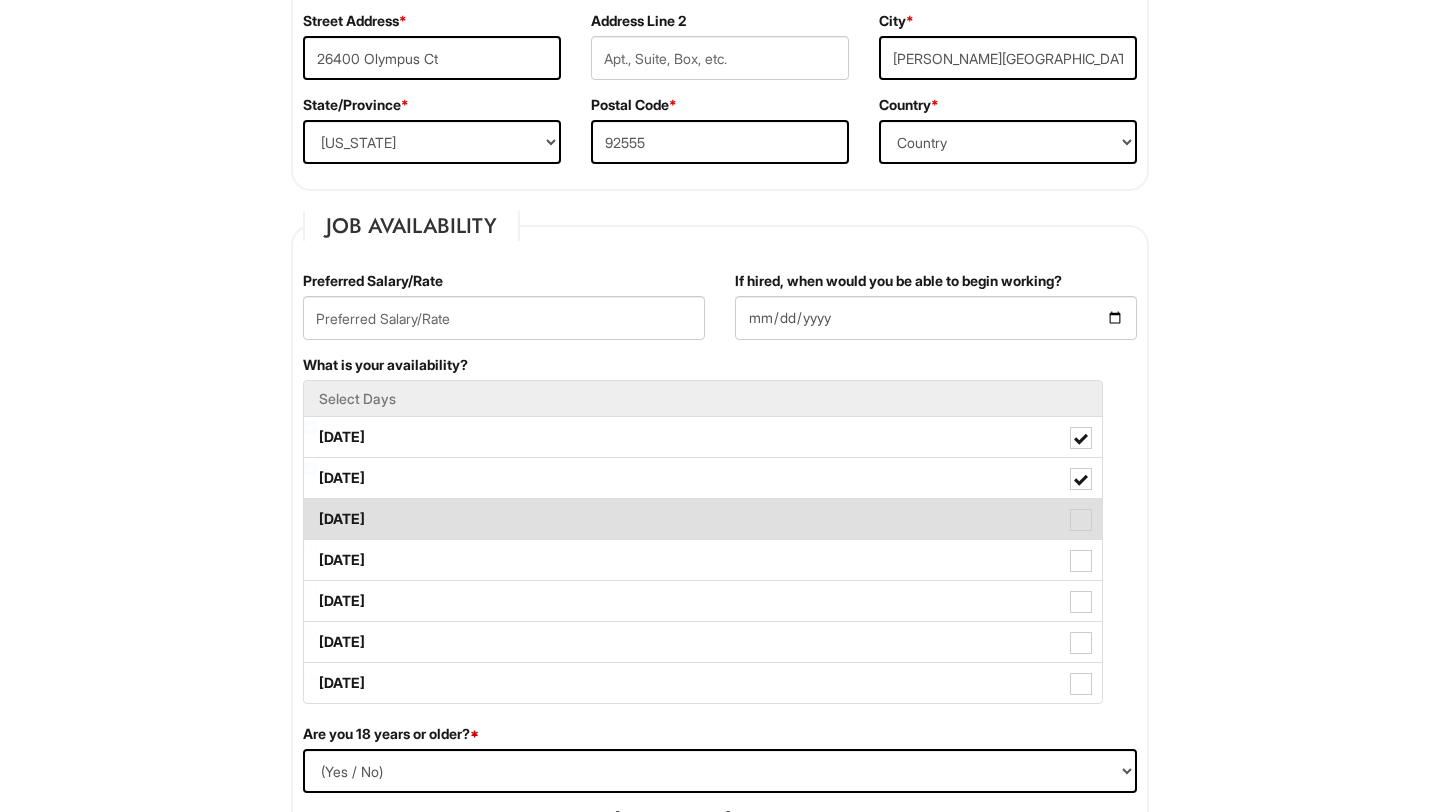 click on "[DATE]" at bounding box center (703, 519) 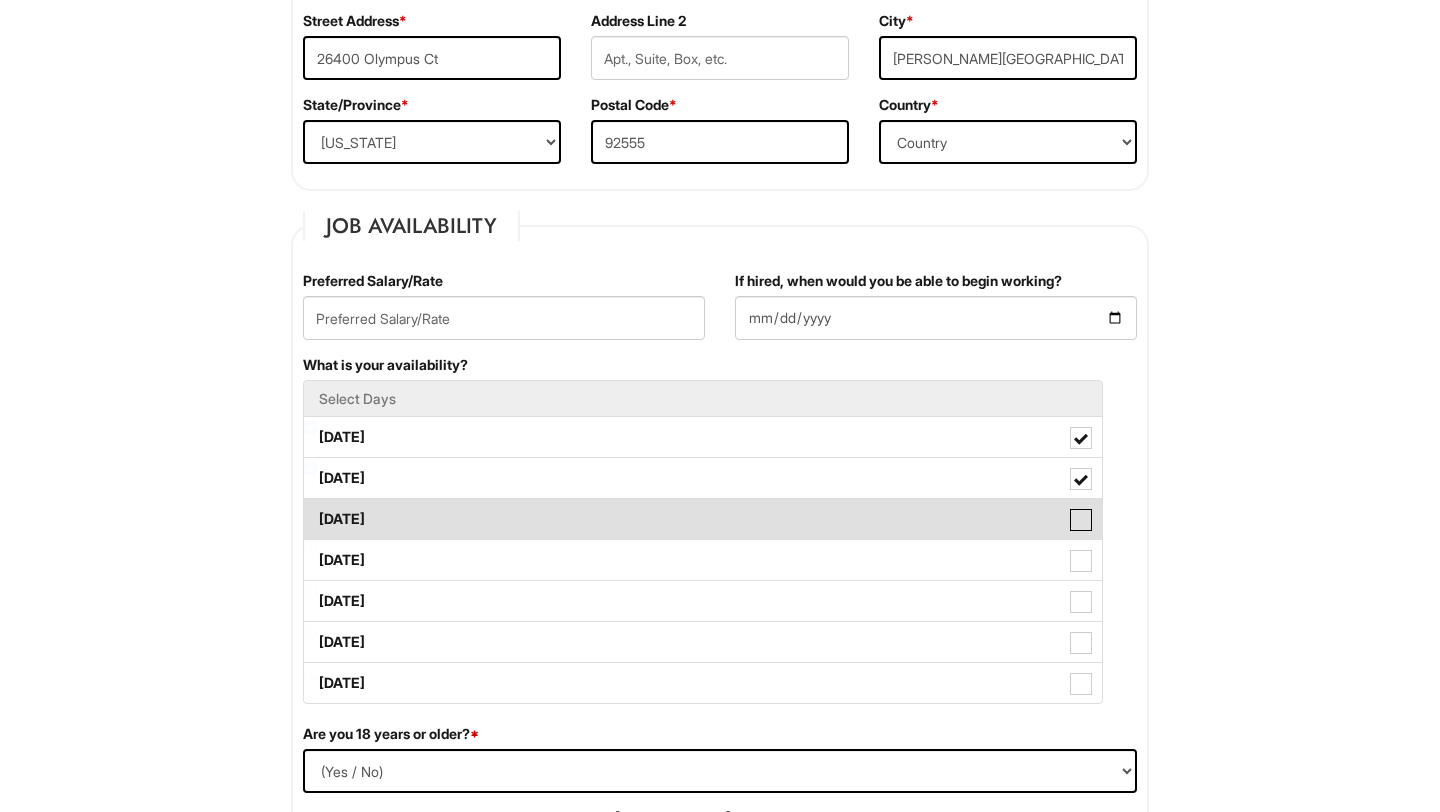 click on "[DATE]" at bounding box center (310, 509) 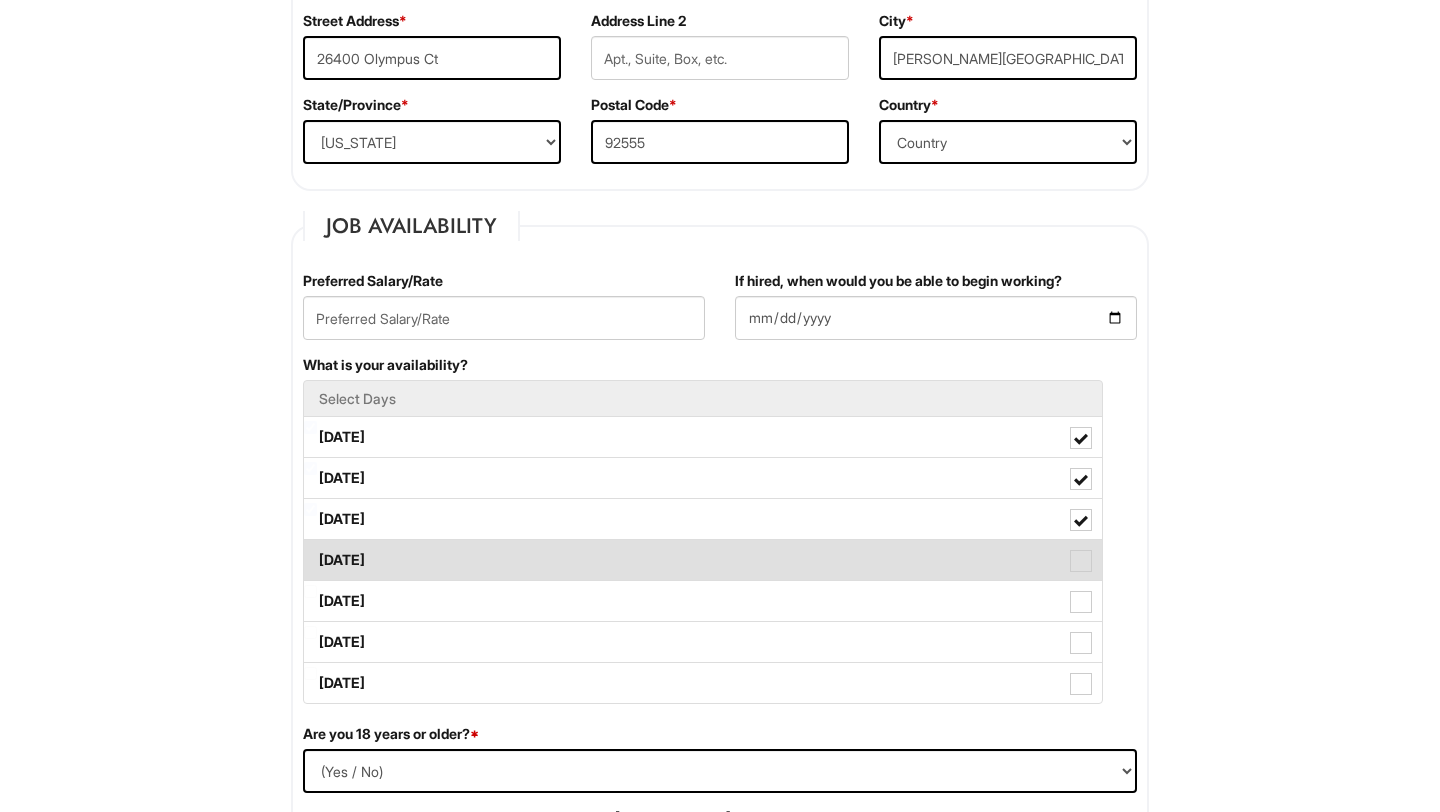 click on "[DATE]" at bounding box center (703, 560) 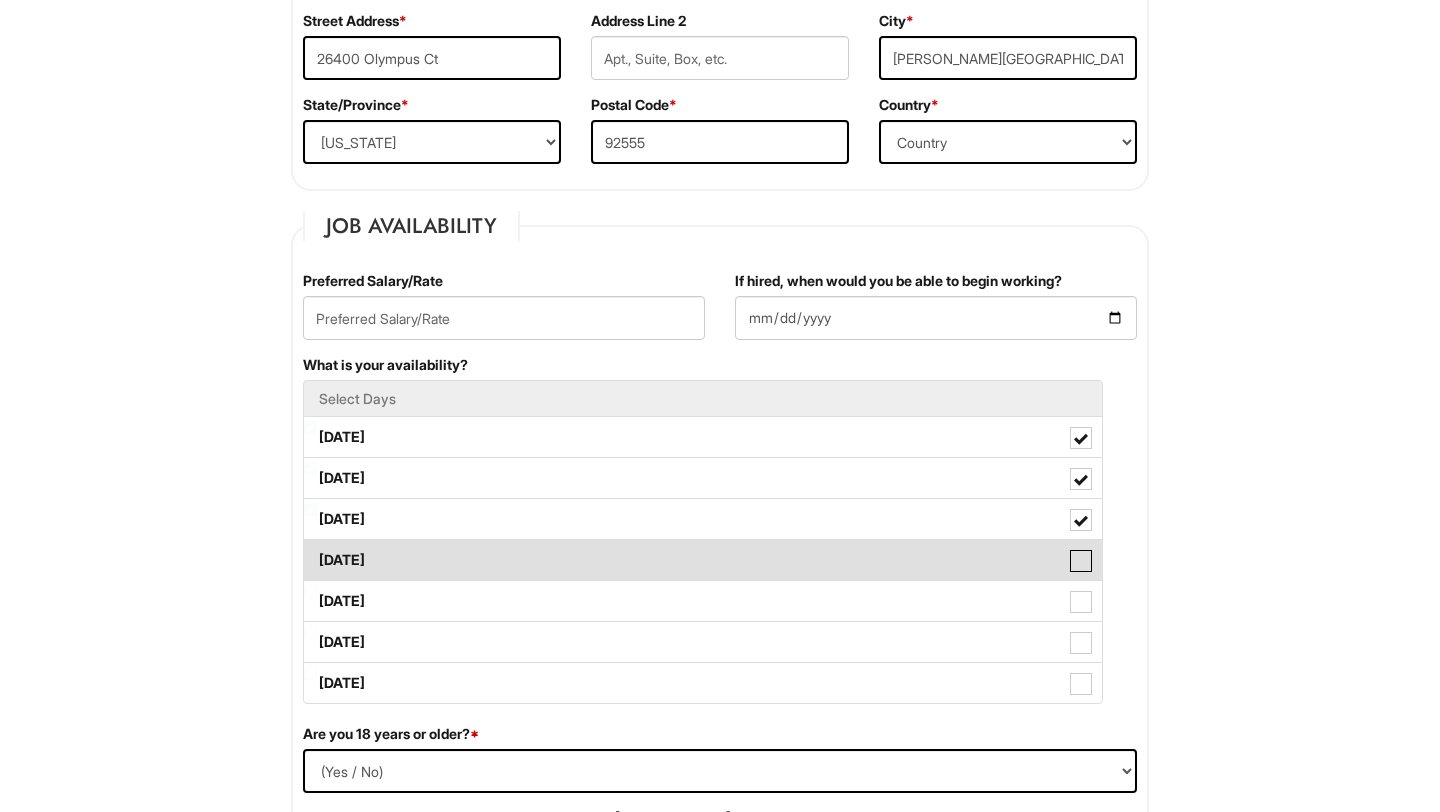 click on "[DATE]" at bounding box center [310, 550] 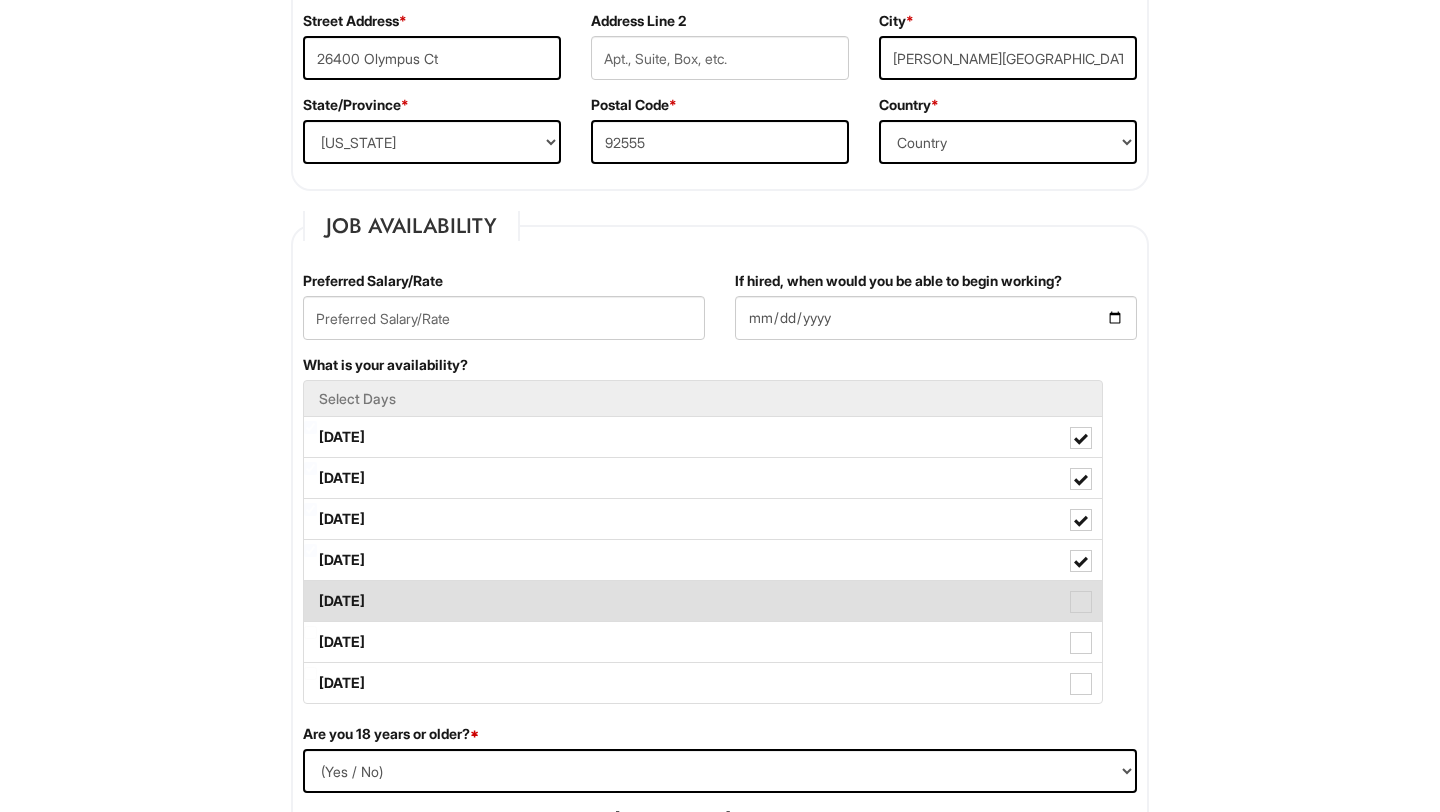 click on "[DATE]" at bounding box center (703, 601) 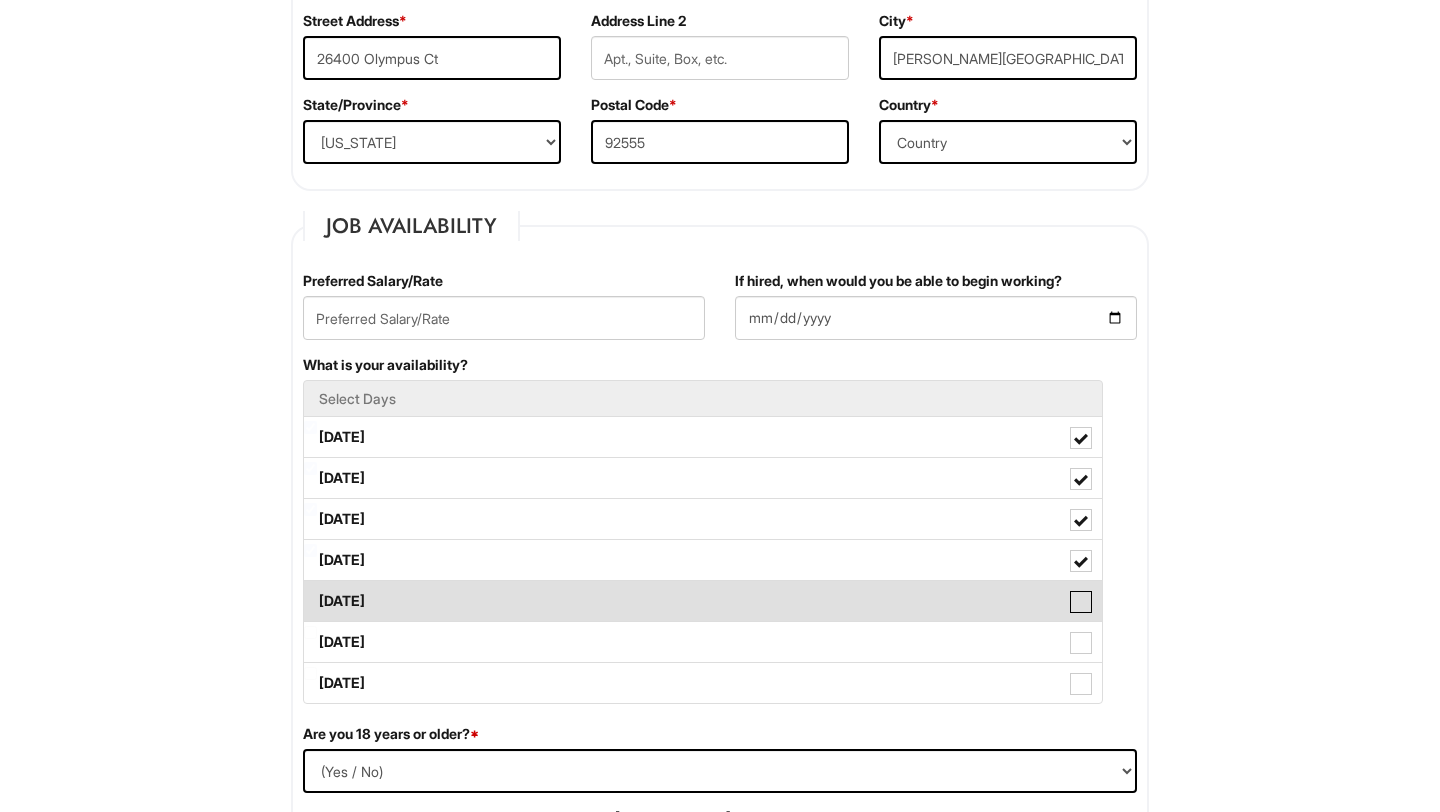 click on "[DATE]" at bounding box center [310, 591] 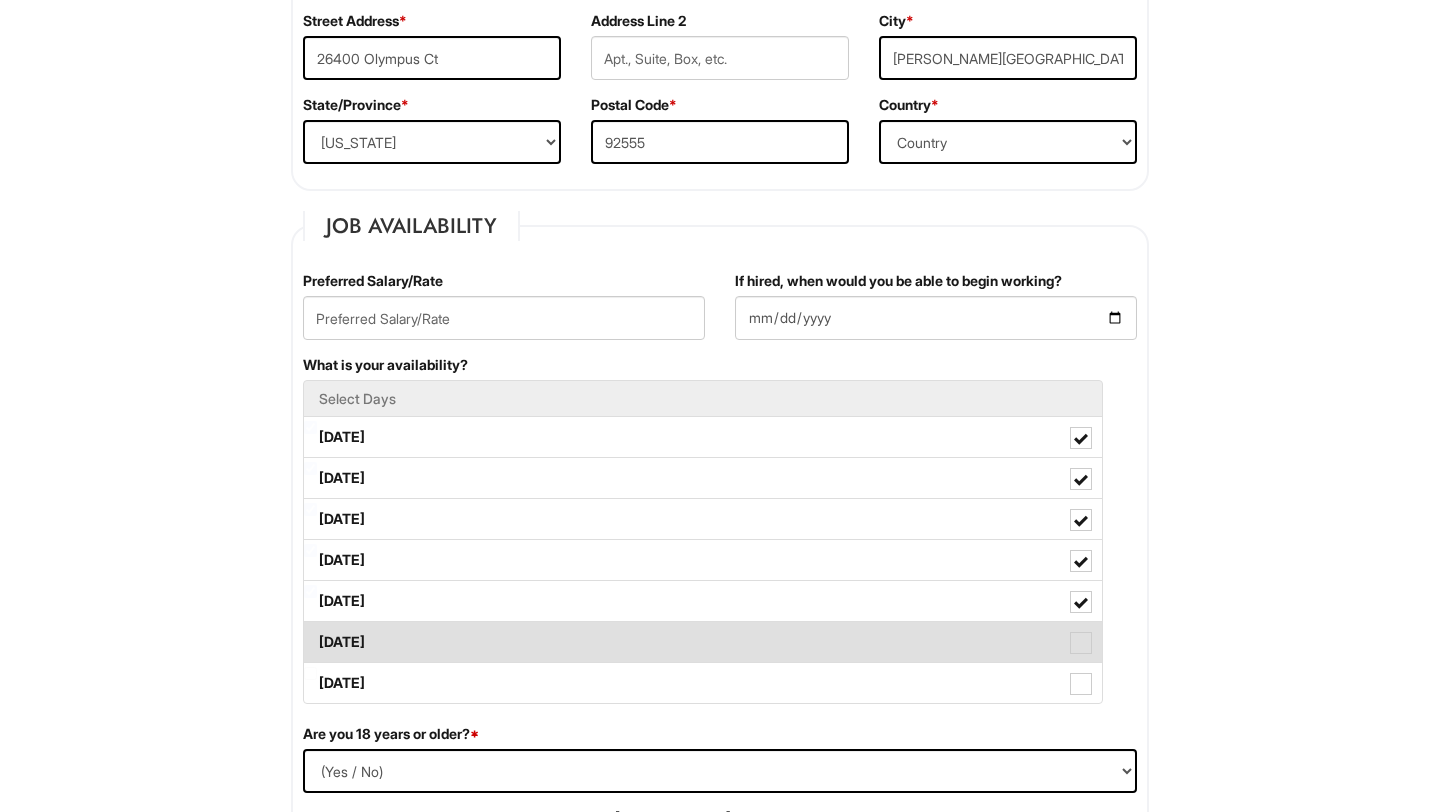 click on "[DATE]" at bounding box center (703, 642) 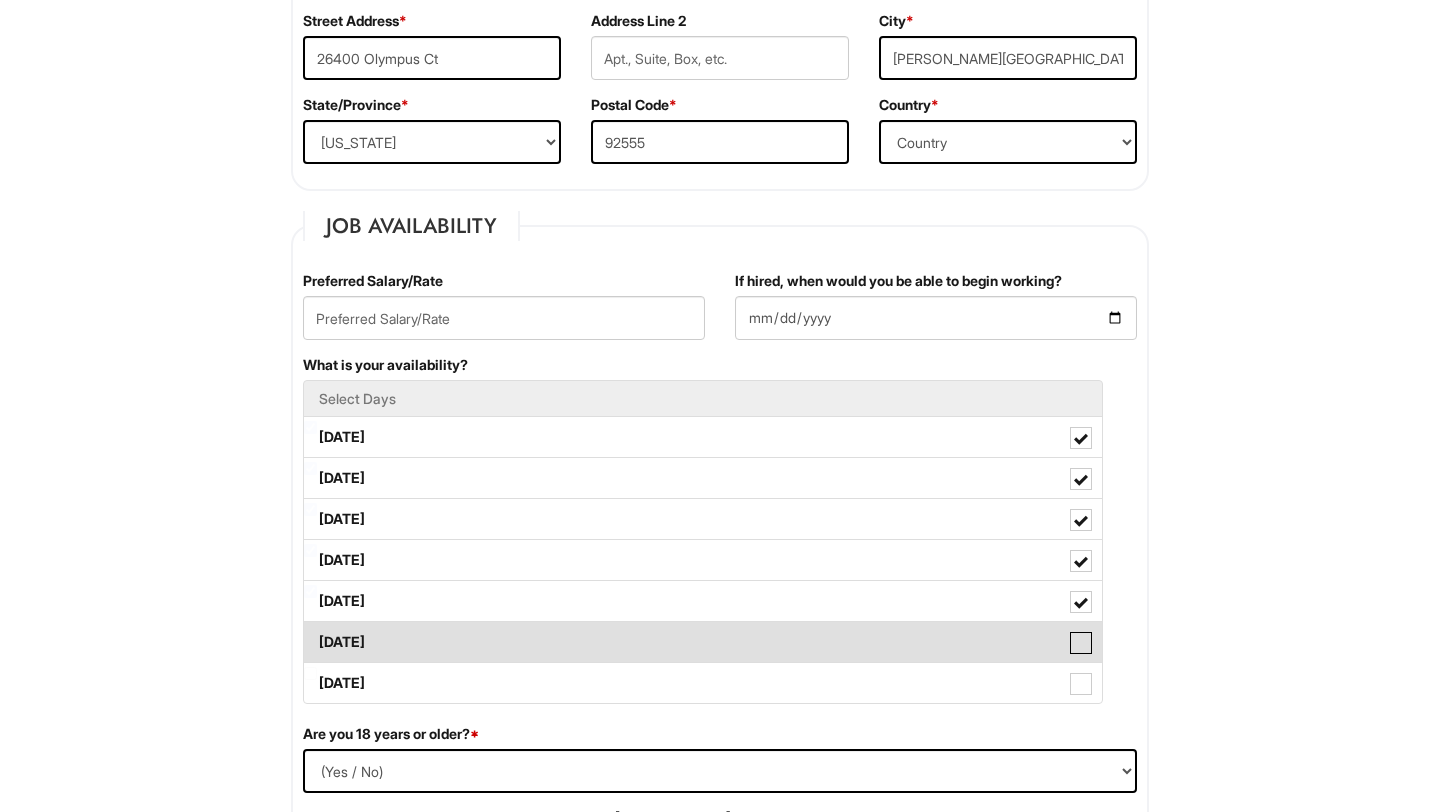 click on "[DATE]" at bounding box center [310, 632] 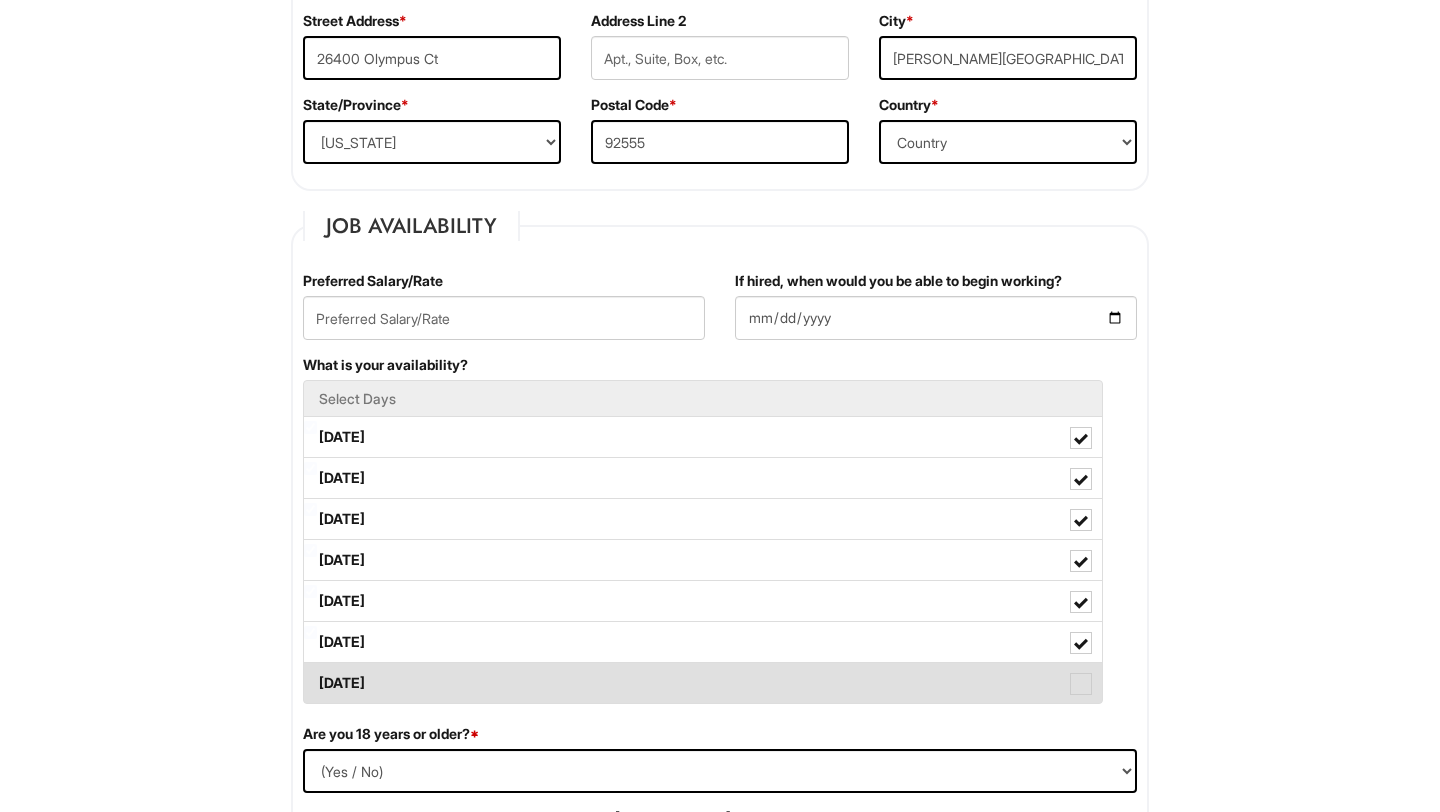 click on "[DATE]" at bounding box center [703, 683] 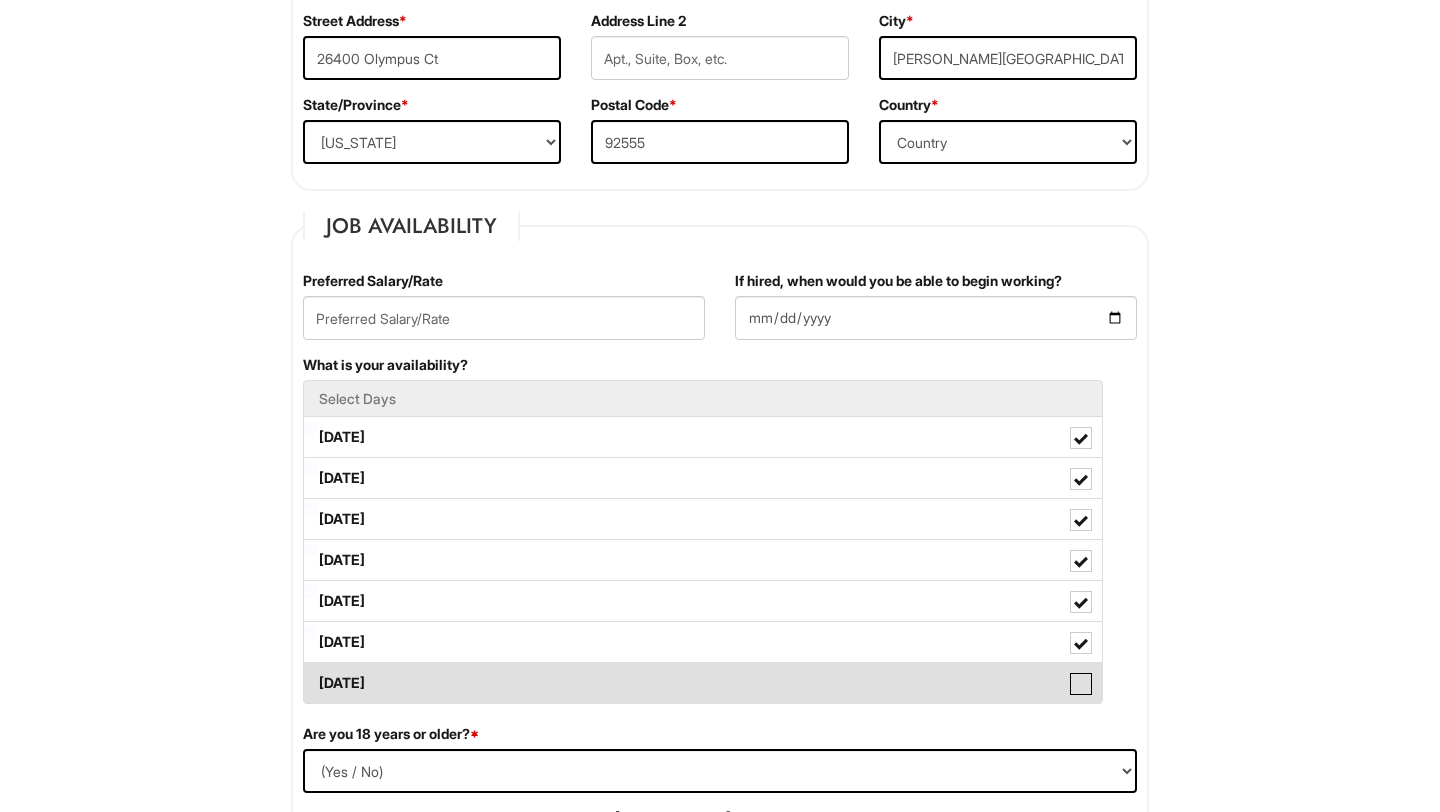 click on "[DATE]" at bounding box center [310, 673] 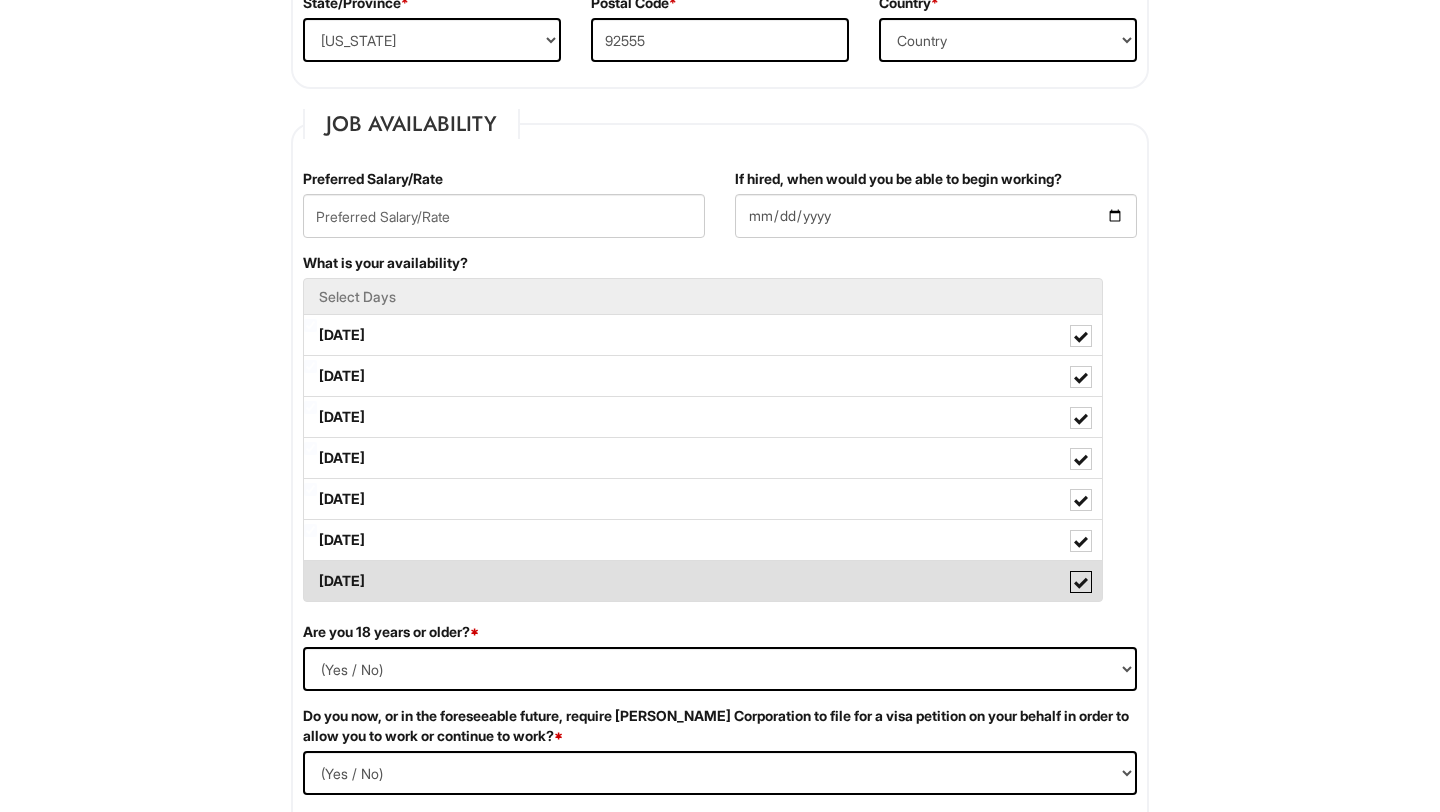 scroll, scrollTop: 740, scrollLeft: 0, axis: vertical 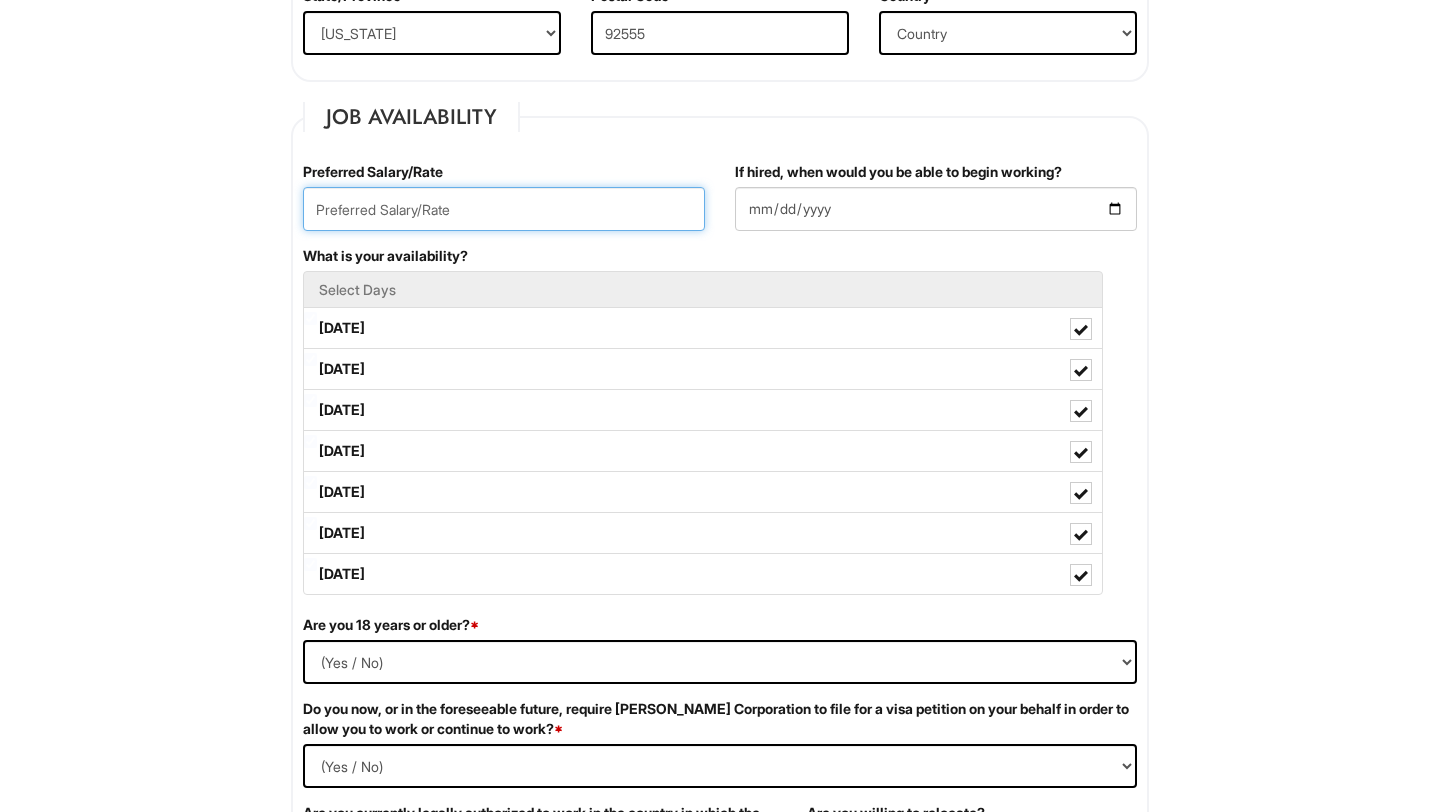click at bounding box center (504, 209) 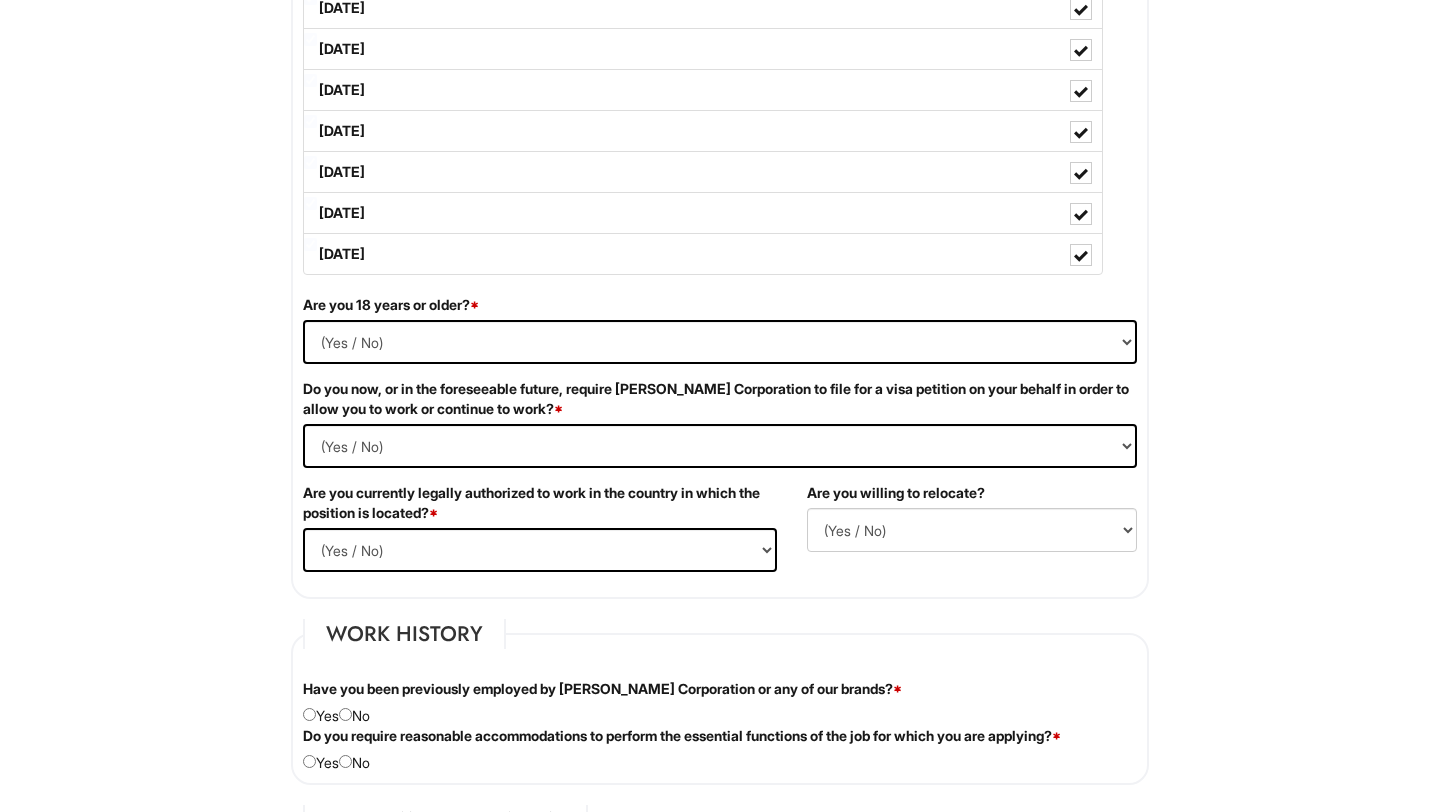 scroll, scrollTop: 1068, scrollLeft: 0, axis: vertical 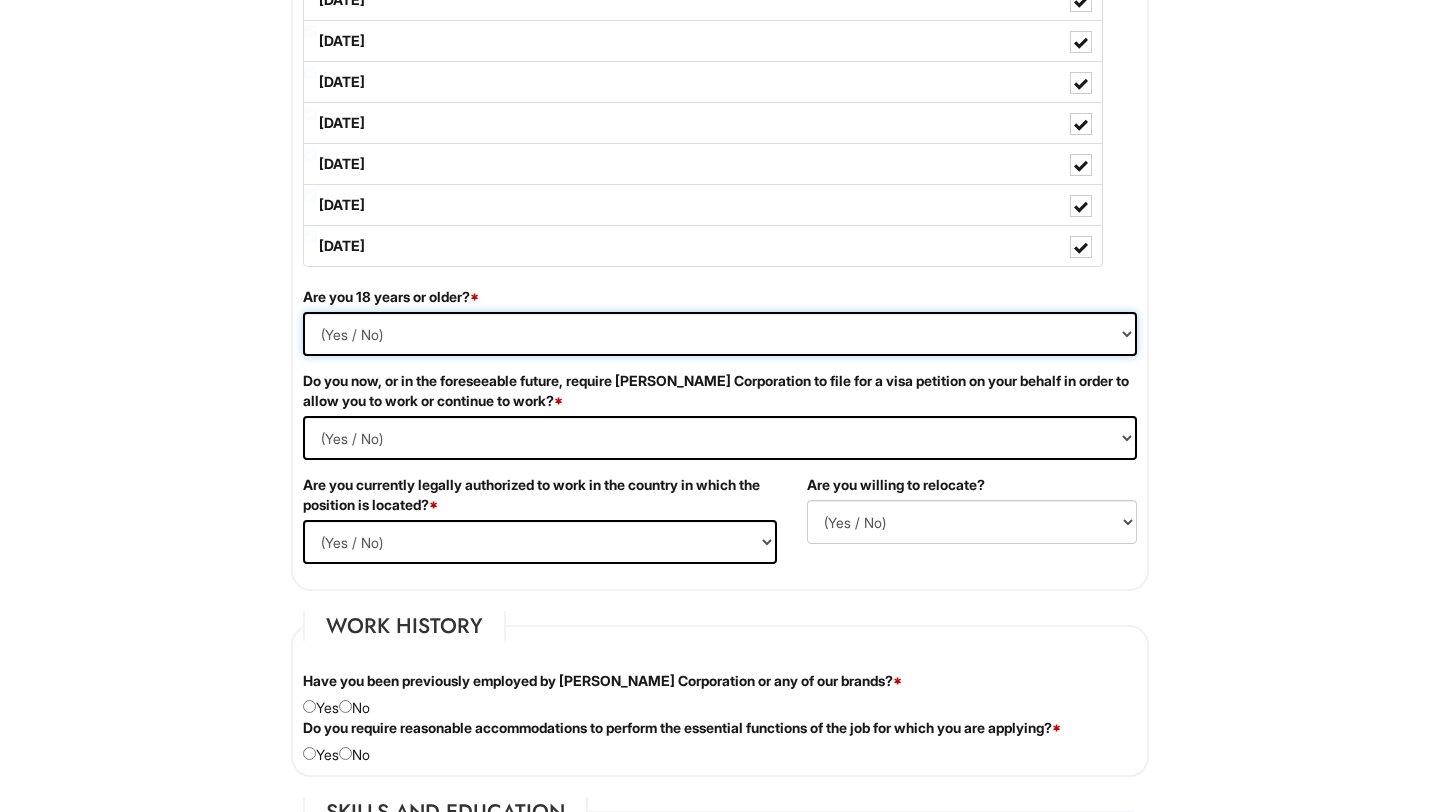 click on "(Yes / No) Yes No" at bounding box center [720, 334] 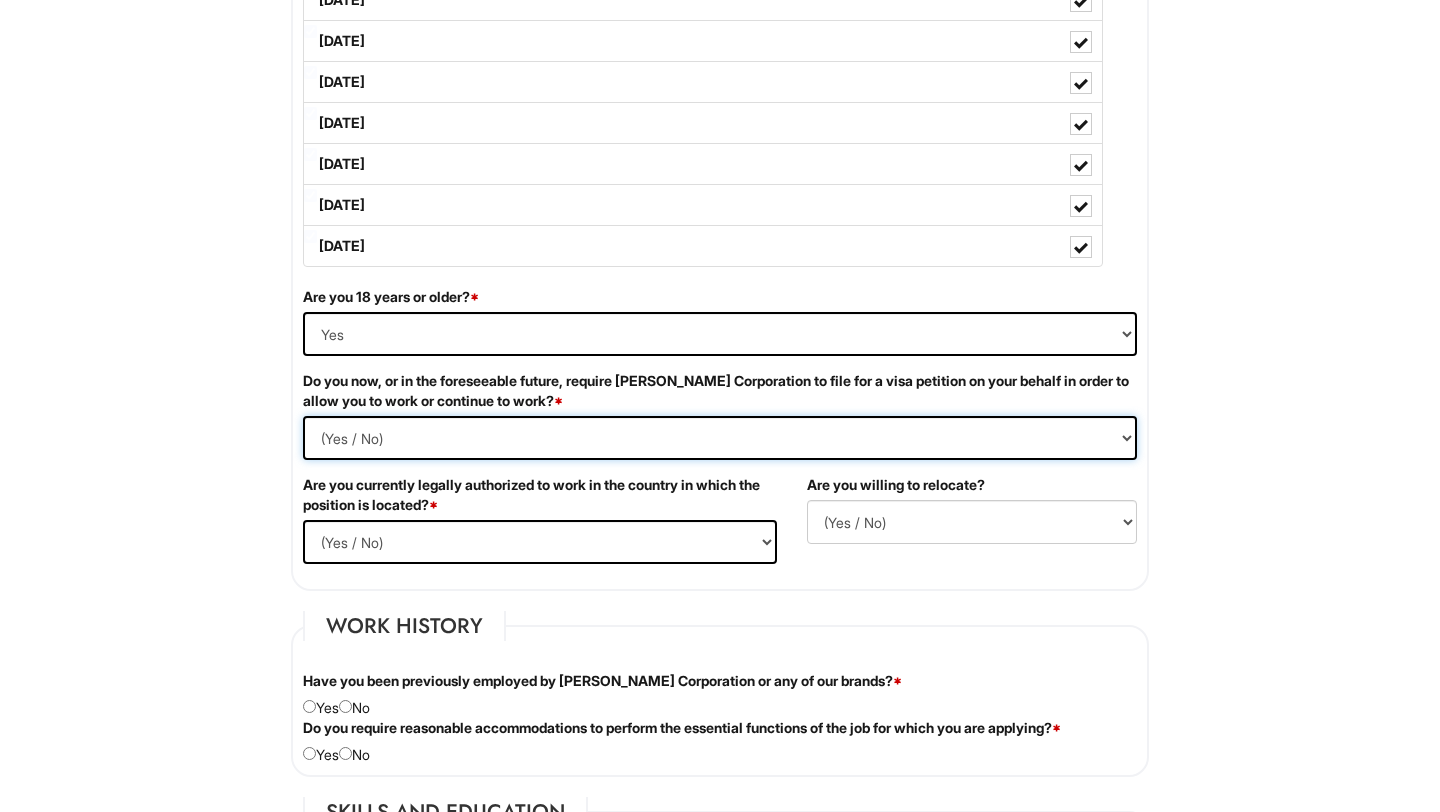 click on "(Yes / No) Yes No" at bounding box center (720, 438) 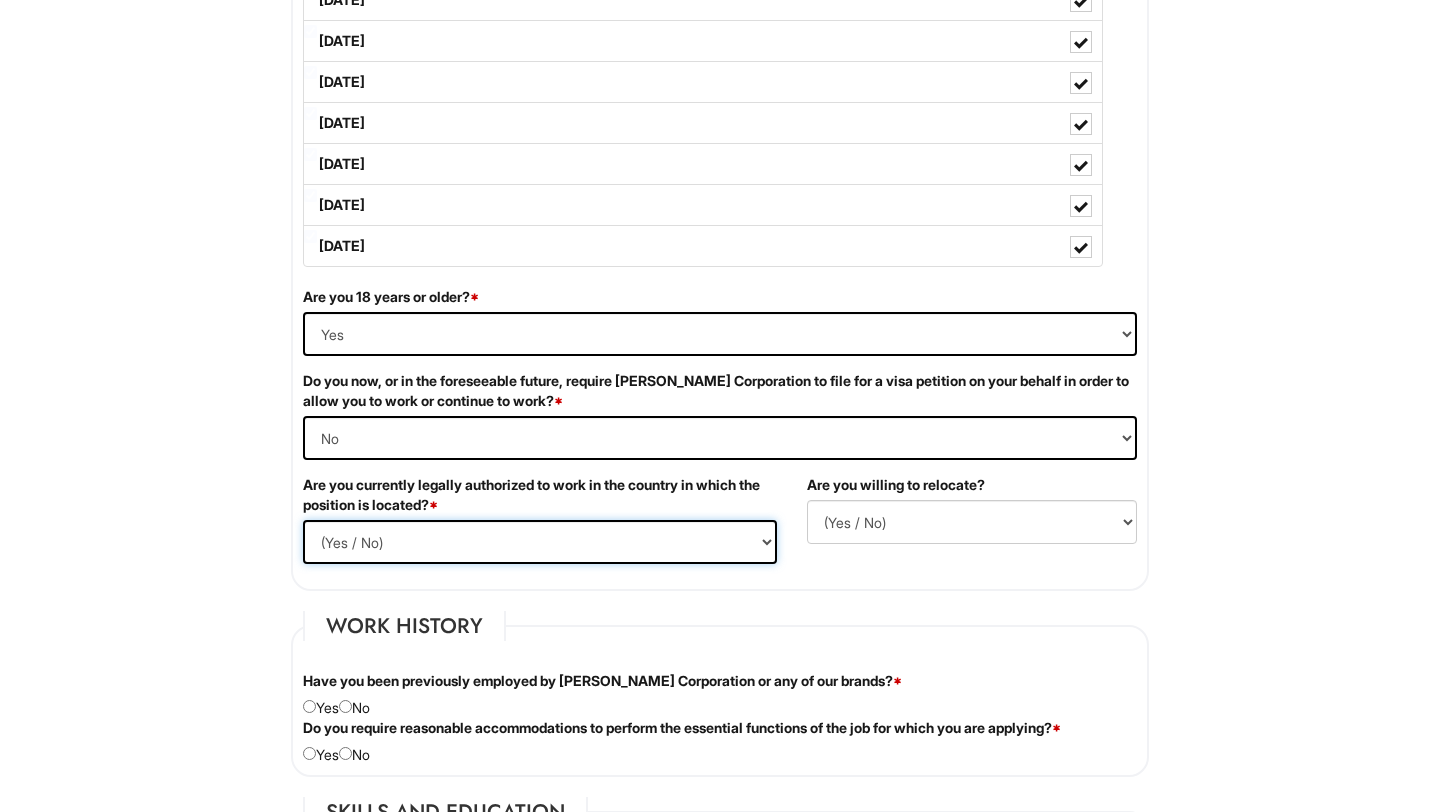 click on "(Yes / No) Yes No" at bounding box center [540, 542] 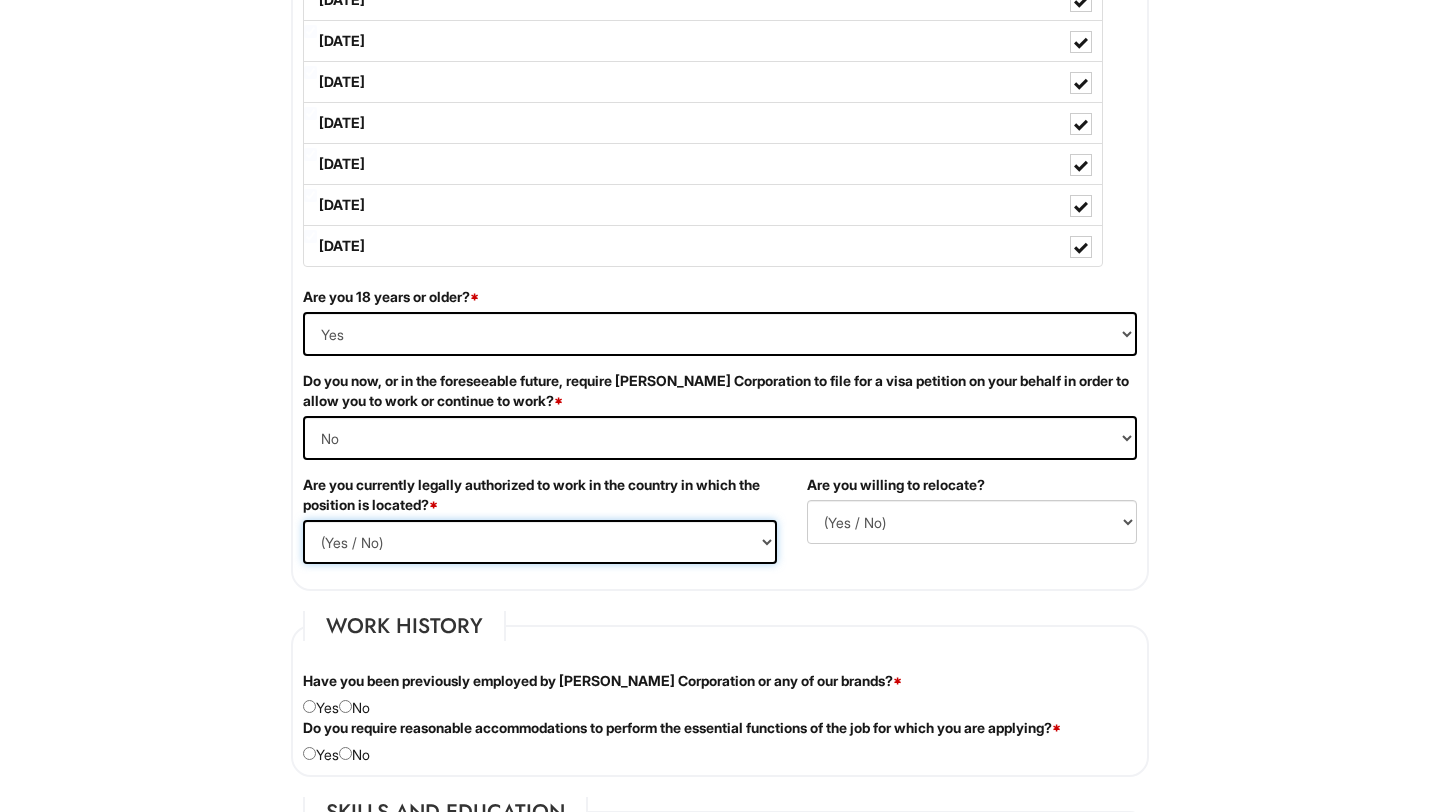 select on "Yes" 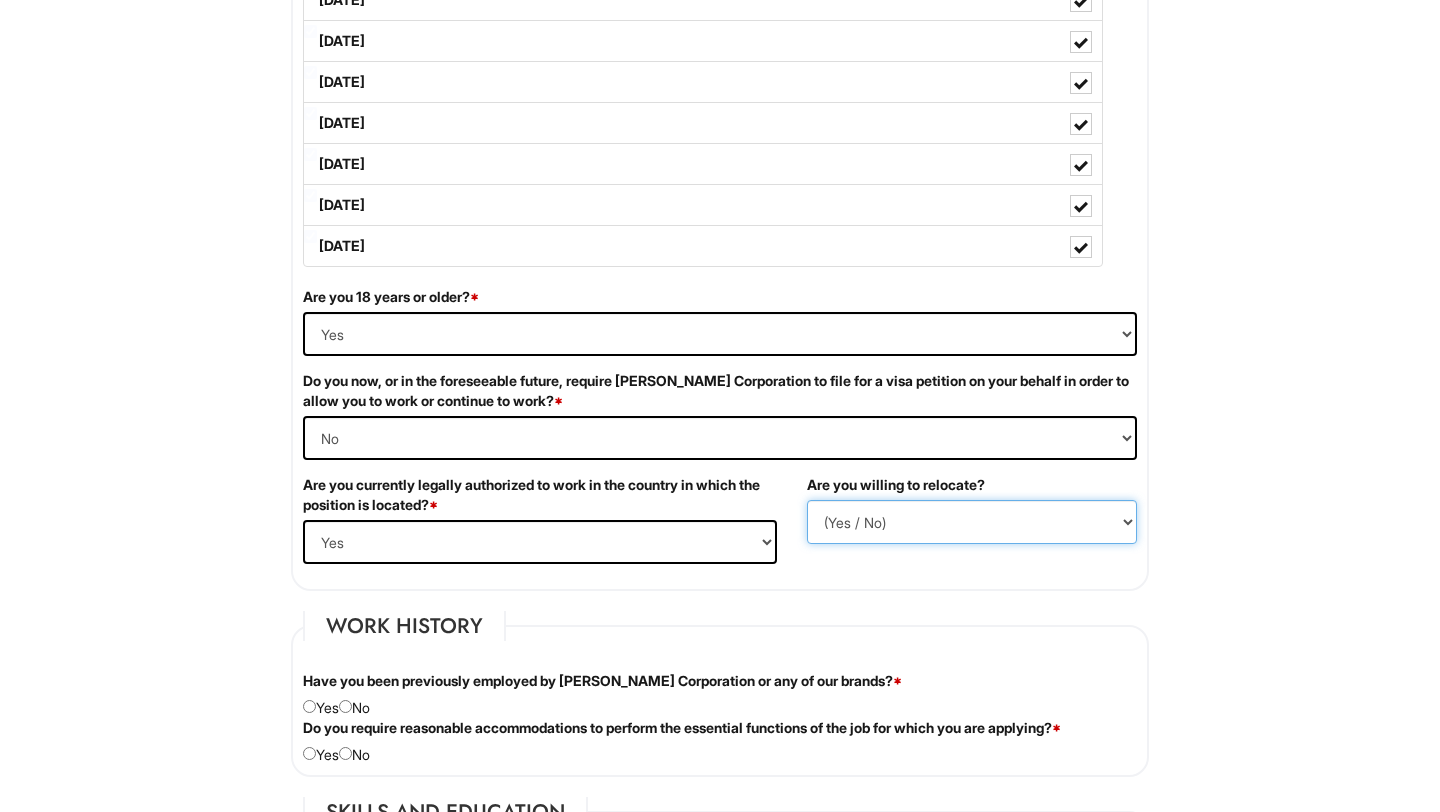 click on "(Yes / No) No Yes" at bounding box center [972, 522] 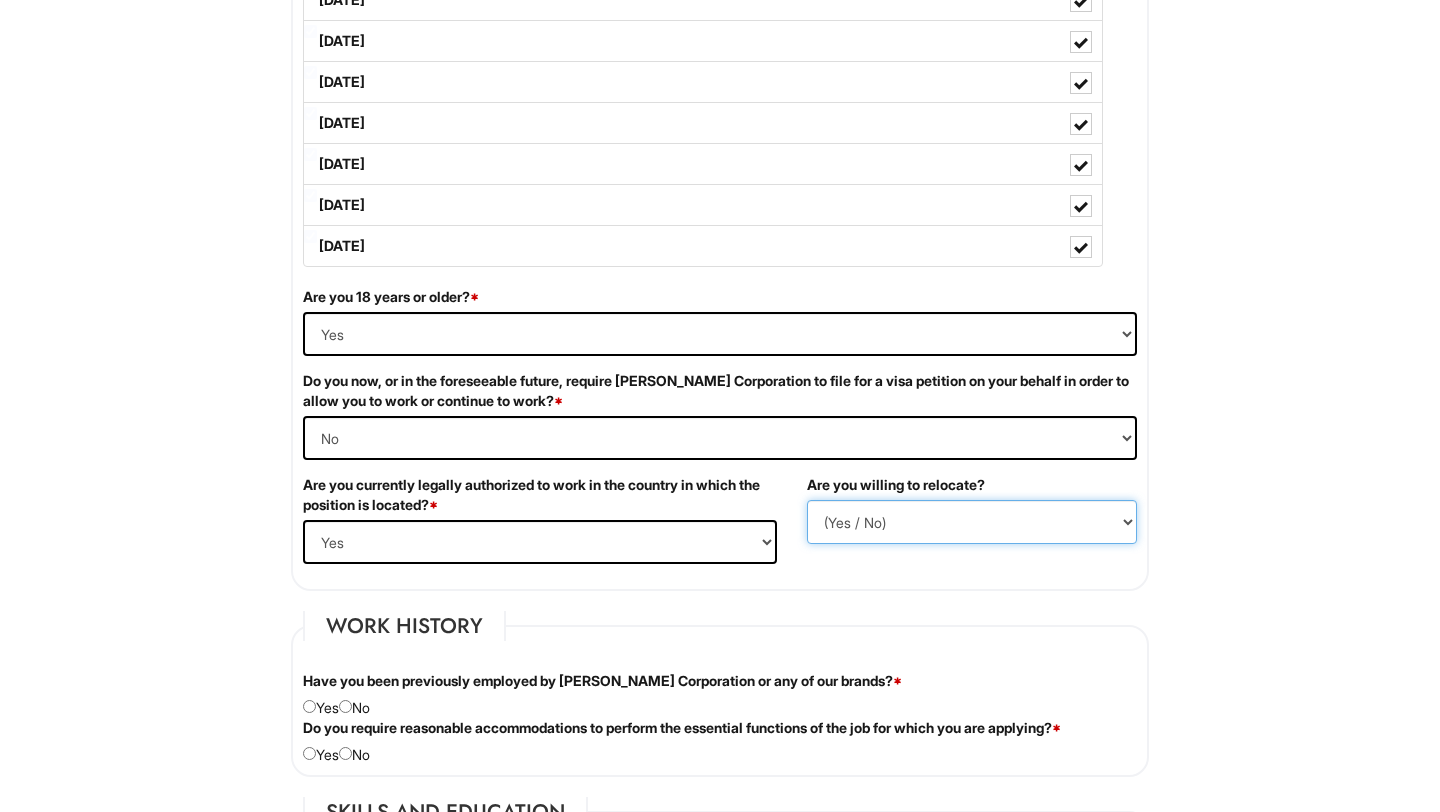 select on "Y" 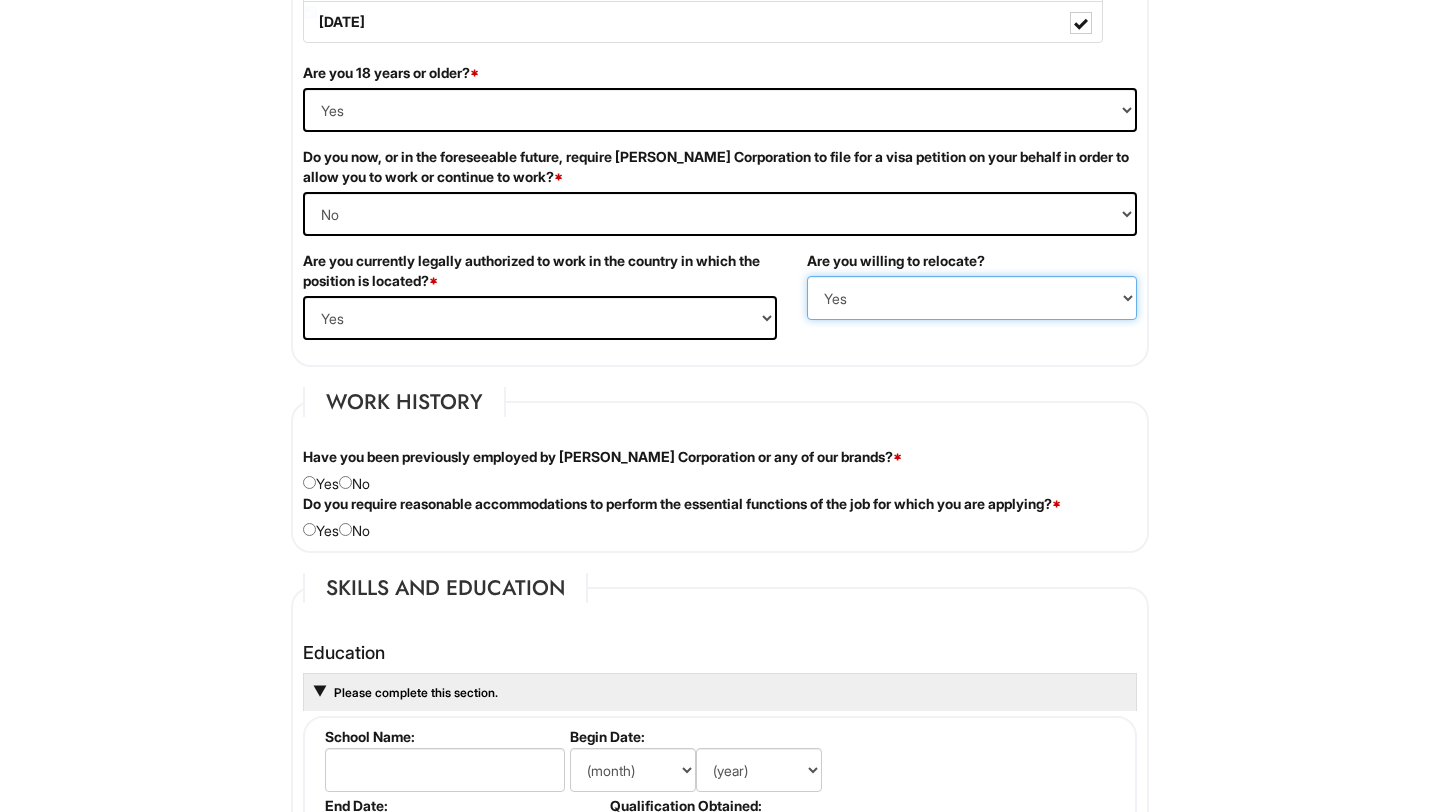 scroll, scrollTop: 1300, scrollLeft: 0, axis: vertical 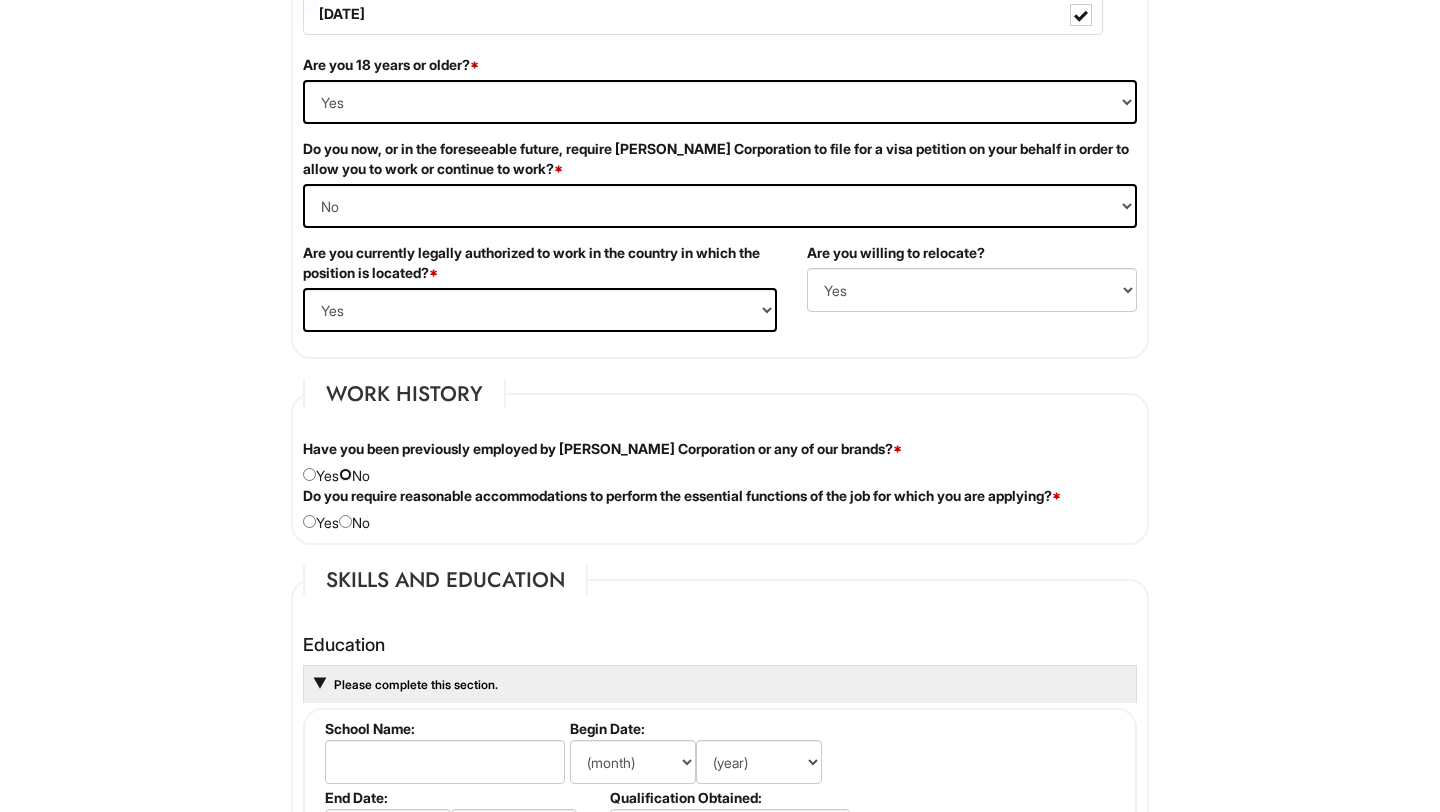 click at bounding box center [345, 474] 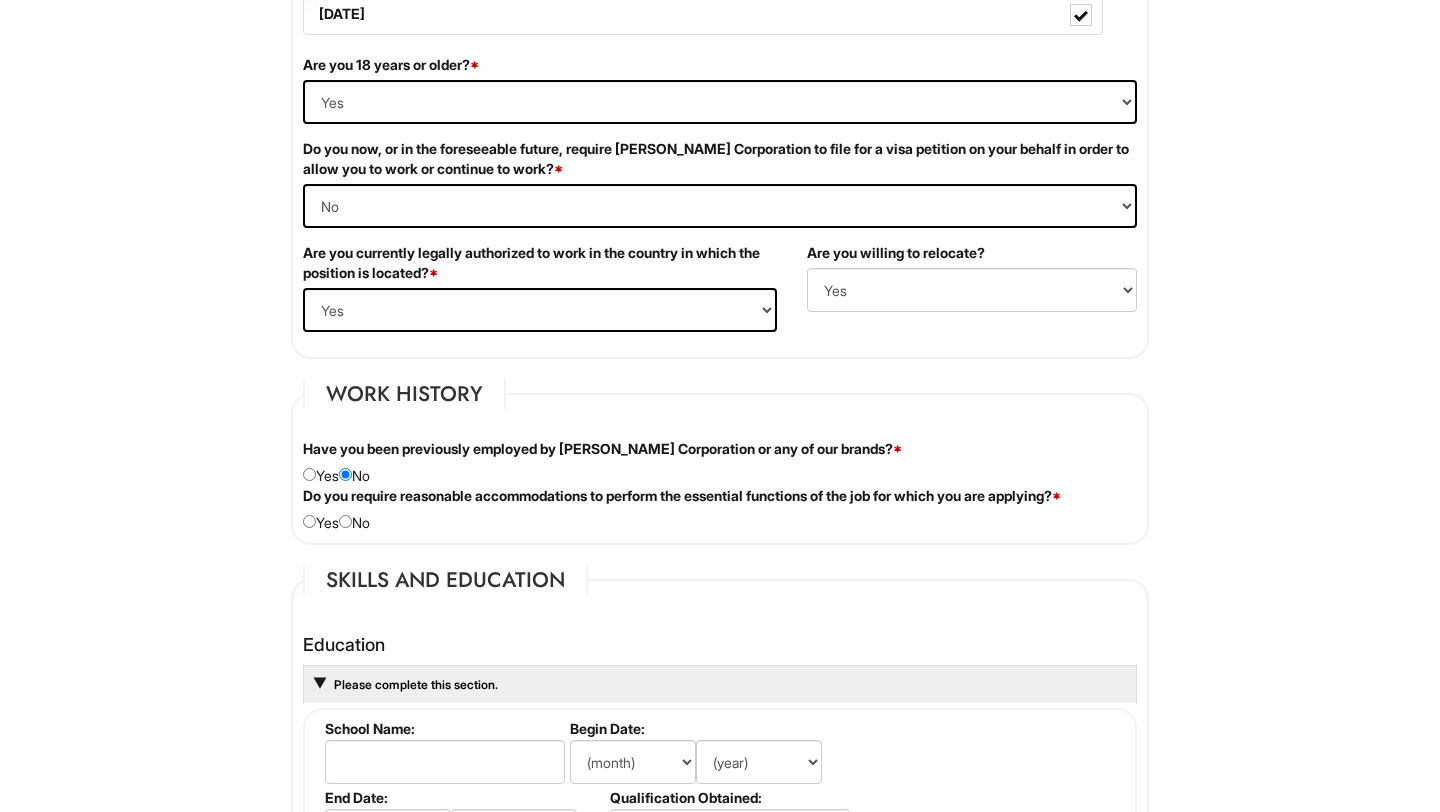 click on "Do you require reasonable accommodations to perform the essential functions of the job for which you are applying? *    Yes   No" at bounding box center [720, 509] 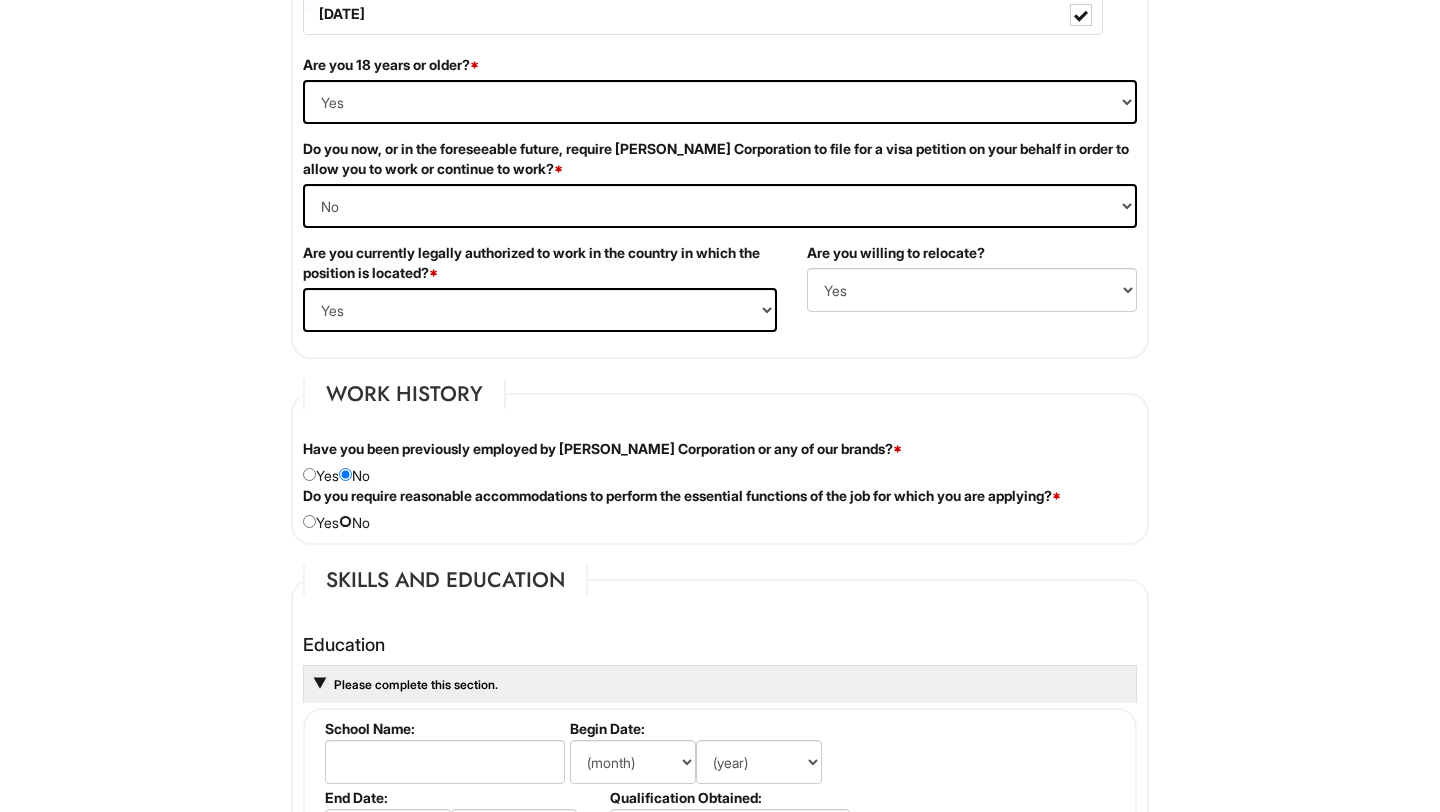 click at bounding box center [345, 521] 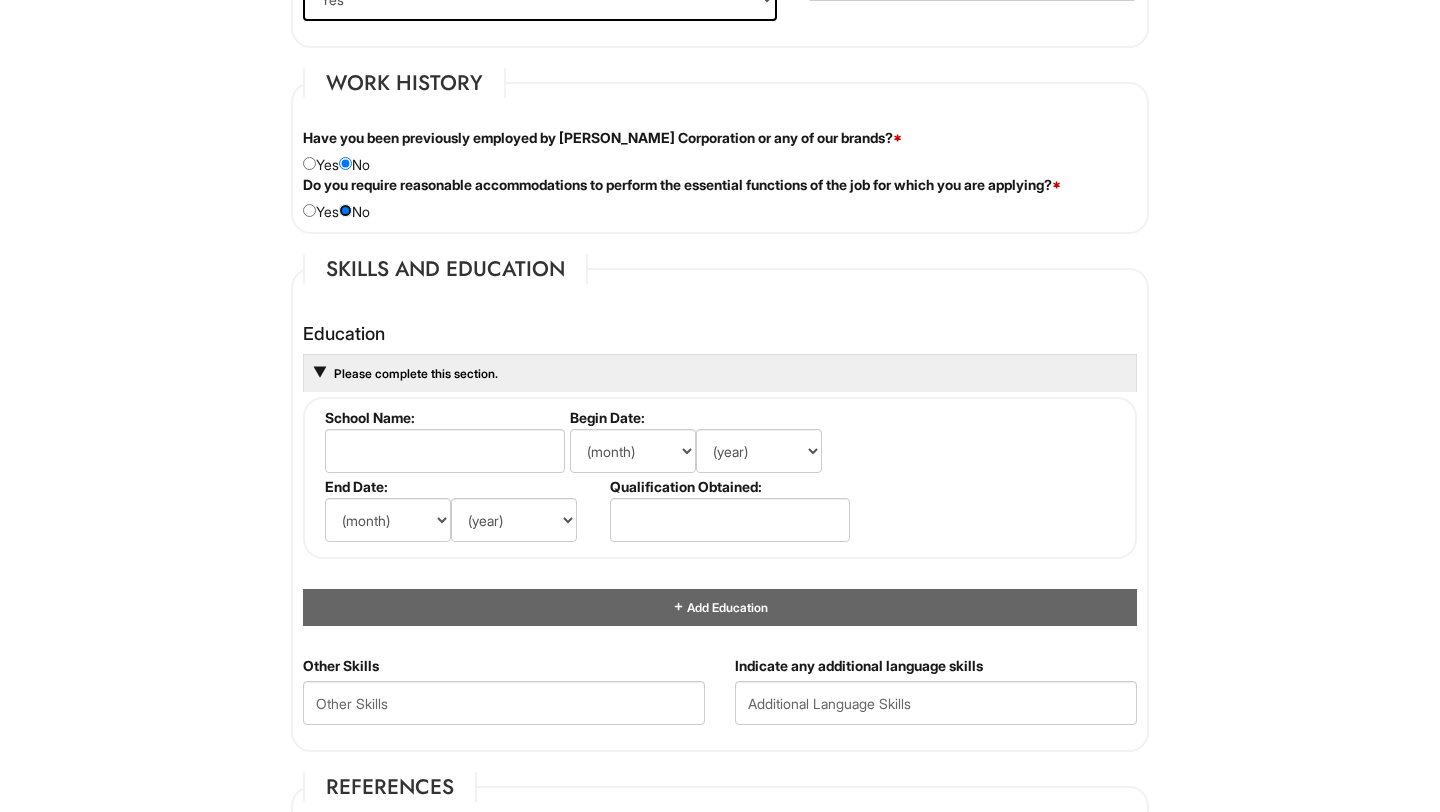 scroll, scrollTop: 1614, scrollLeft: 0, axis: vertical 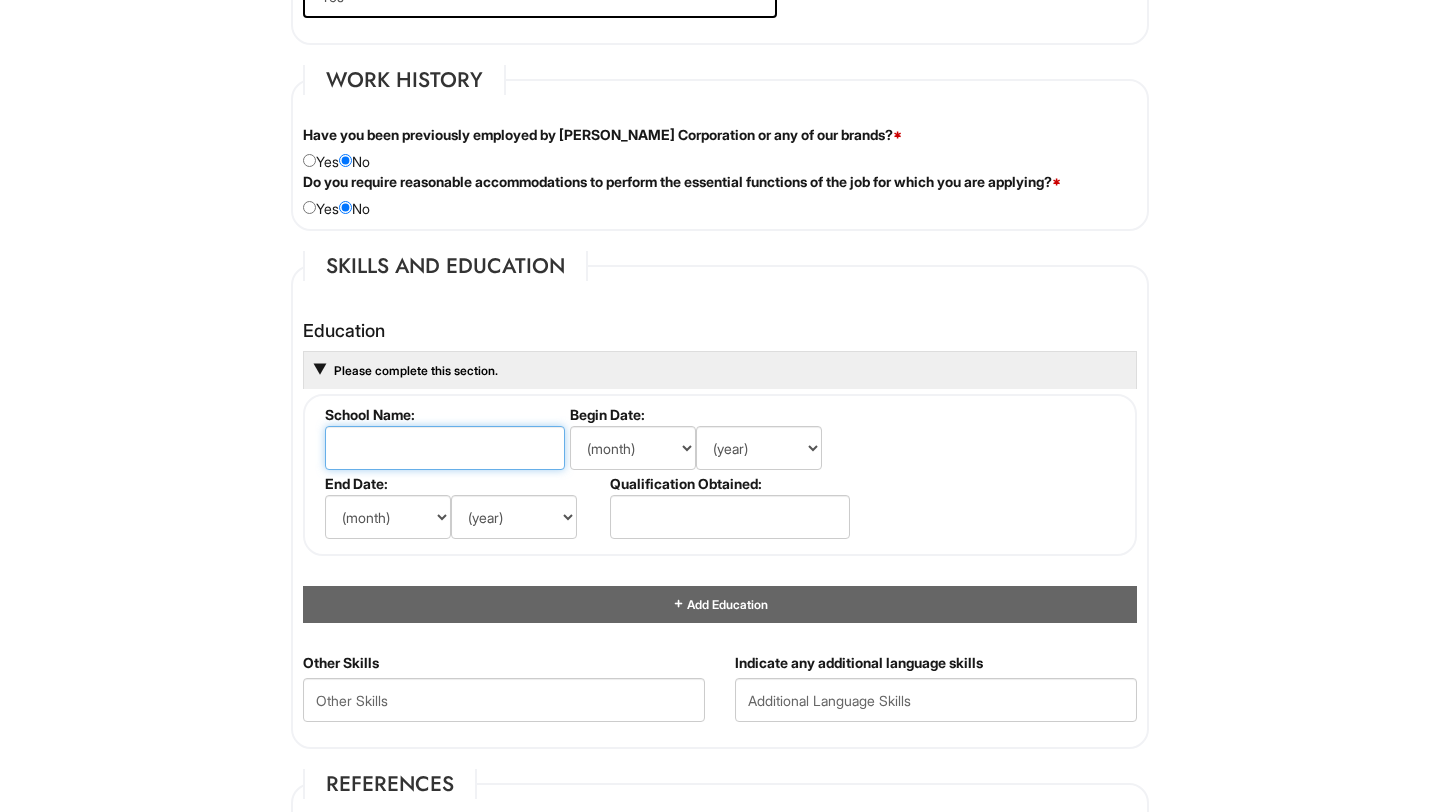 click at bounding box center [445, 448] 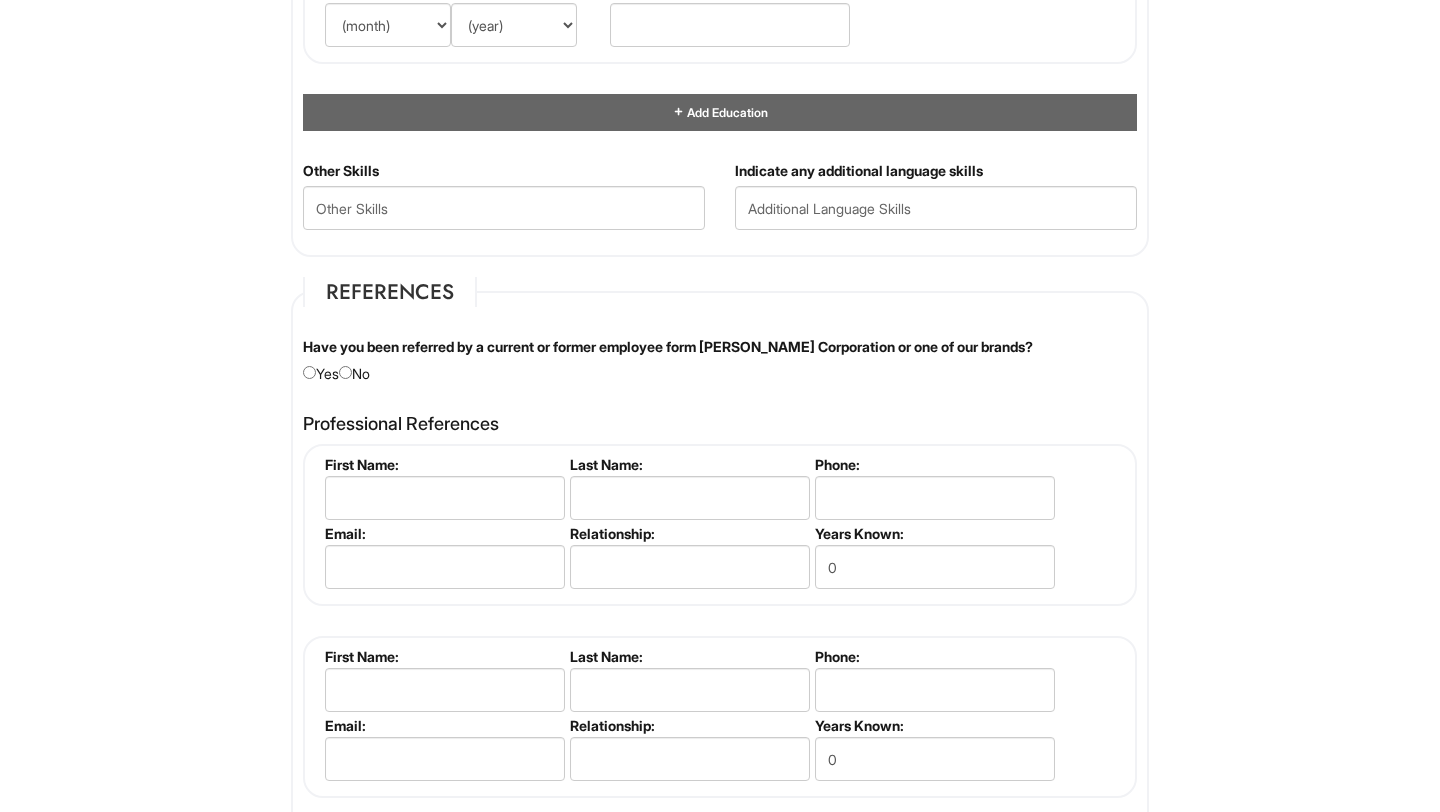 scroll, scrollTop: 2109, scrollLeft: 0, axis: vertical 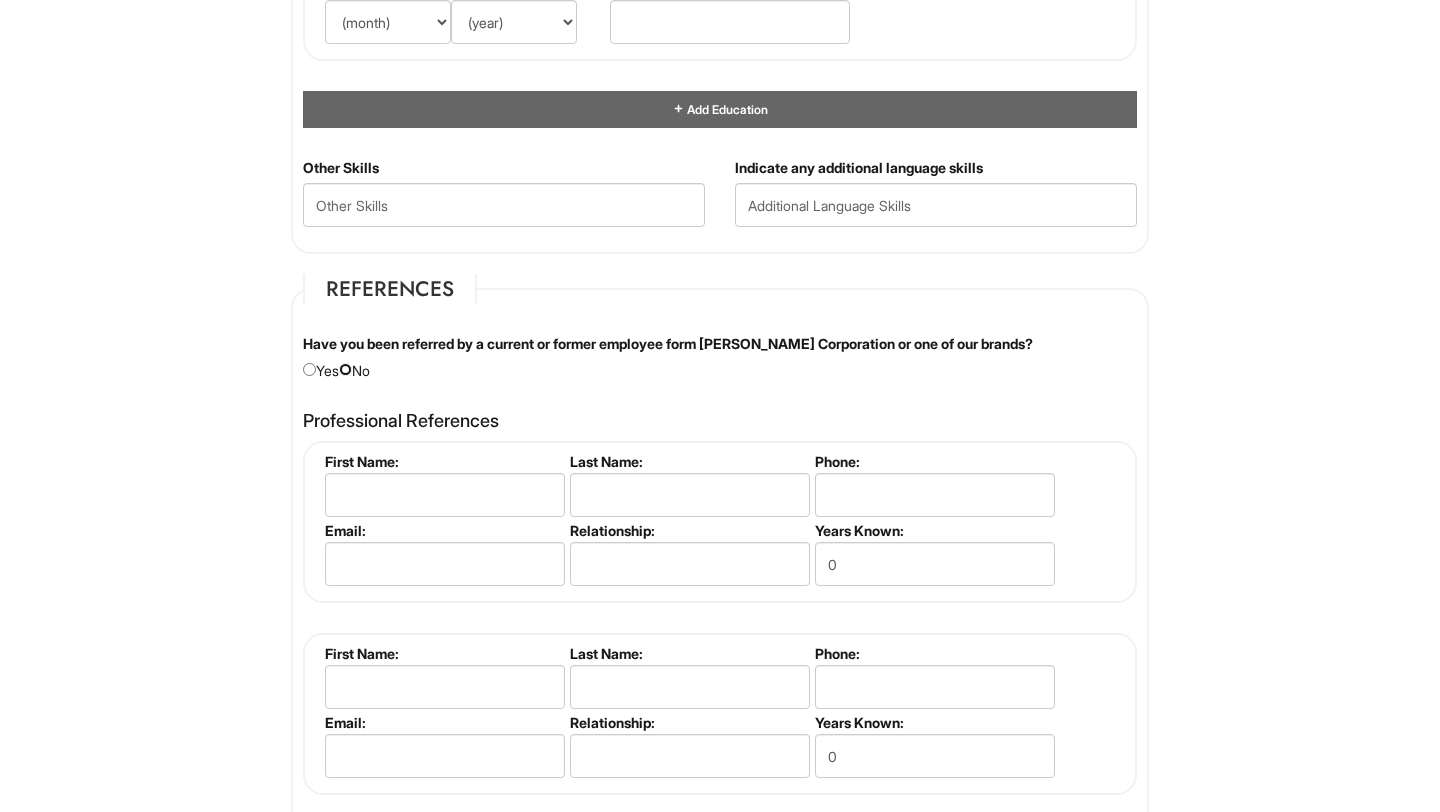 click at bounding box center (345, 369) 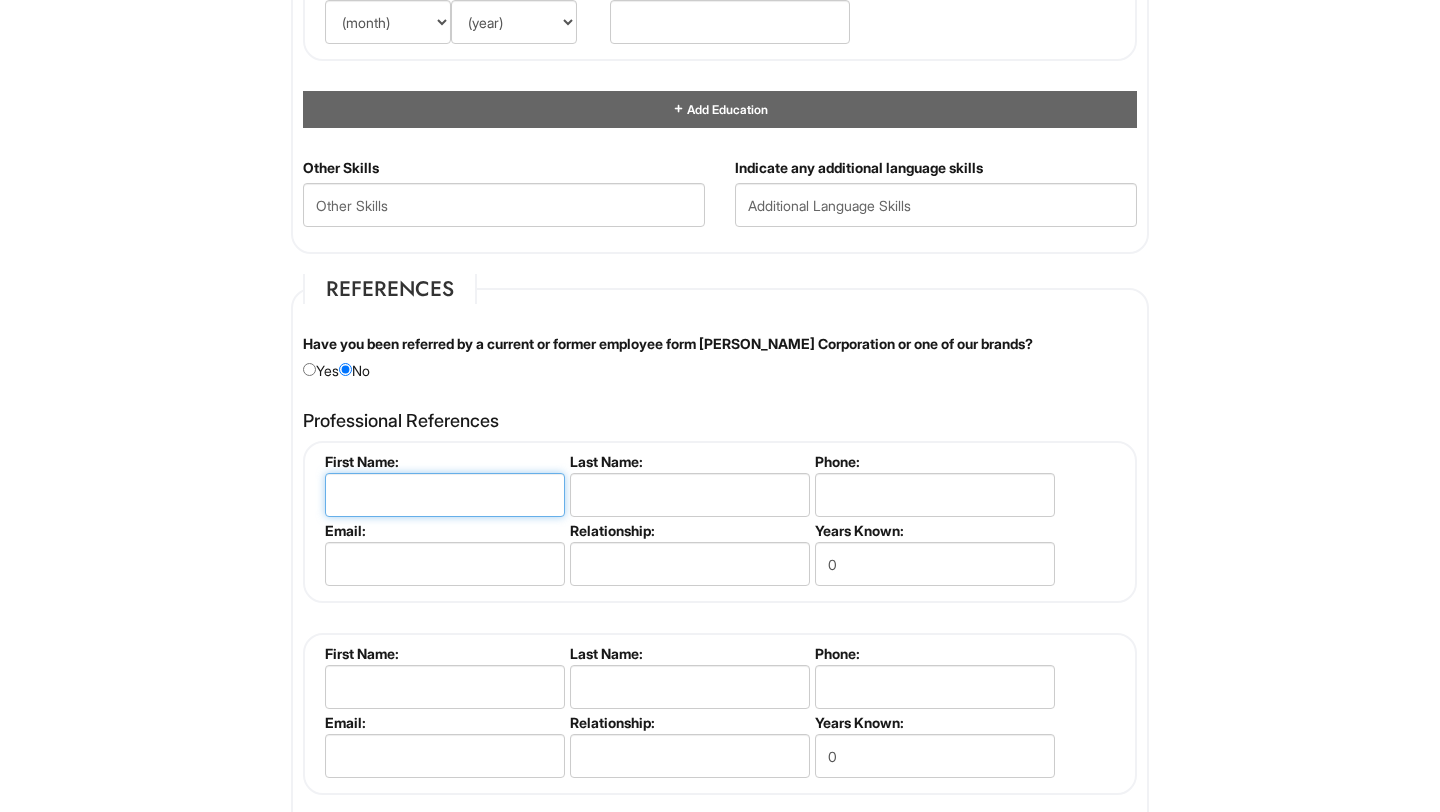 click at bounding box center [445, 495] 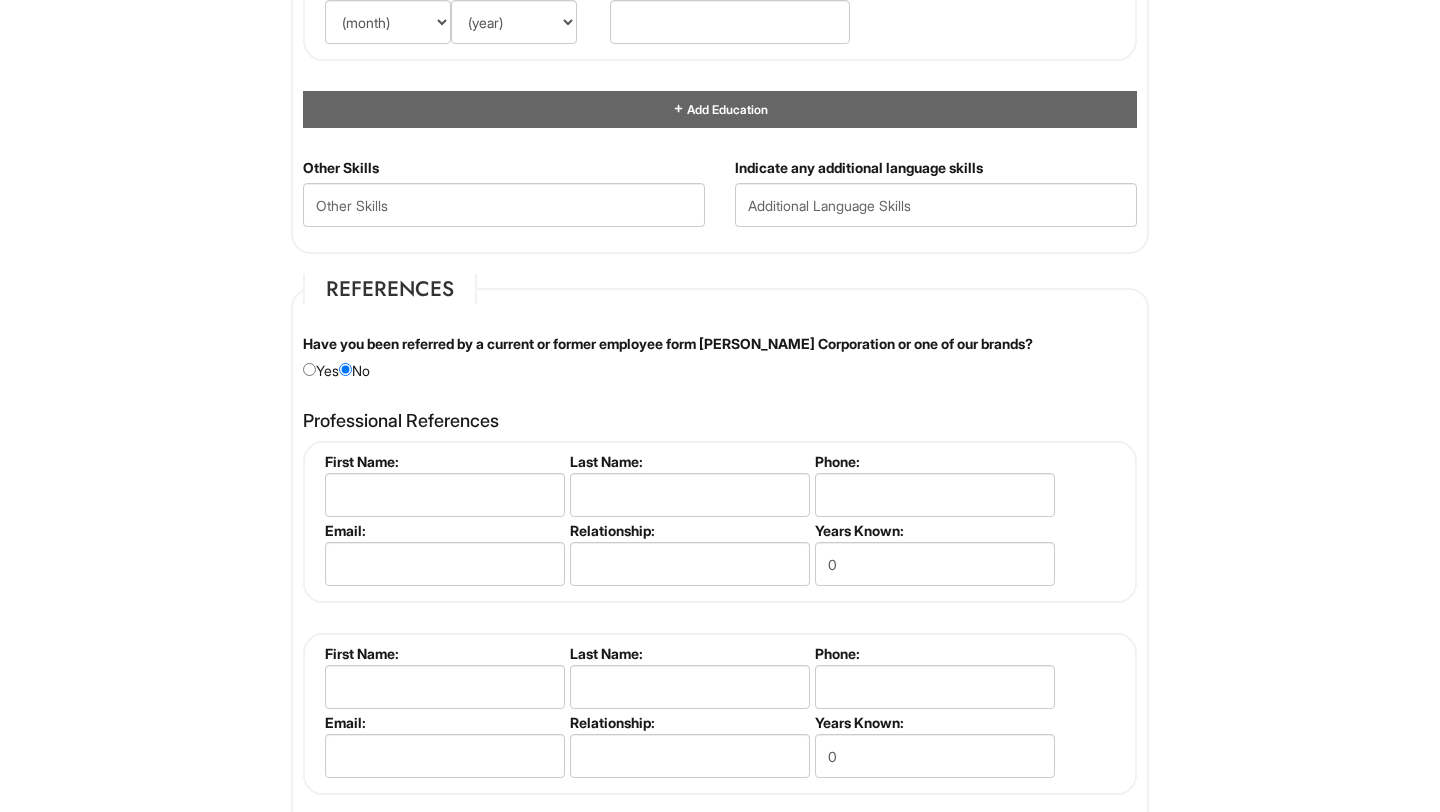 click on "Professional References" at bounding box center (720, 421) 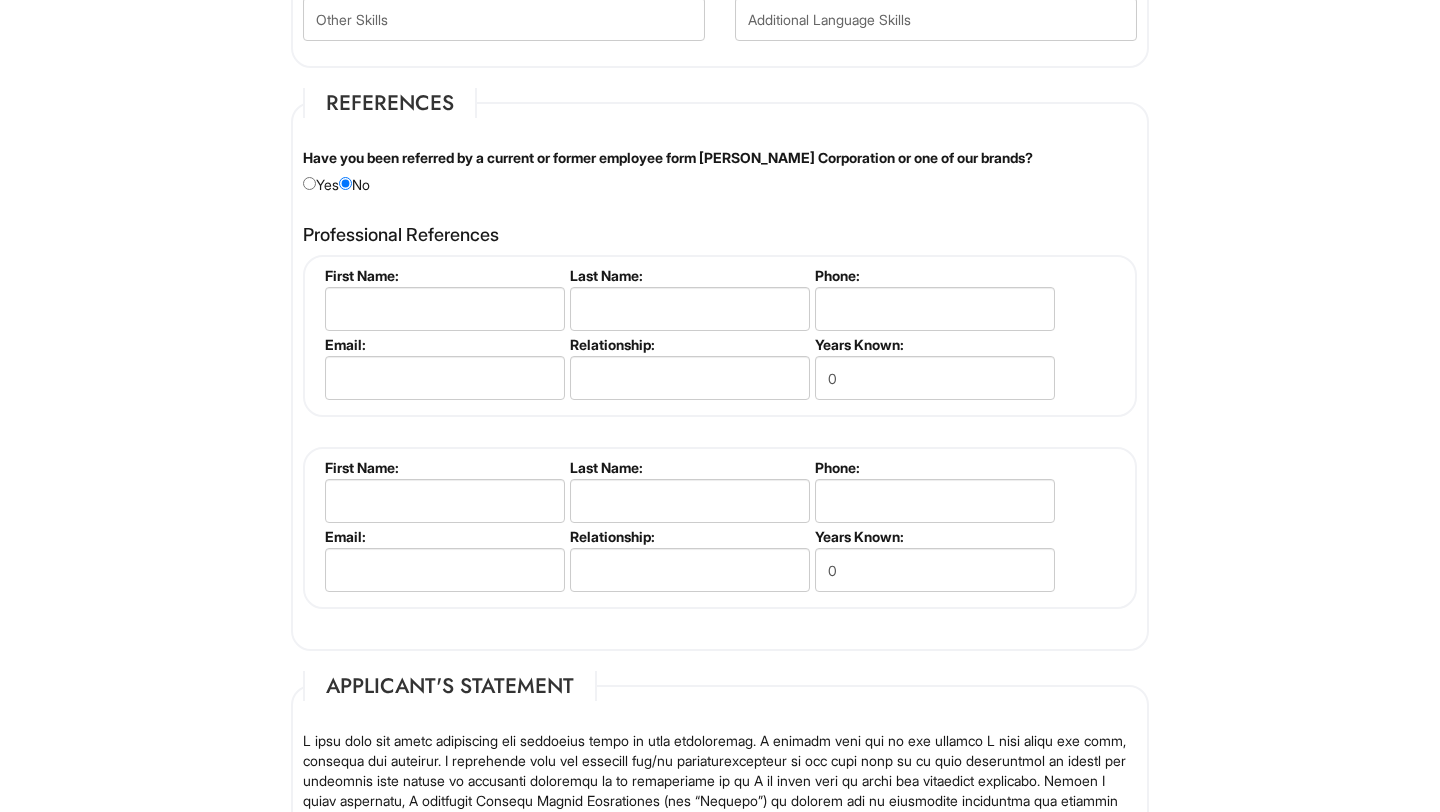 scroll, scrollTop: 2289, scrollLeft: 0, axis: vertical 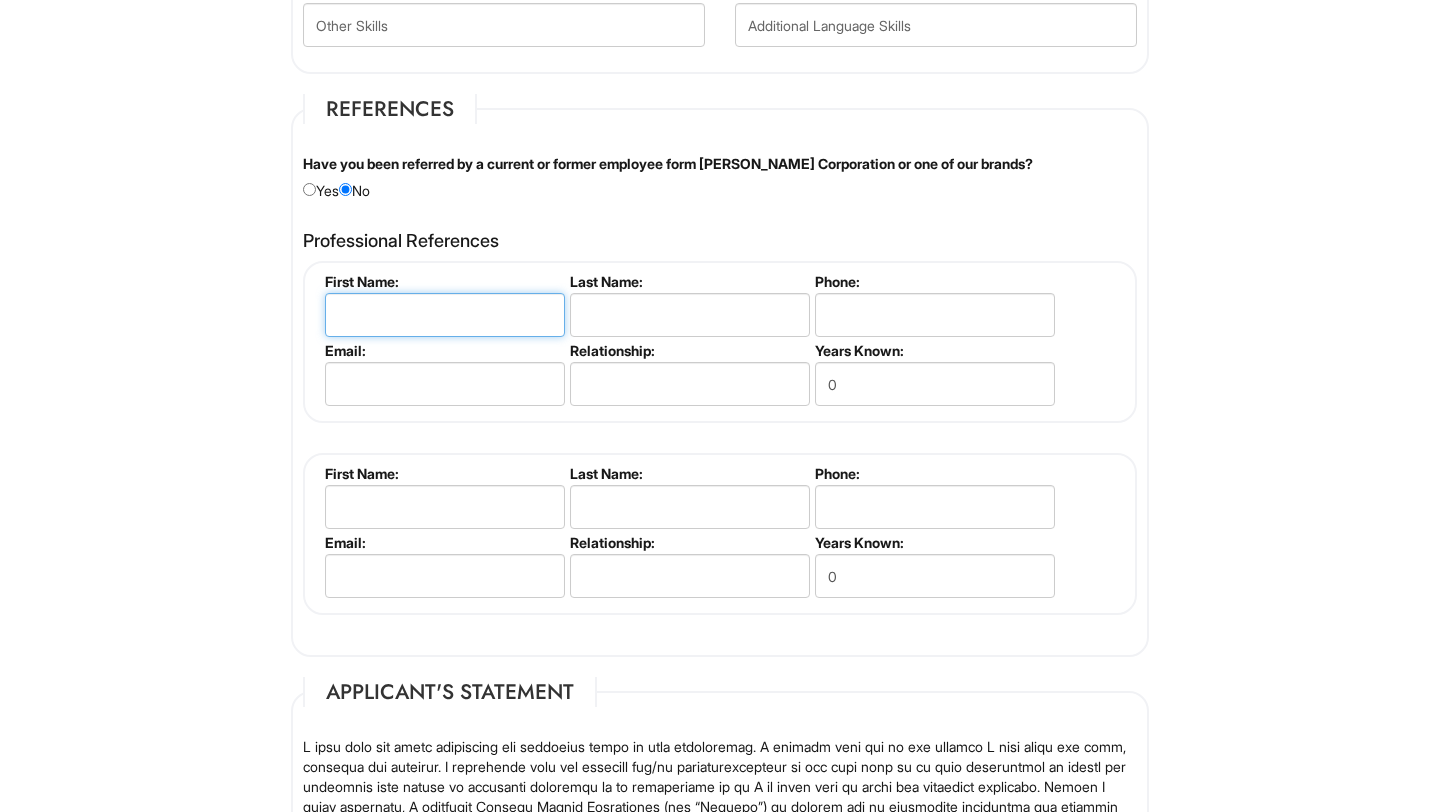 click at bounding box center (445, 315) 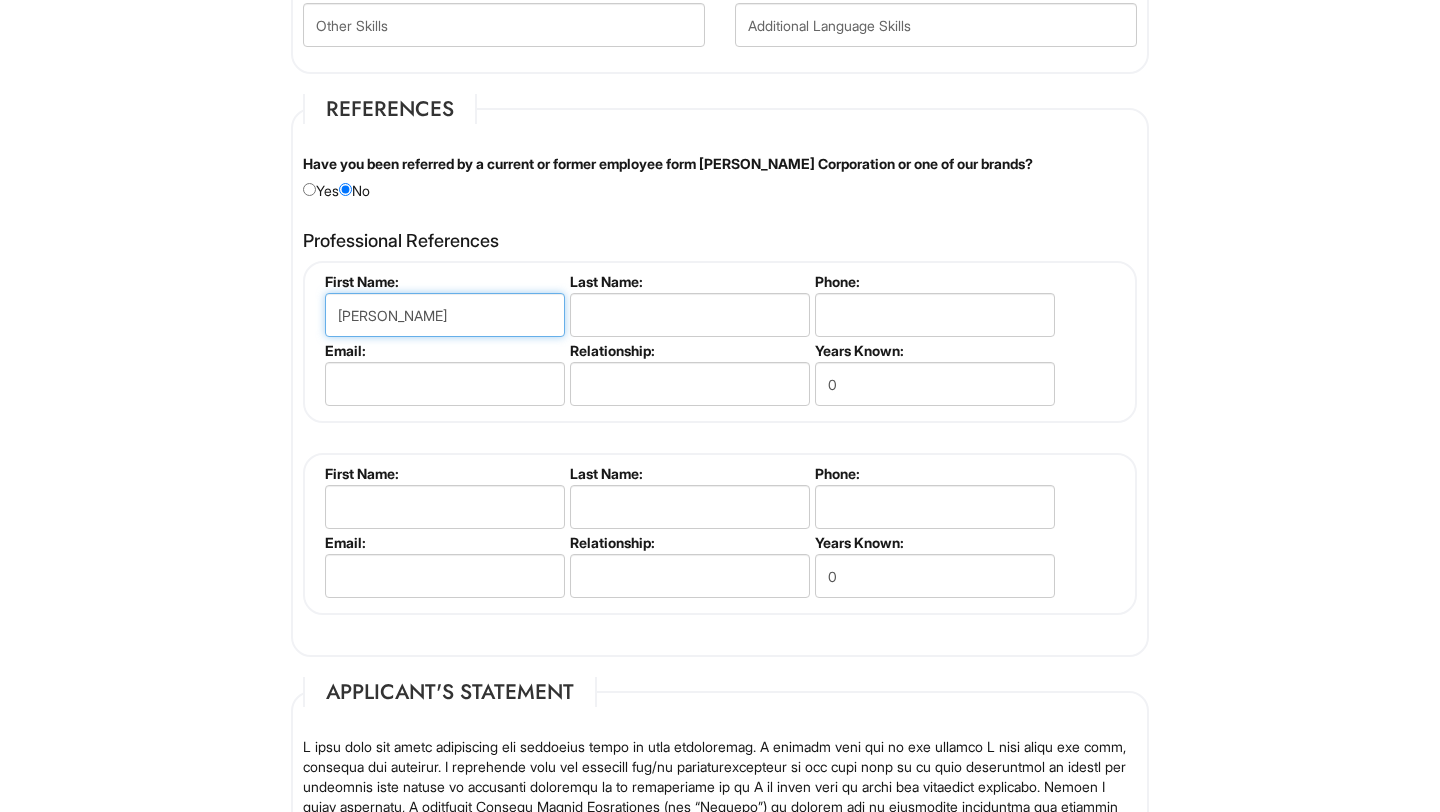 click on "[PERSON_NAME]" at bounding box center [445, 315] 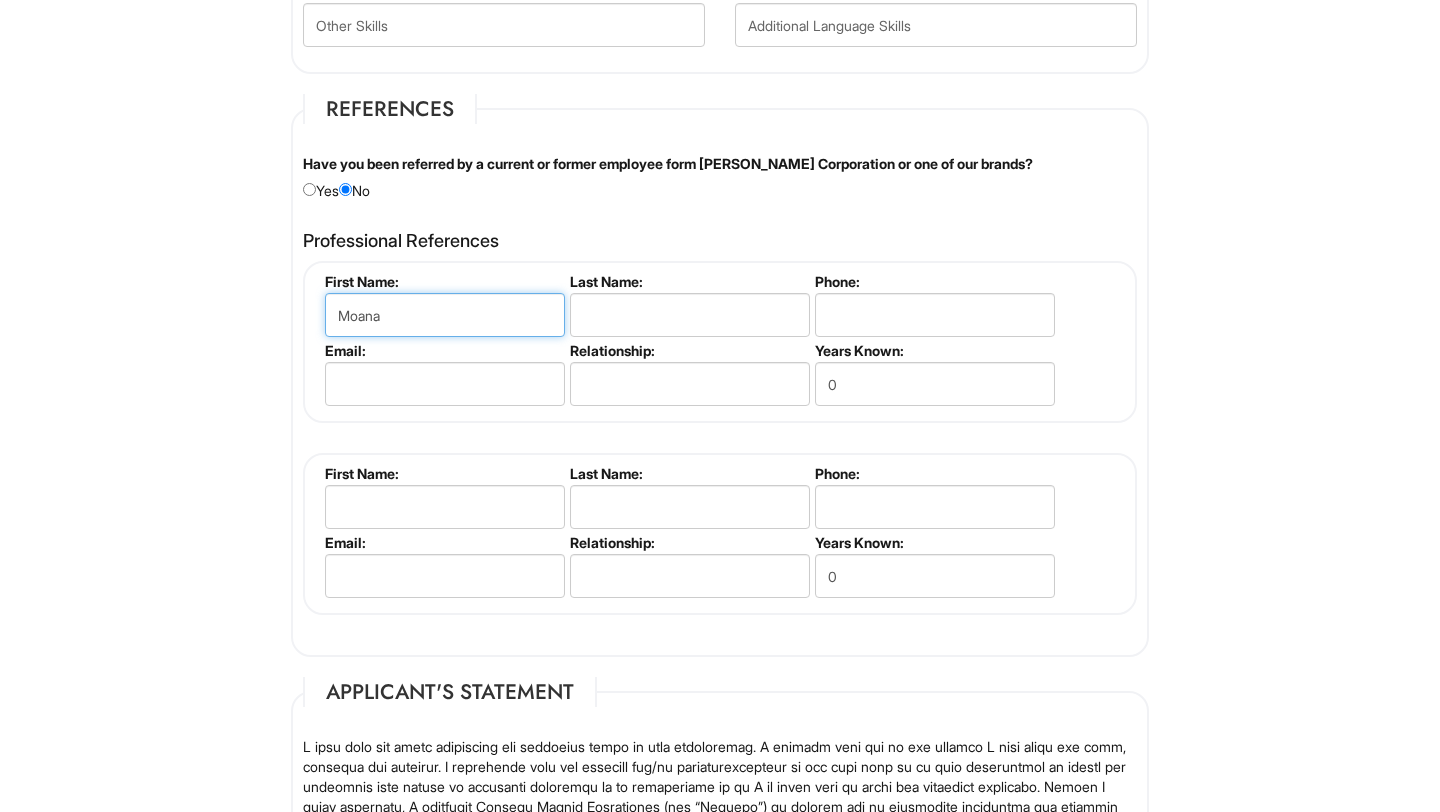 type on "Moana" 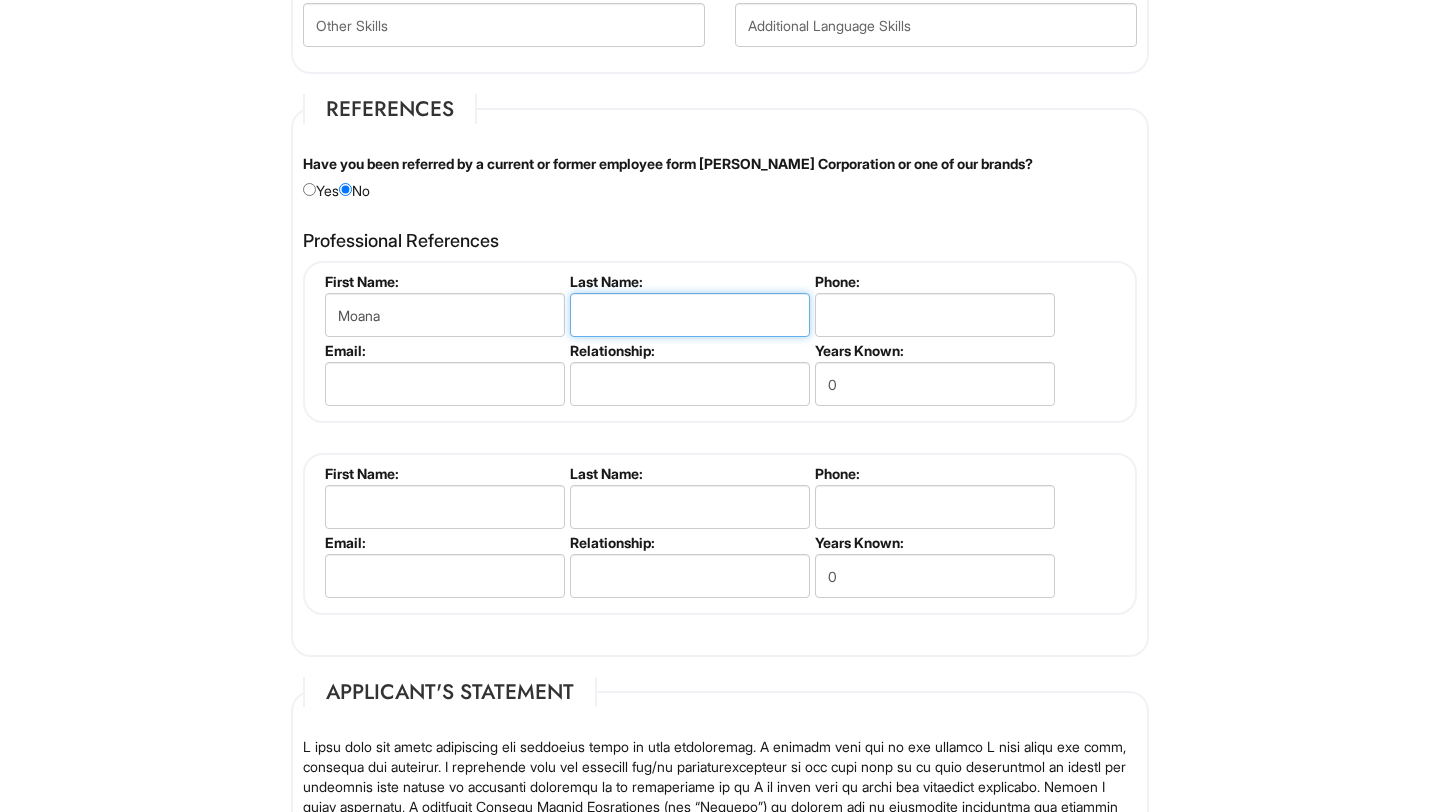 click at bounding box center [690, 315] 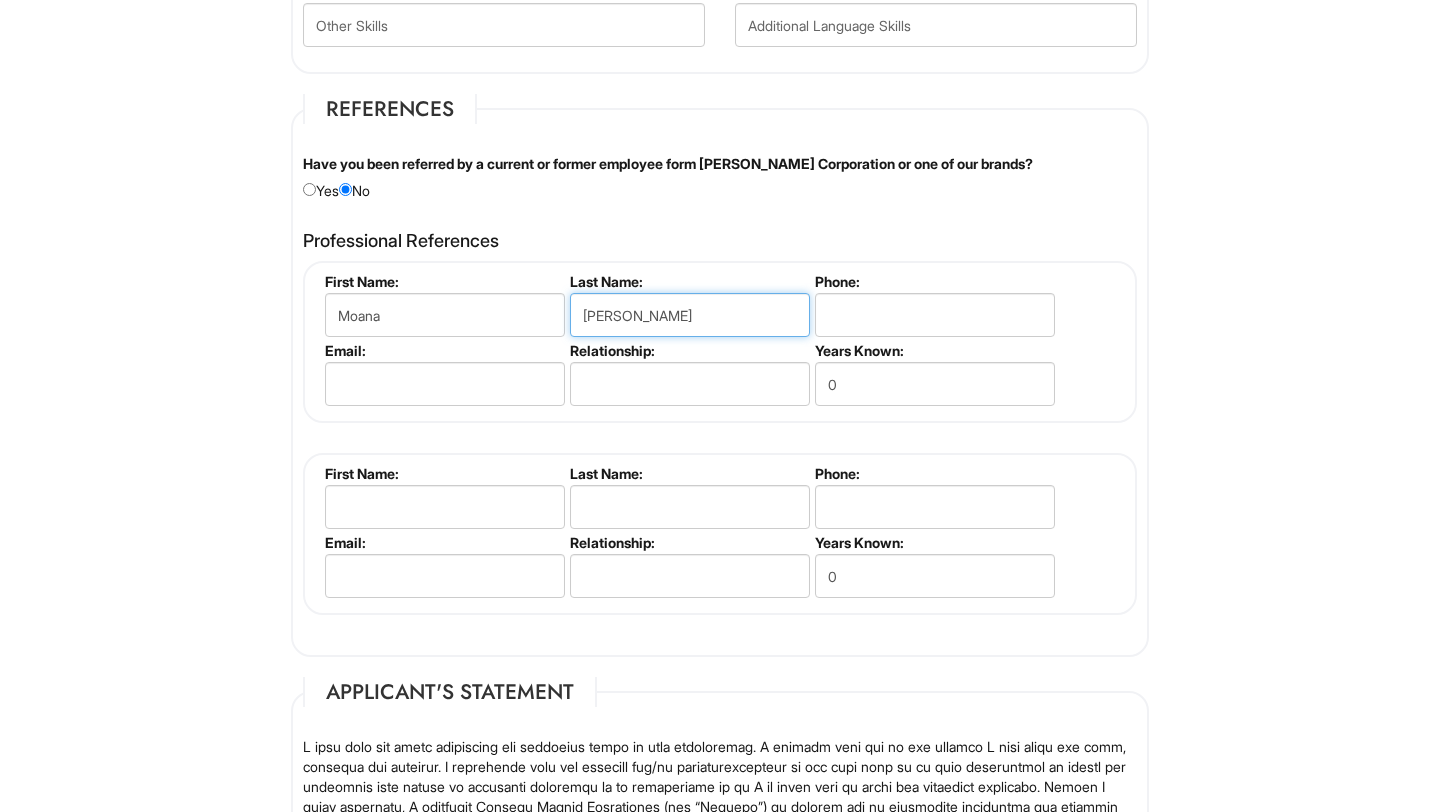 type on "[PERSON_NAME]" 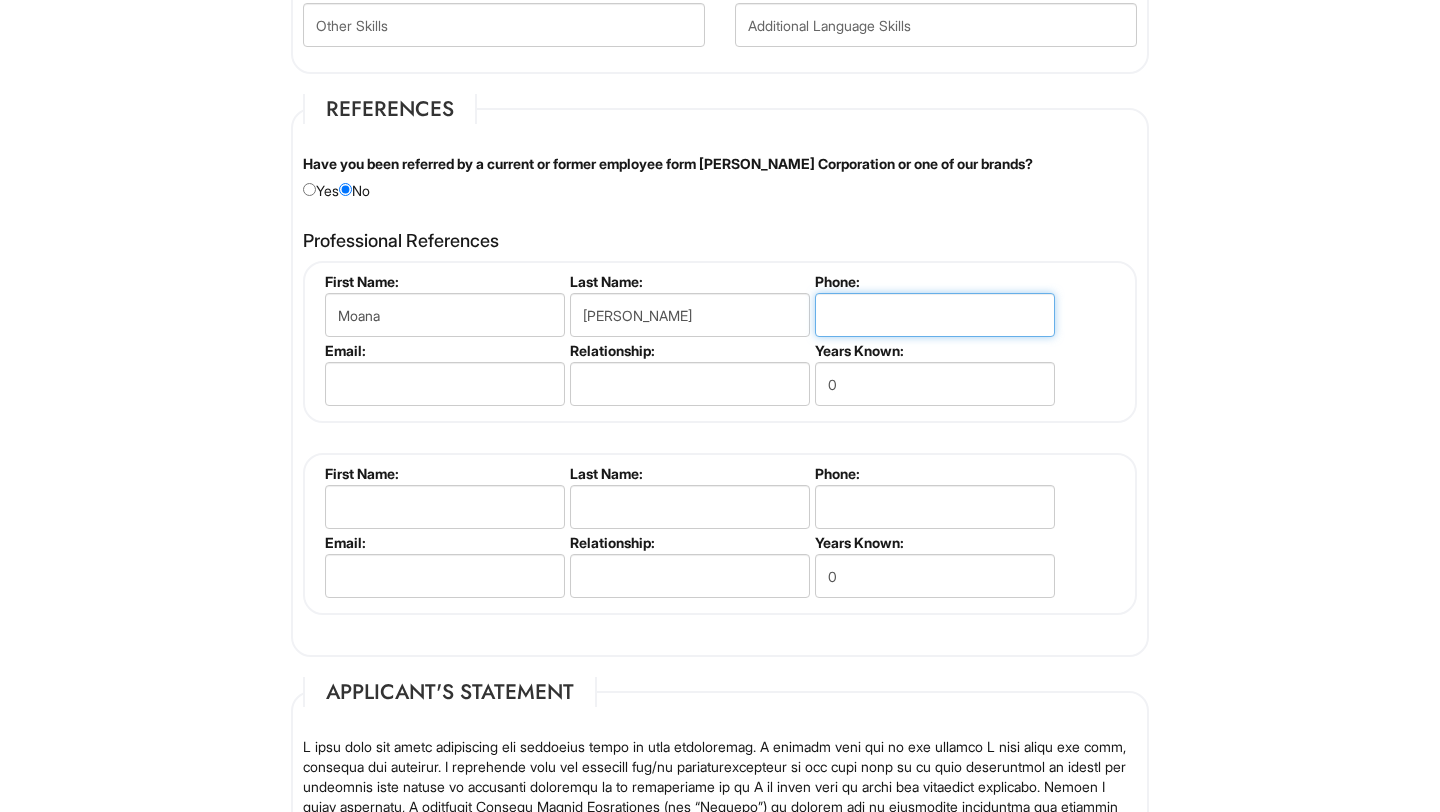 click at bounding box center [935, 315] 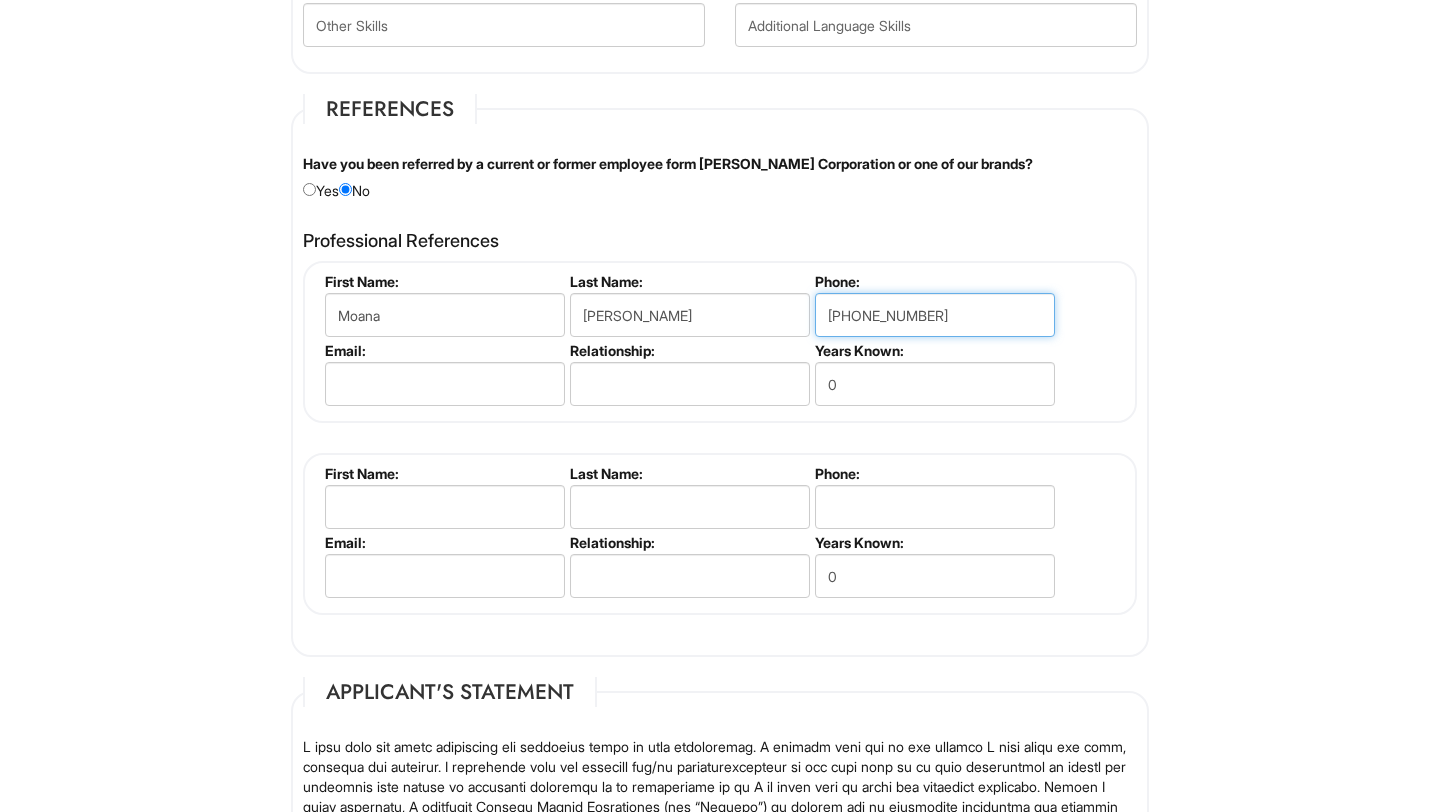 type on "[PHONE_NUMBER]" 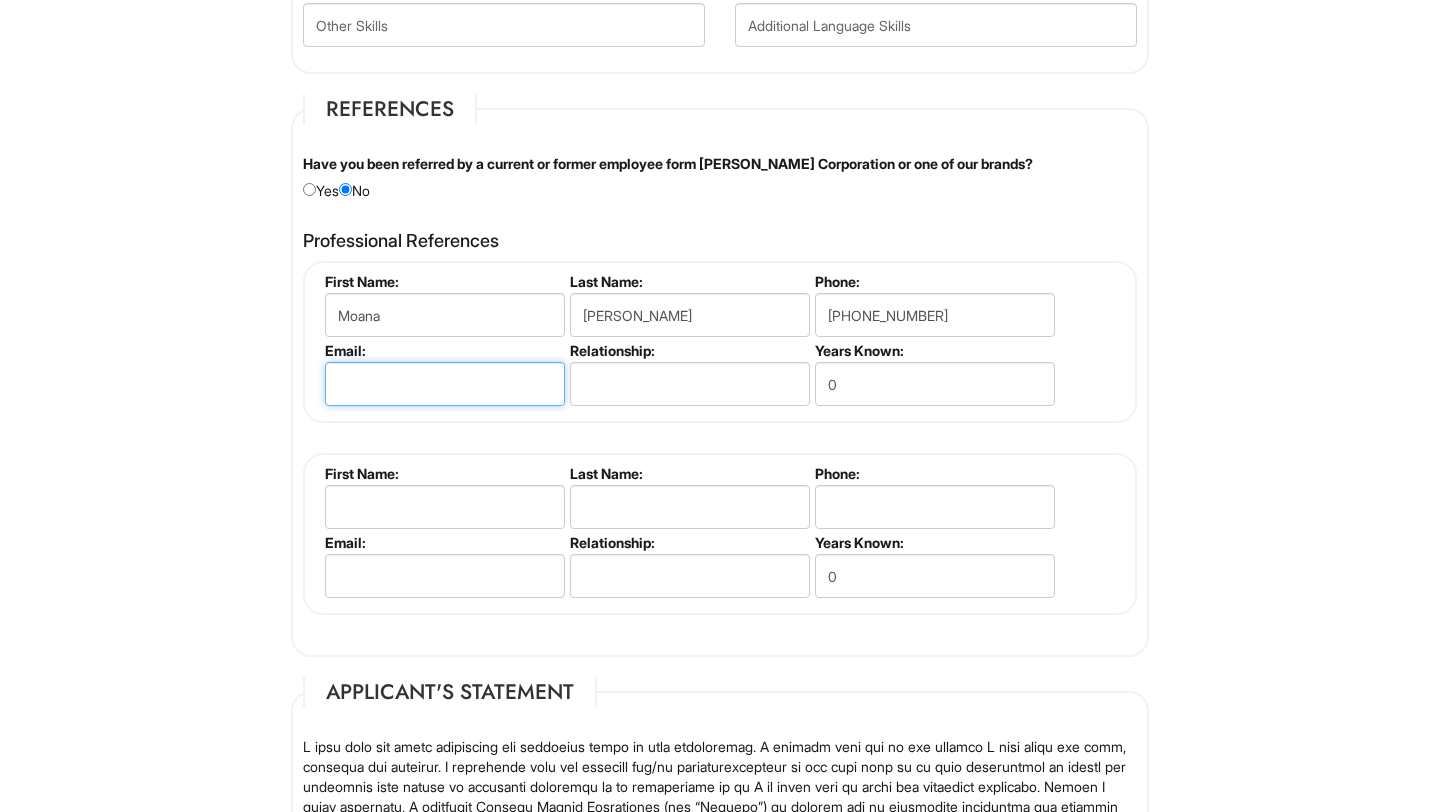 click at bounding box center [445, 384] 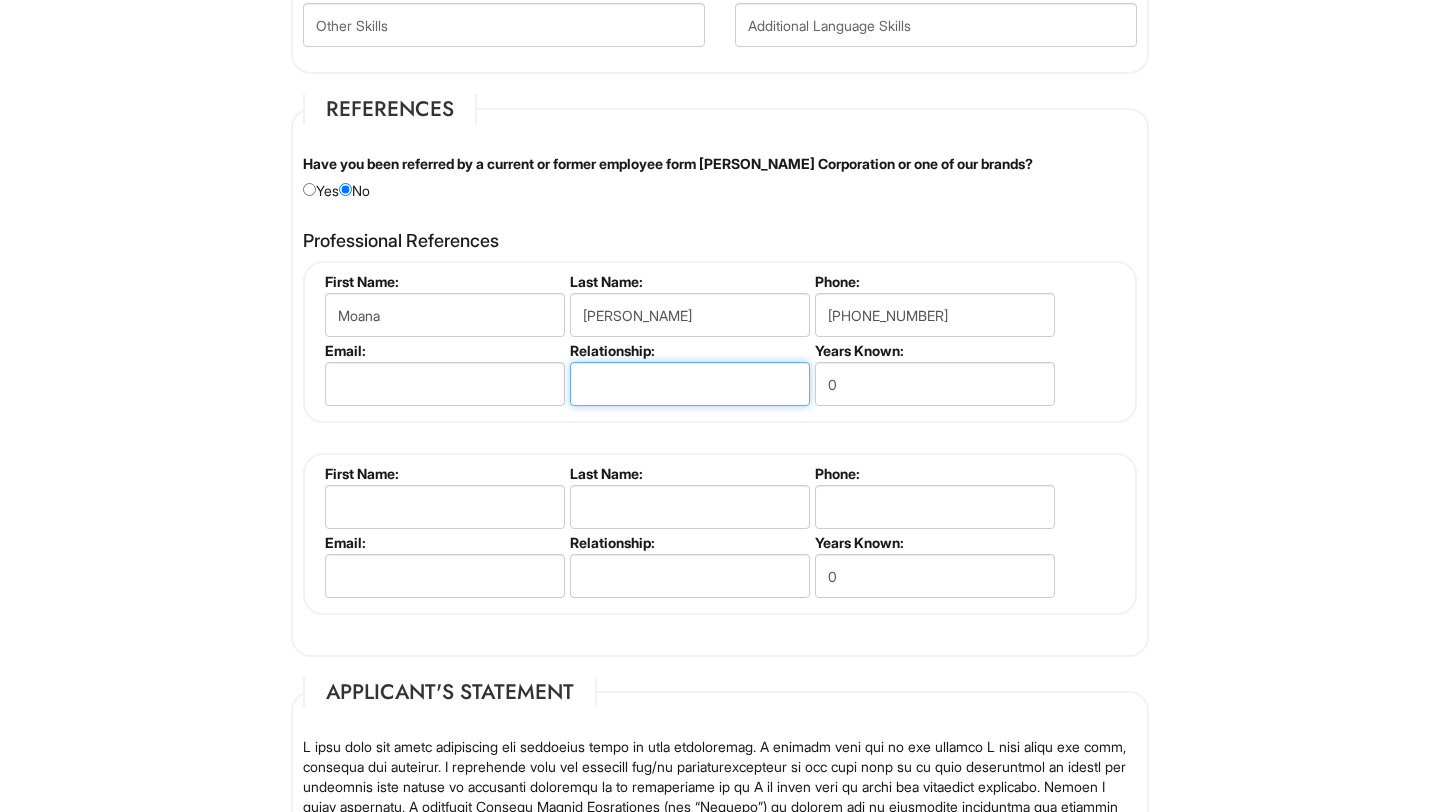 click at bounding box center (690, 384) 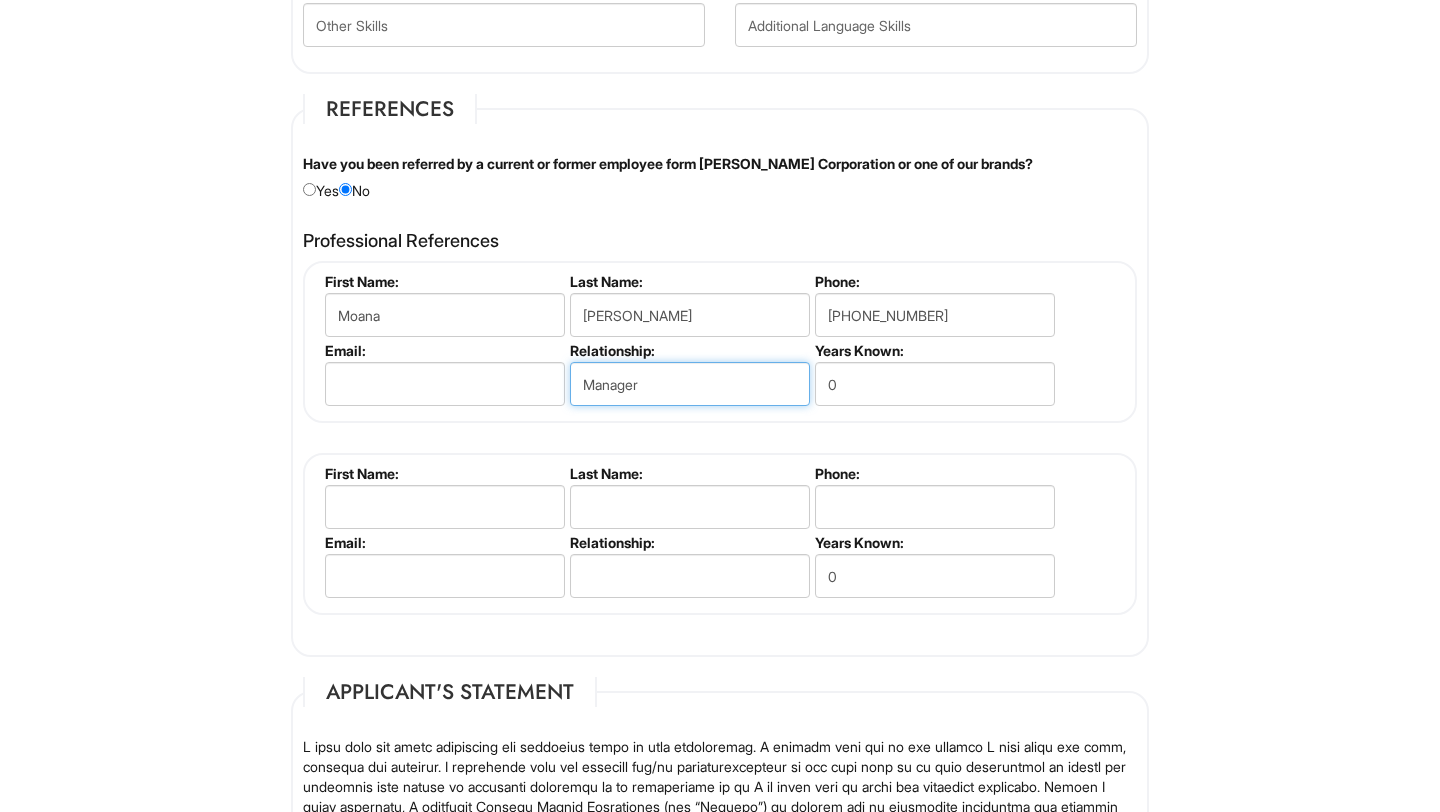 type on "Manager" 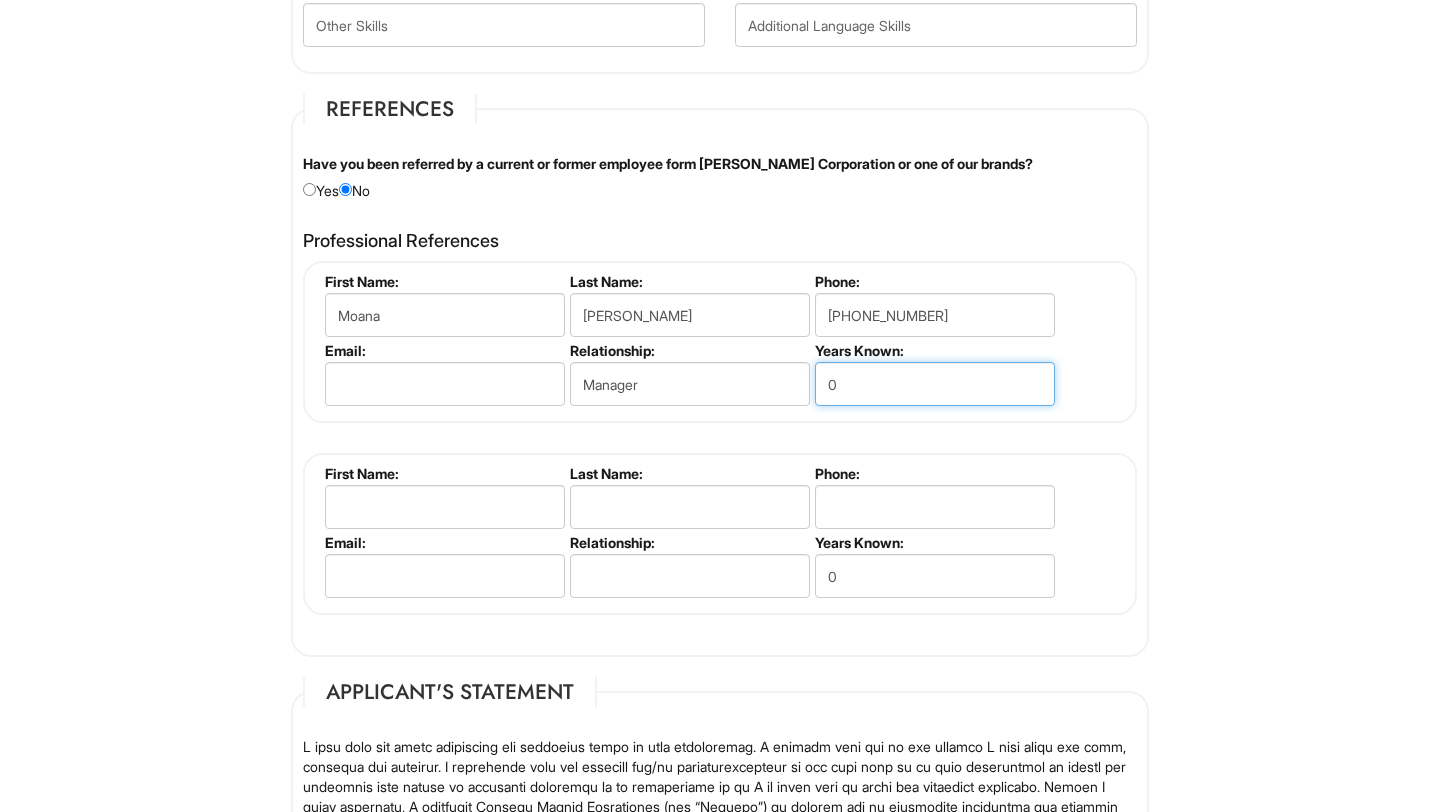 click on "0" at bounding box center [935, 384] 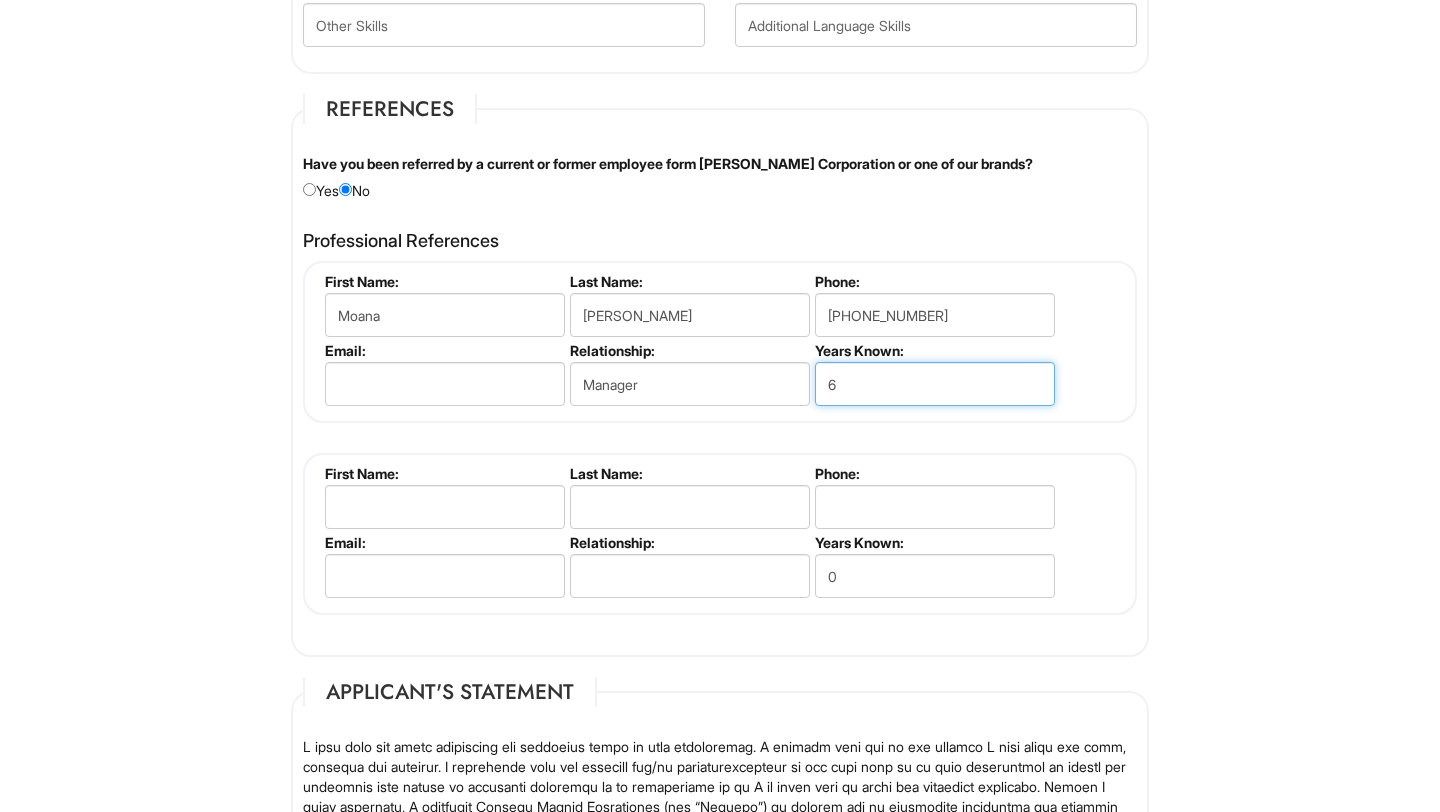 type on "6" 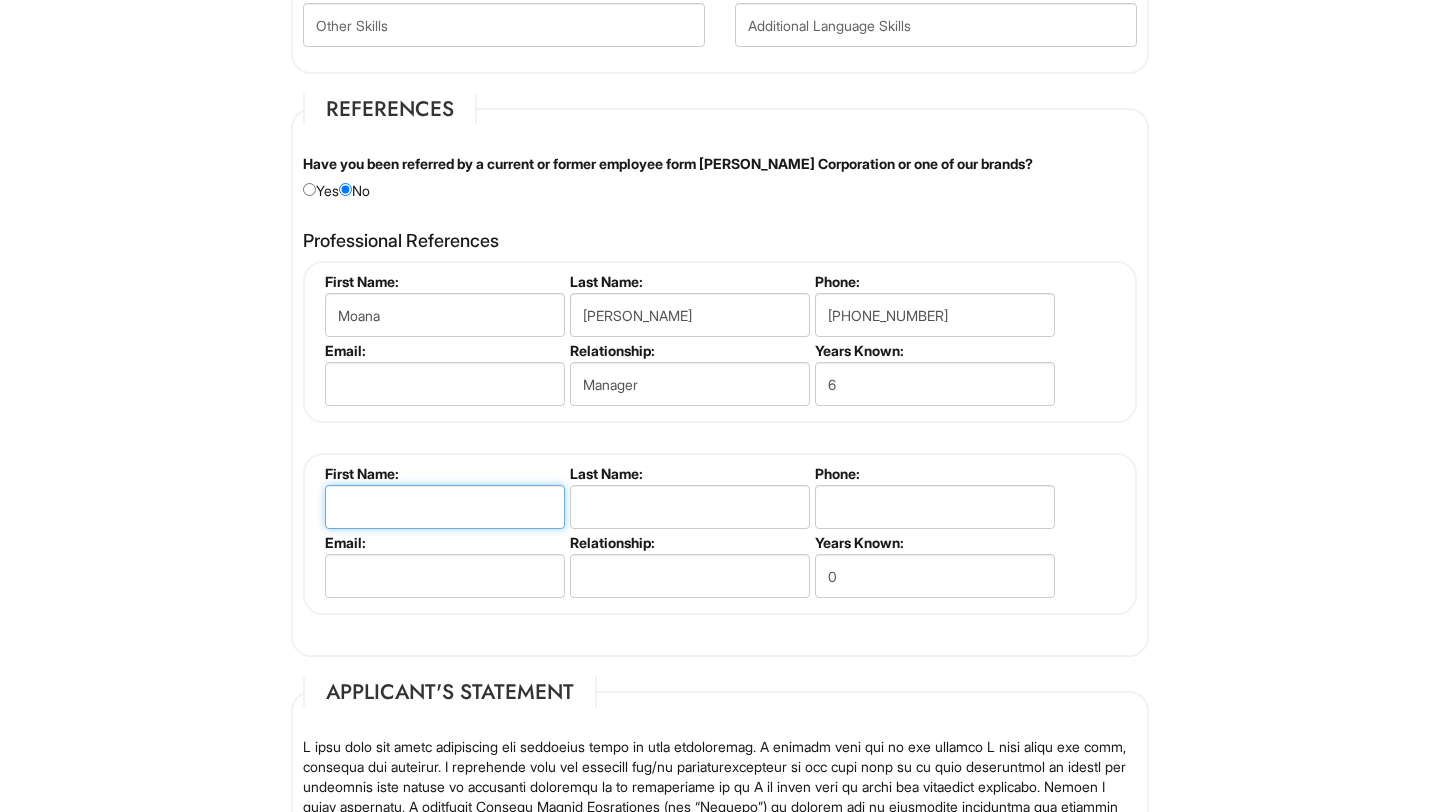 click at bounding box center [445, 507] 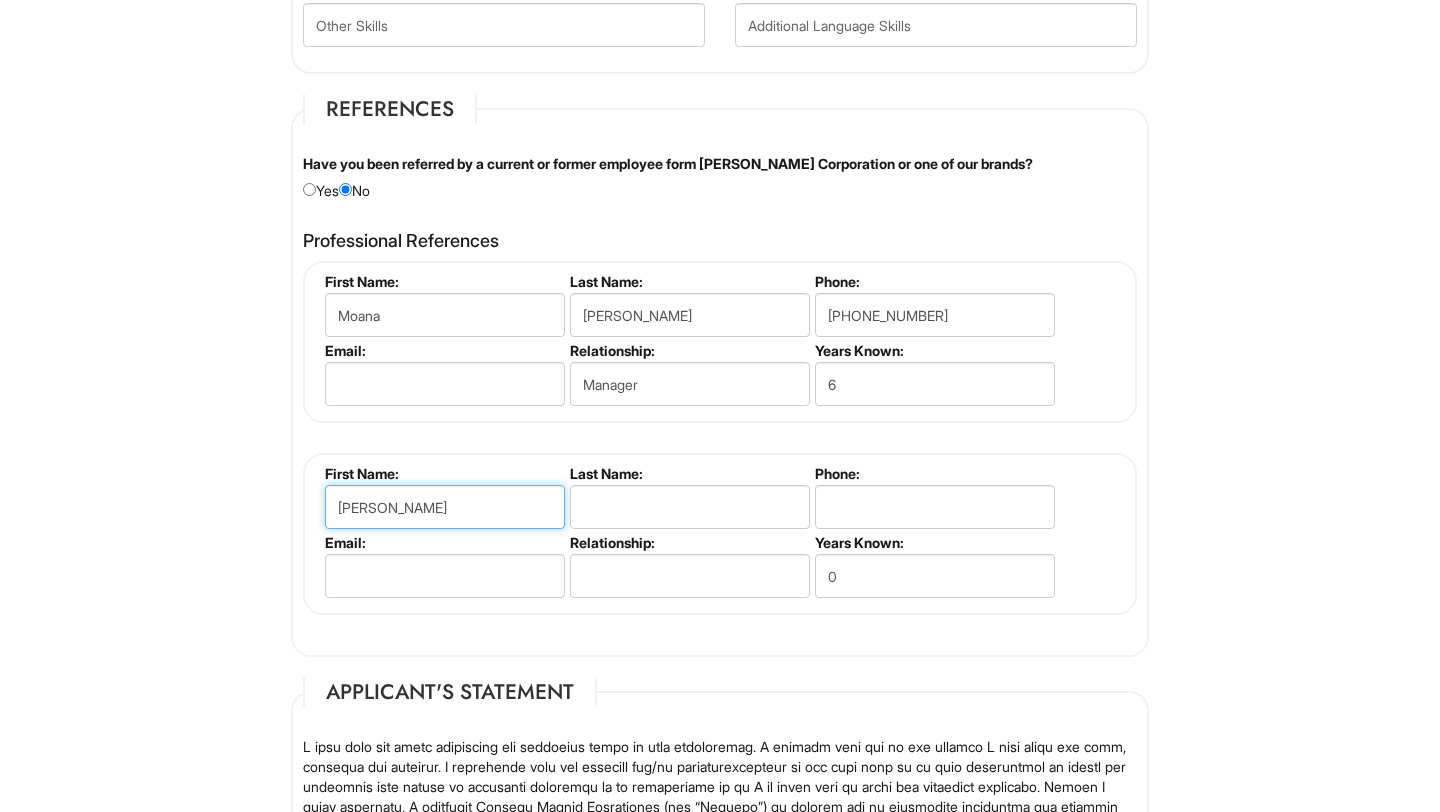 type on "[PERSON_NAME]" 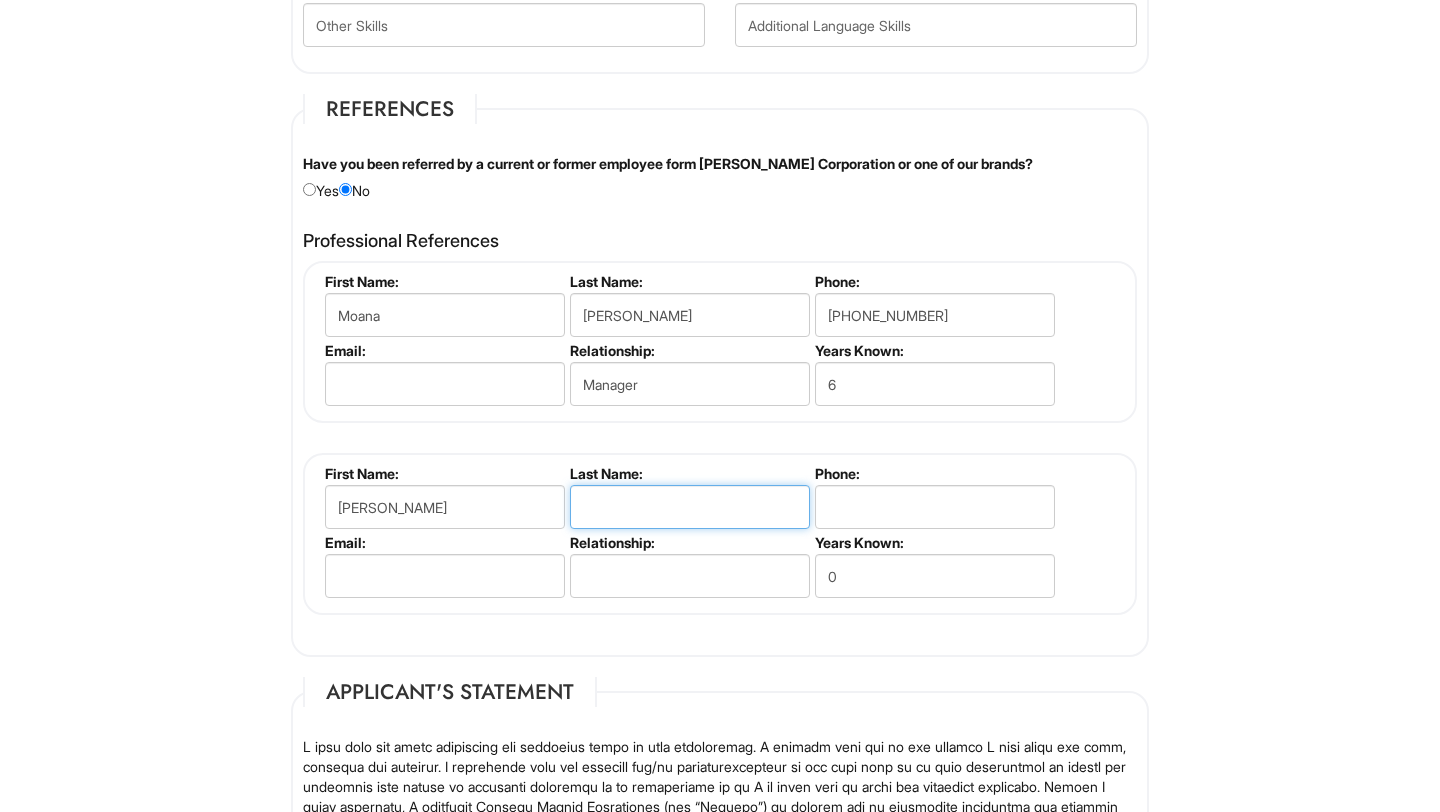 click at bounding box center [690, 507] 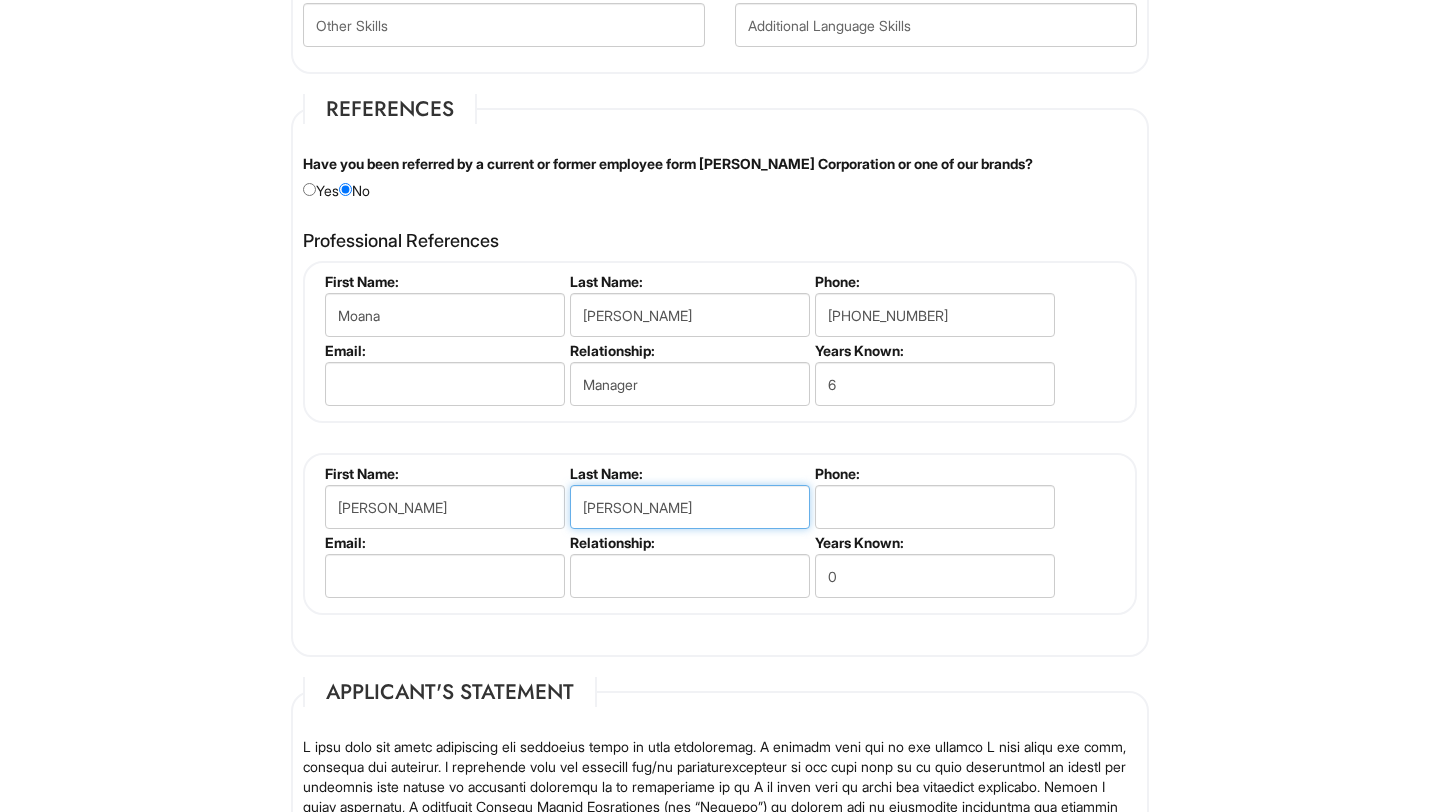 type on "[PERSON_NAME]" 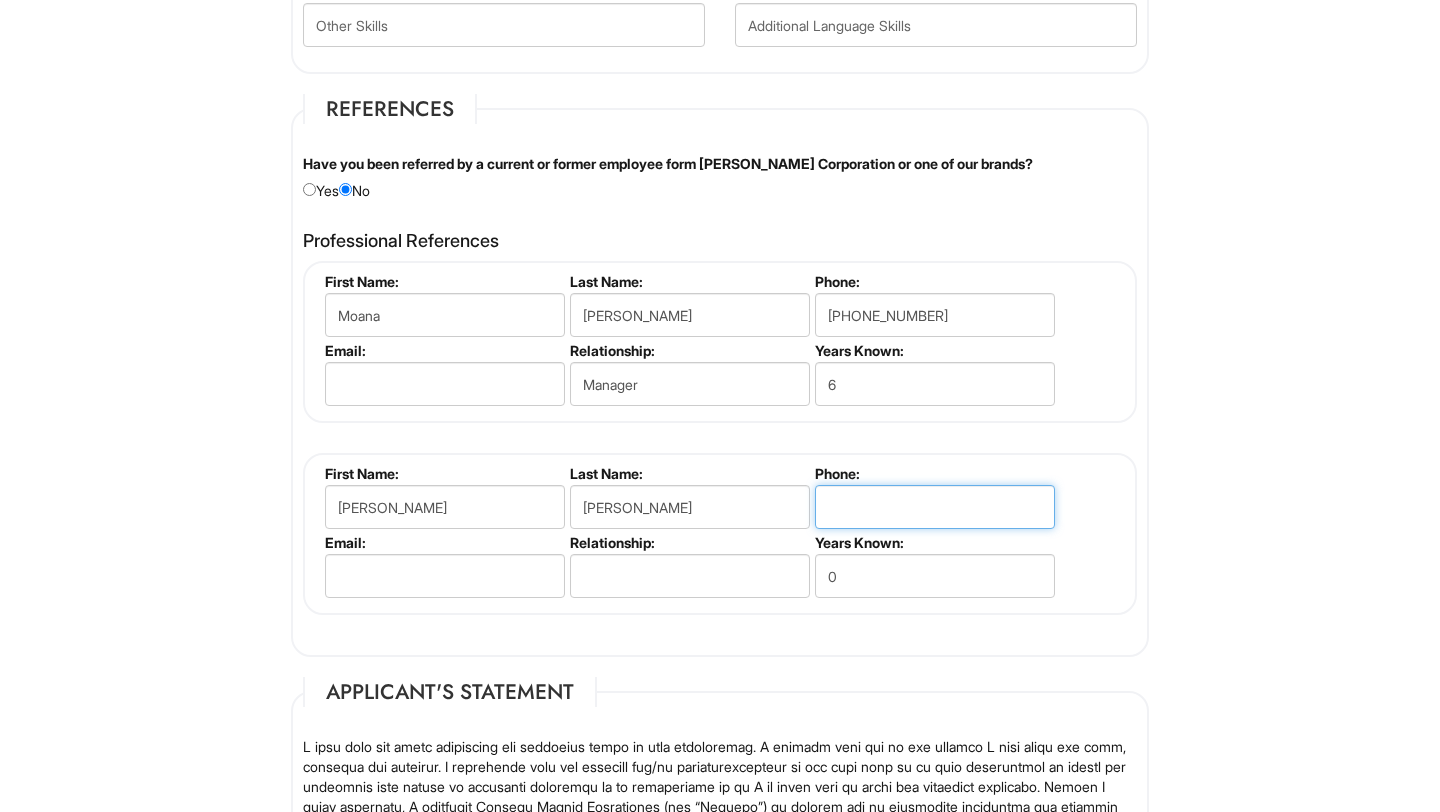 click at bounding box center (935, 507) 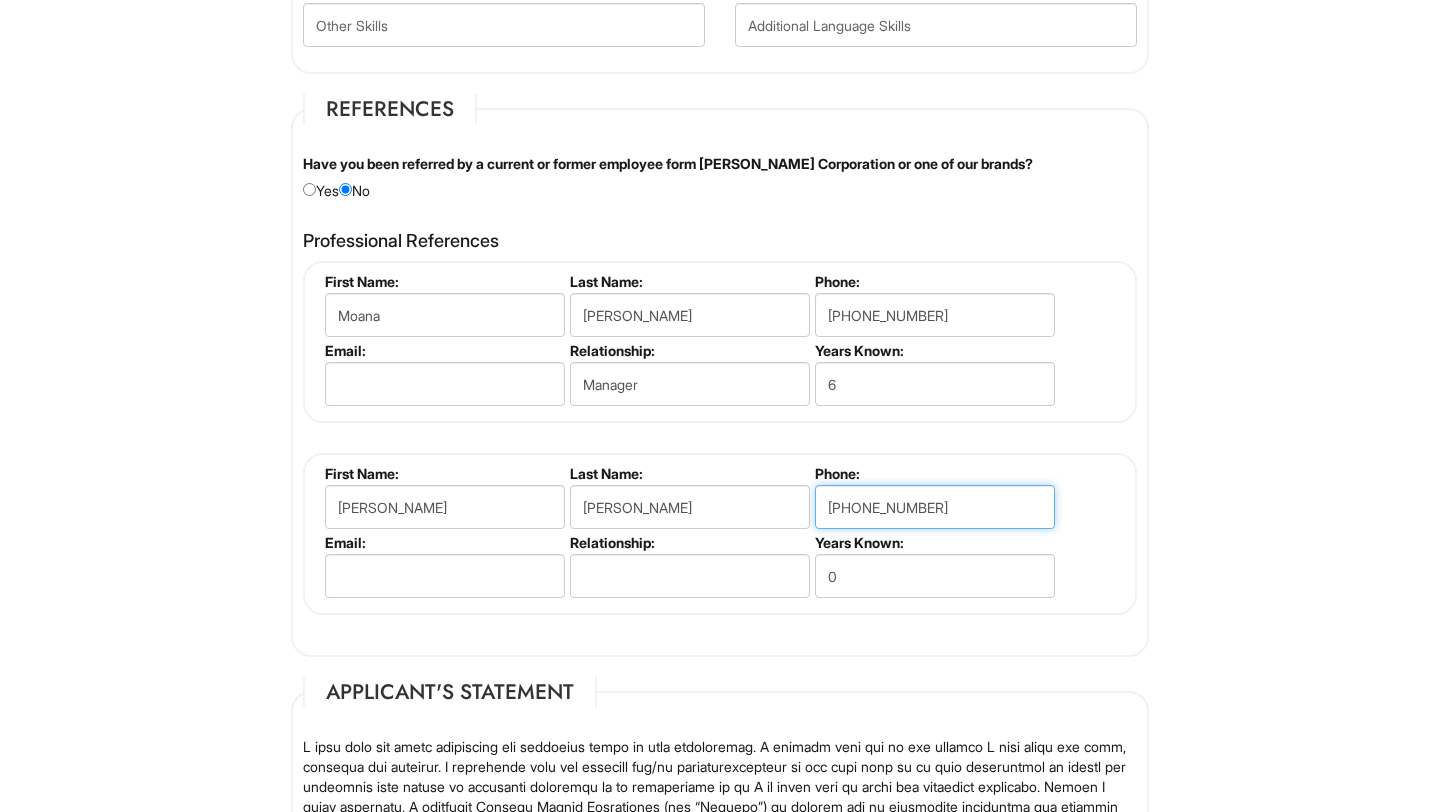 type on "[PHONE_NUMBER]" 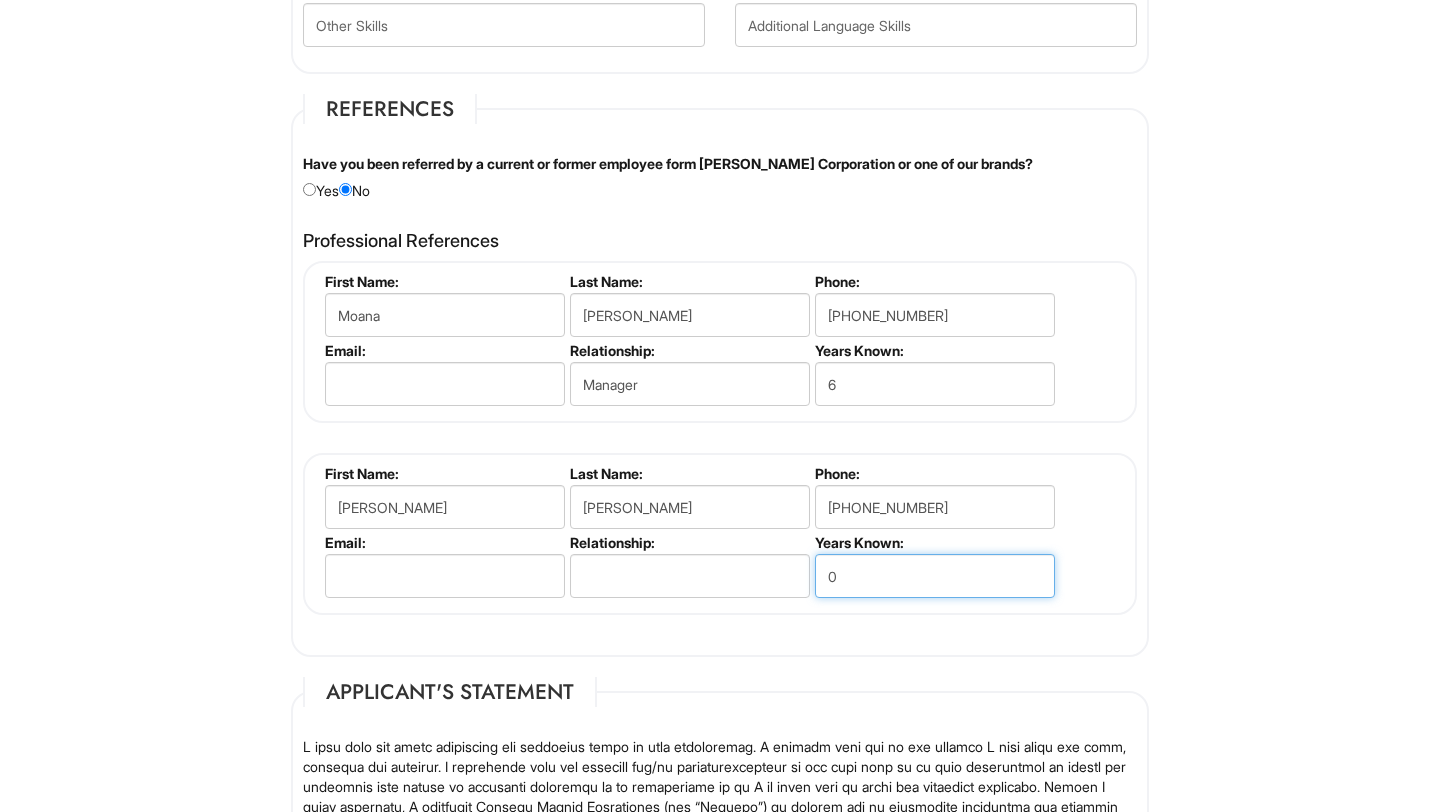 click on "0" at bounding box center [935, 576] 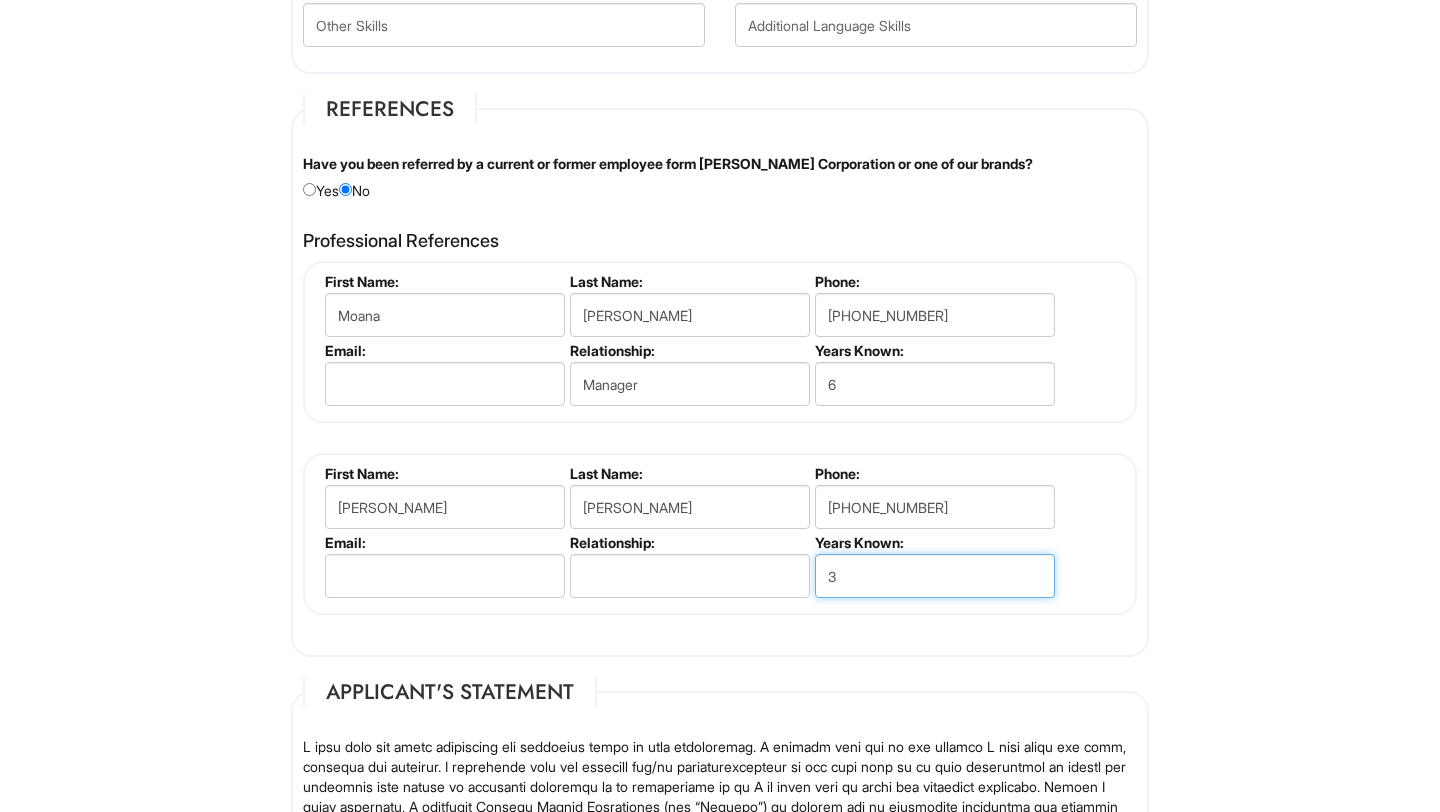 type on "3" 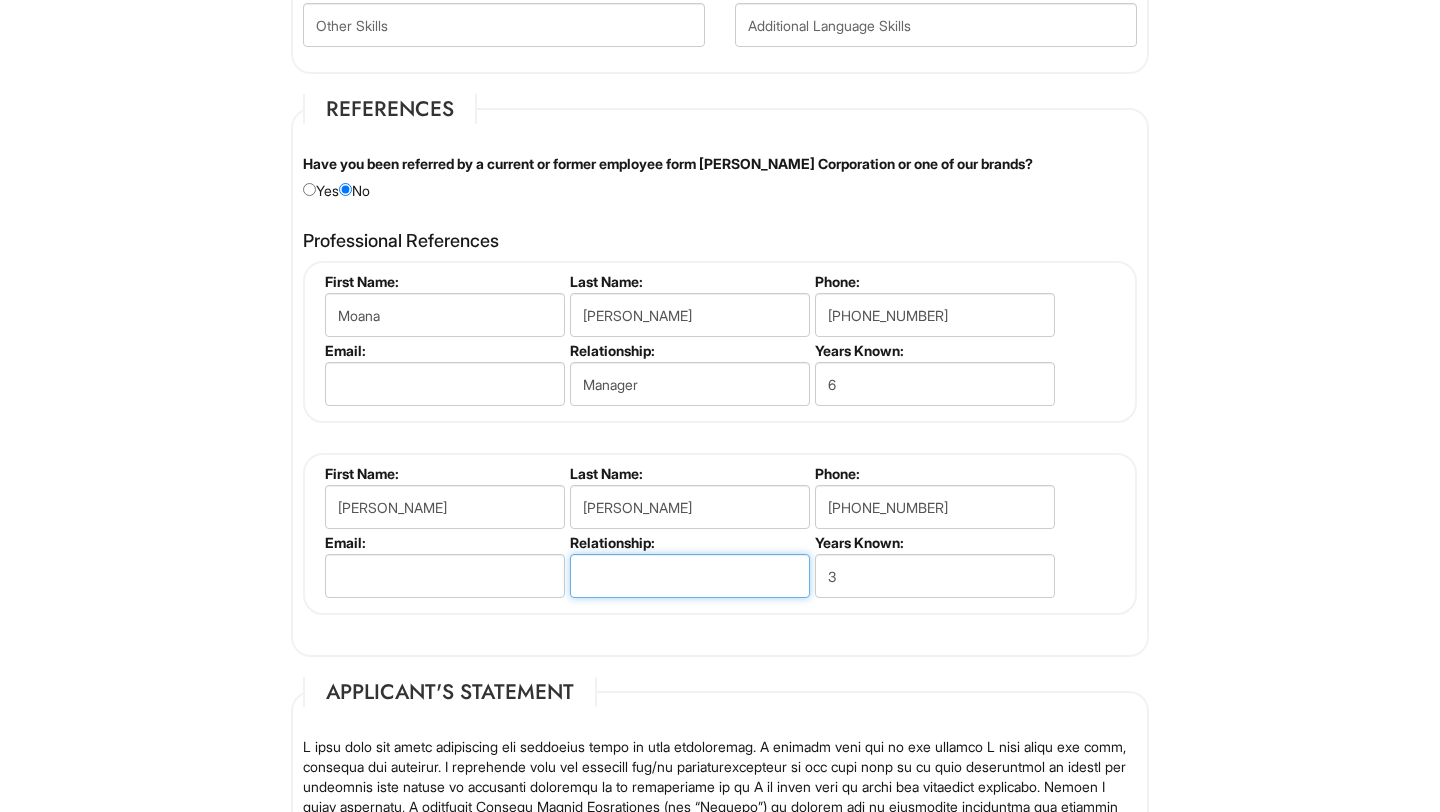 click at bounding box center (690, 576) 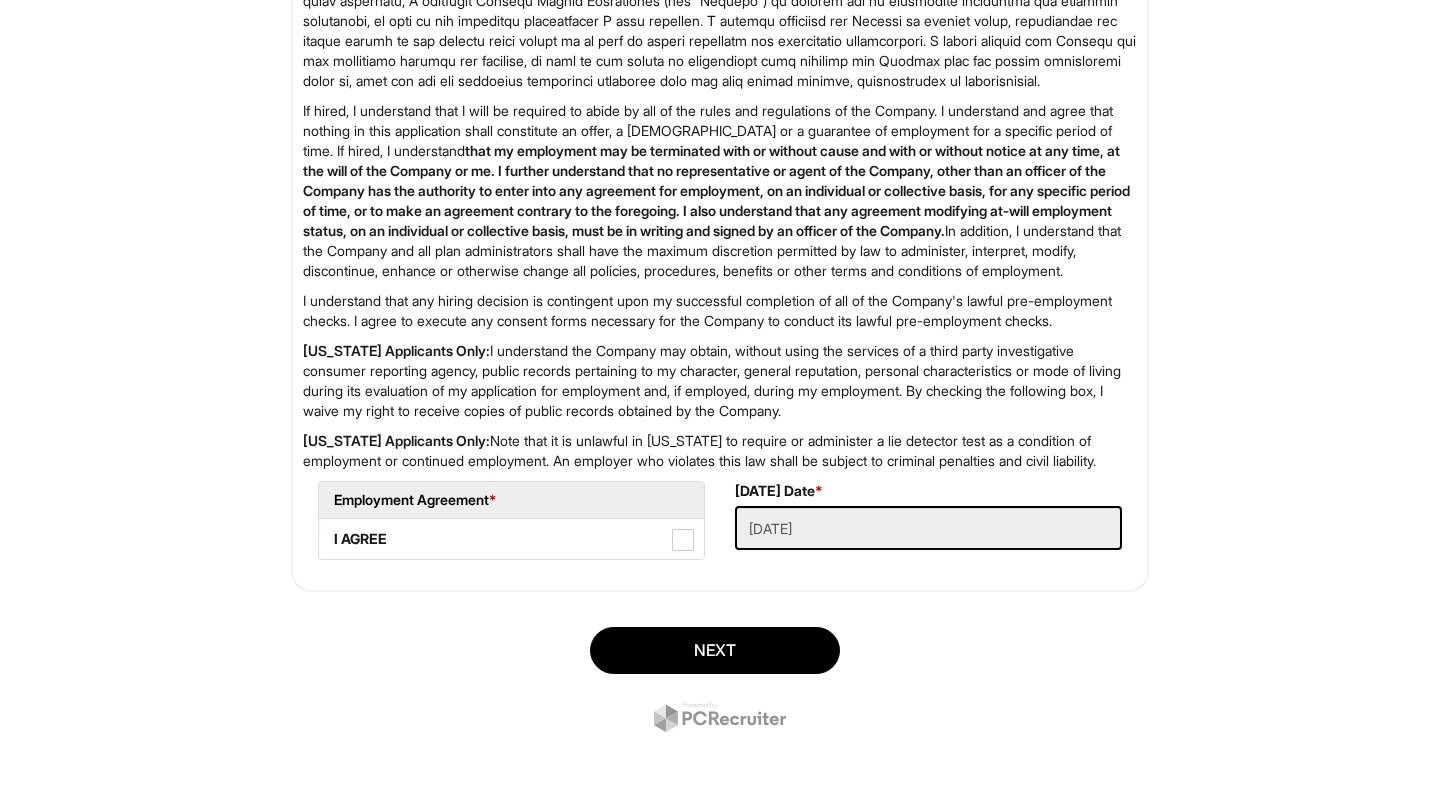 scroll, scrollTop: 3131, scrollLeft: 0, axis: vertical 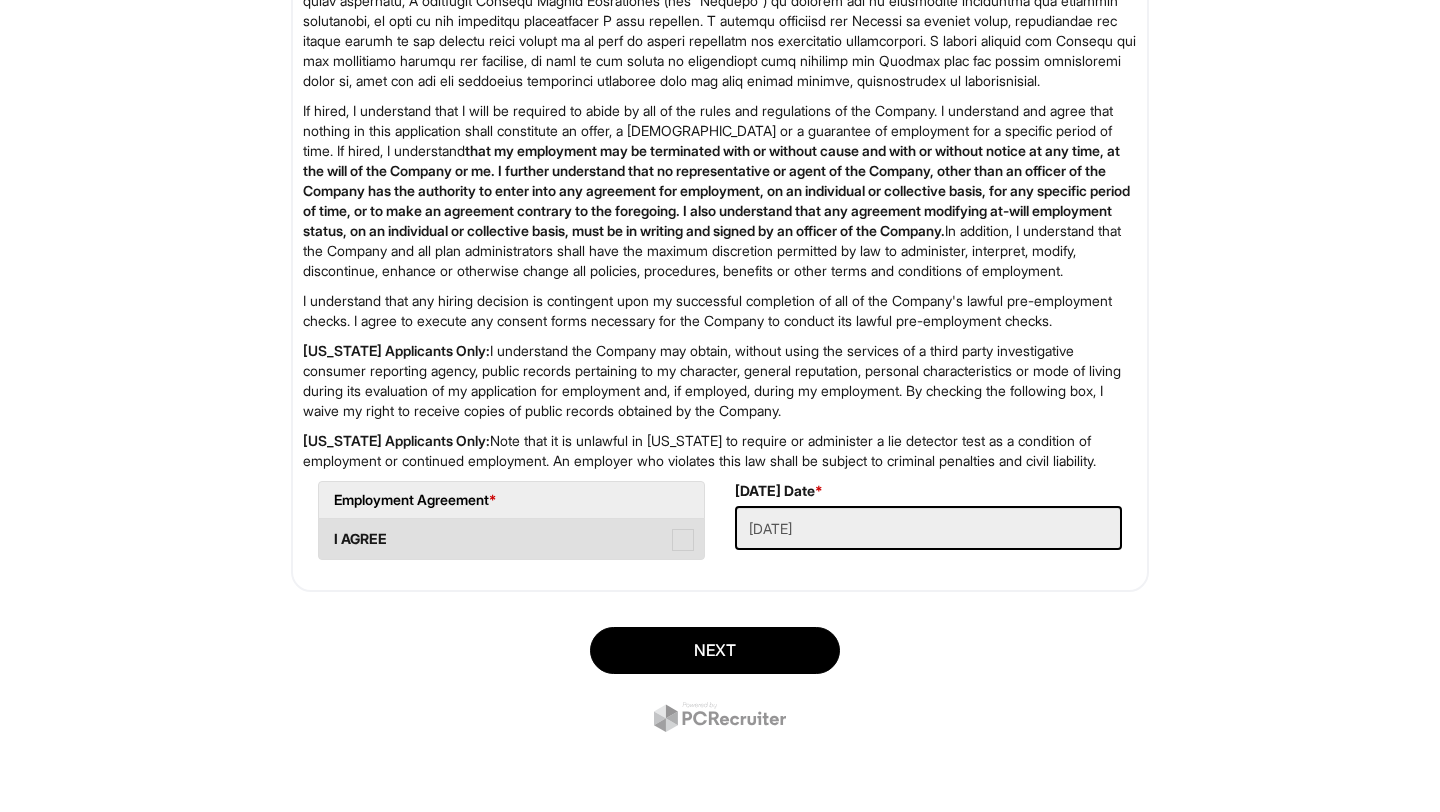 type on "Manager" 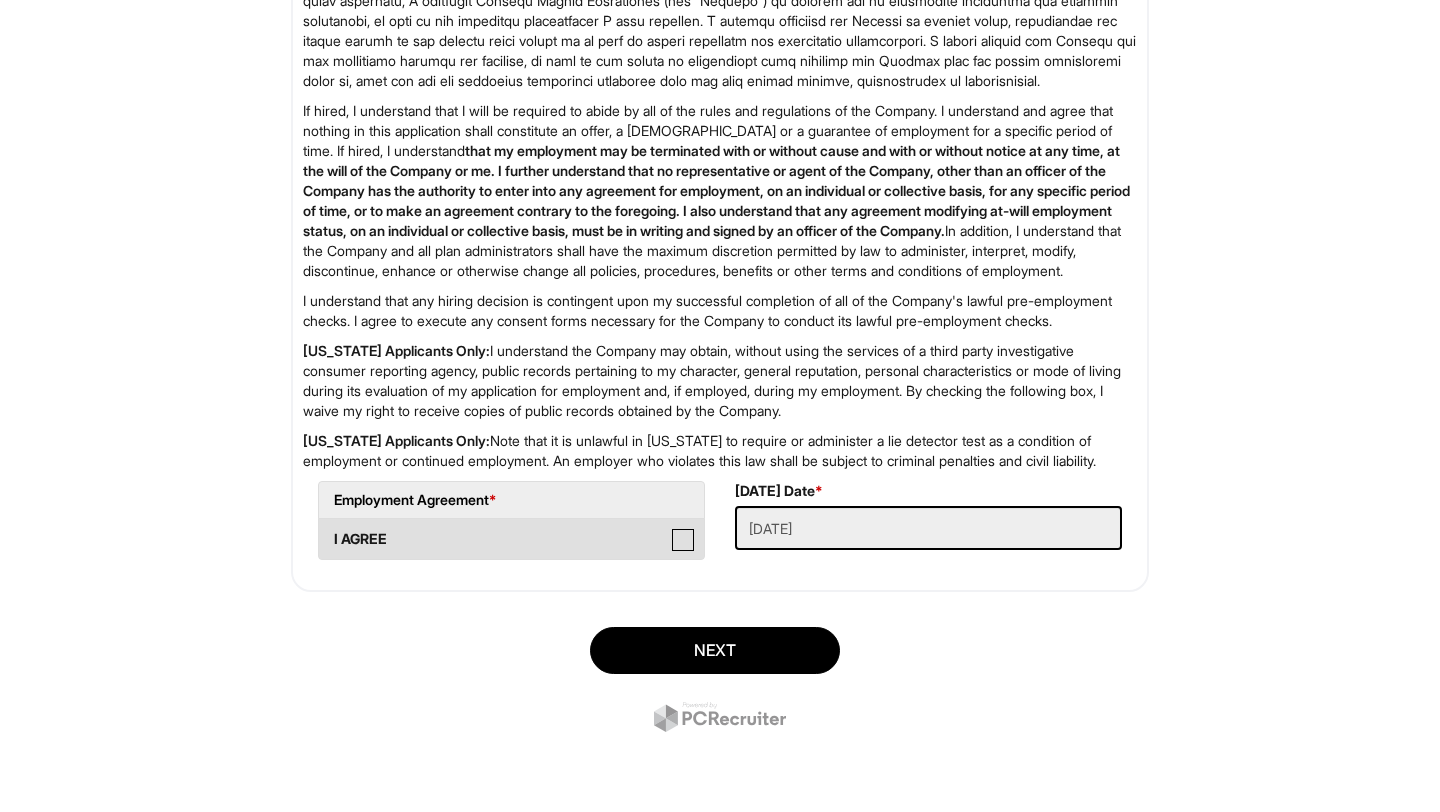 click on "I AGREE" at bounding box center [325, 529] 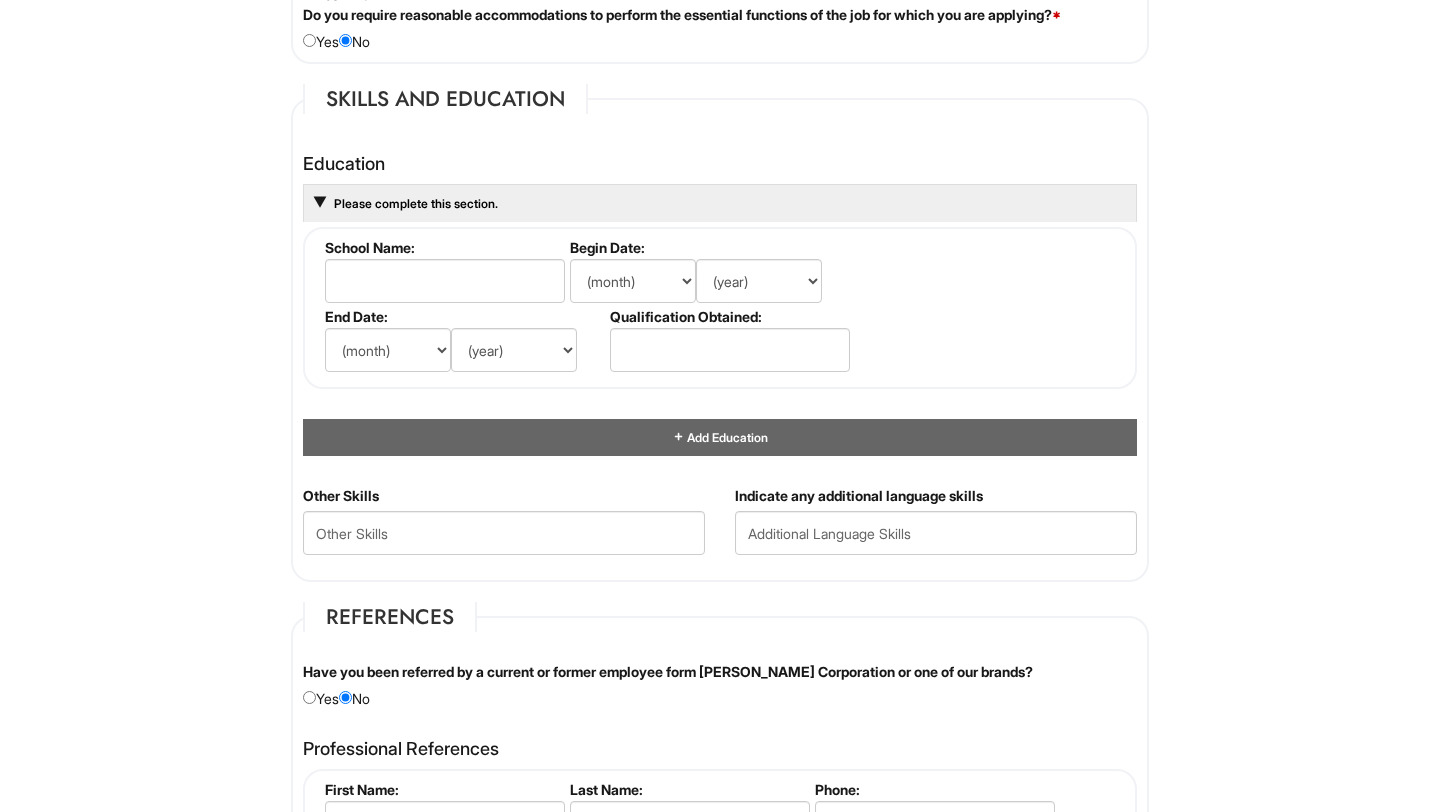 scroll, scrollTop: 1780, scrollLeft: 0, axis: vertical 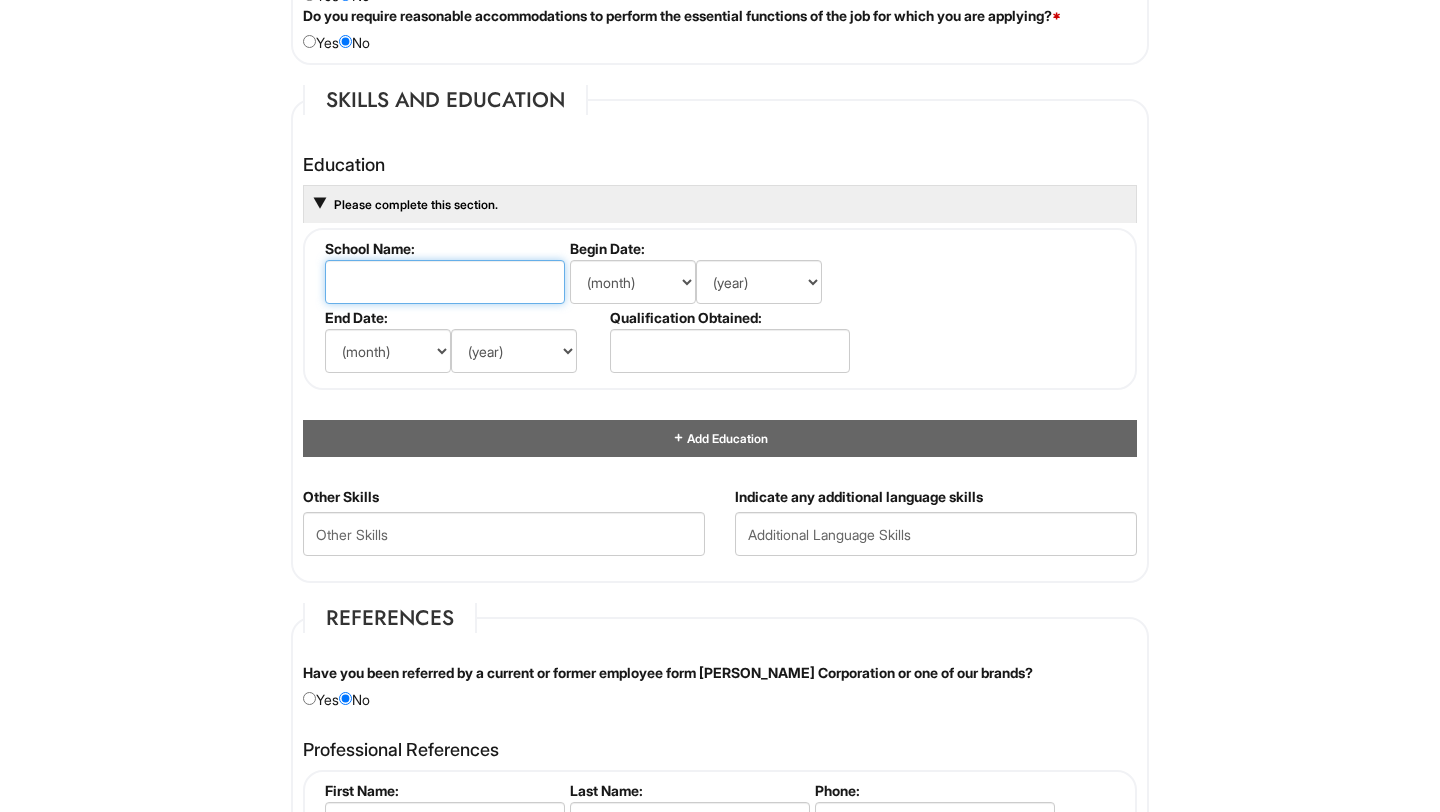 click at bounding box center [445, 282] 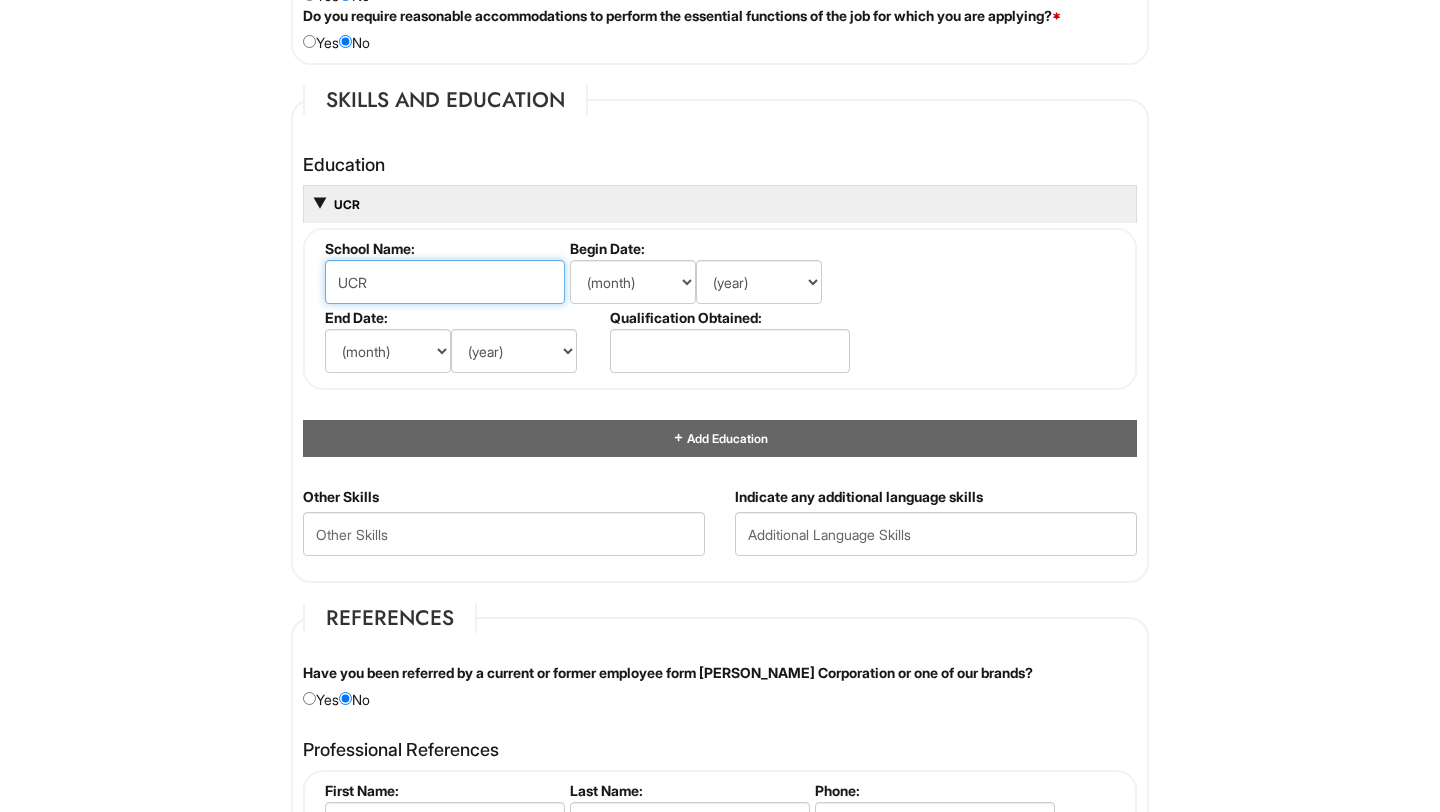 type on "UCR" 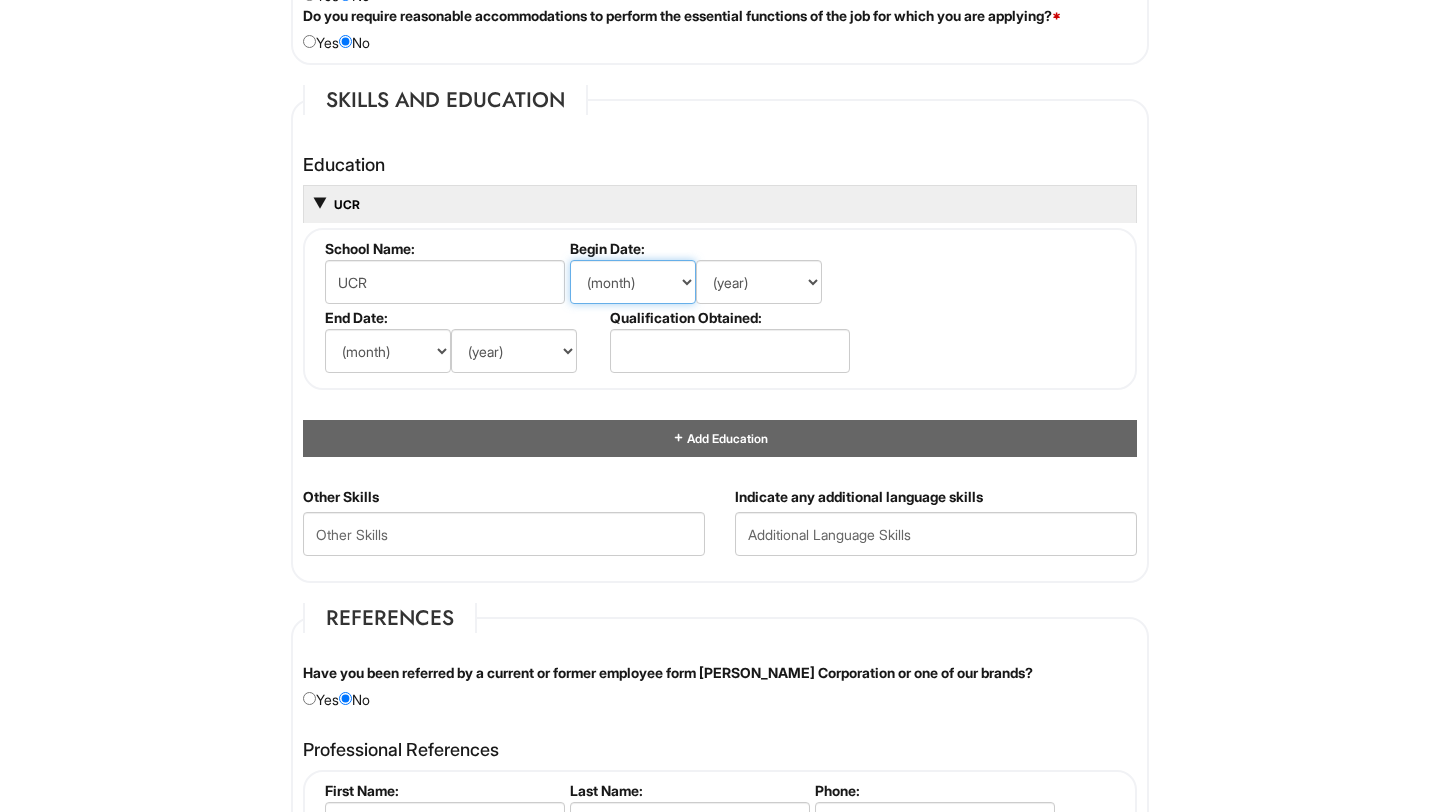 click on "(month) Jan Feb Mar Apr May Jun [DATE] Aug Sep Oct Nov Dec" at bounding box center [633, 282] 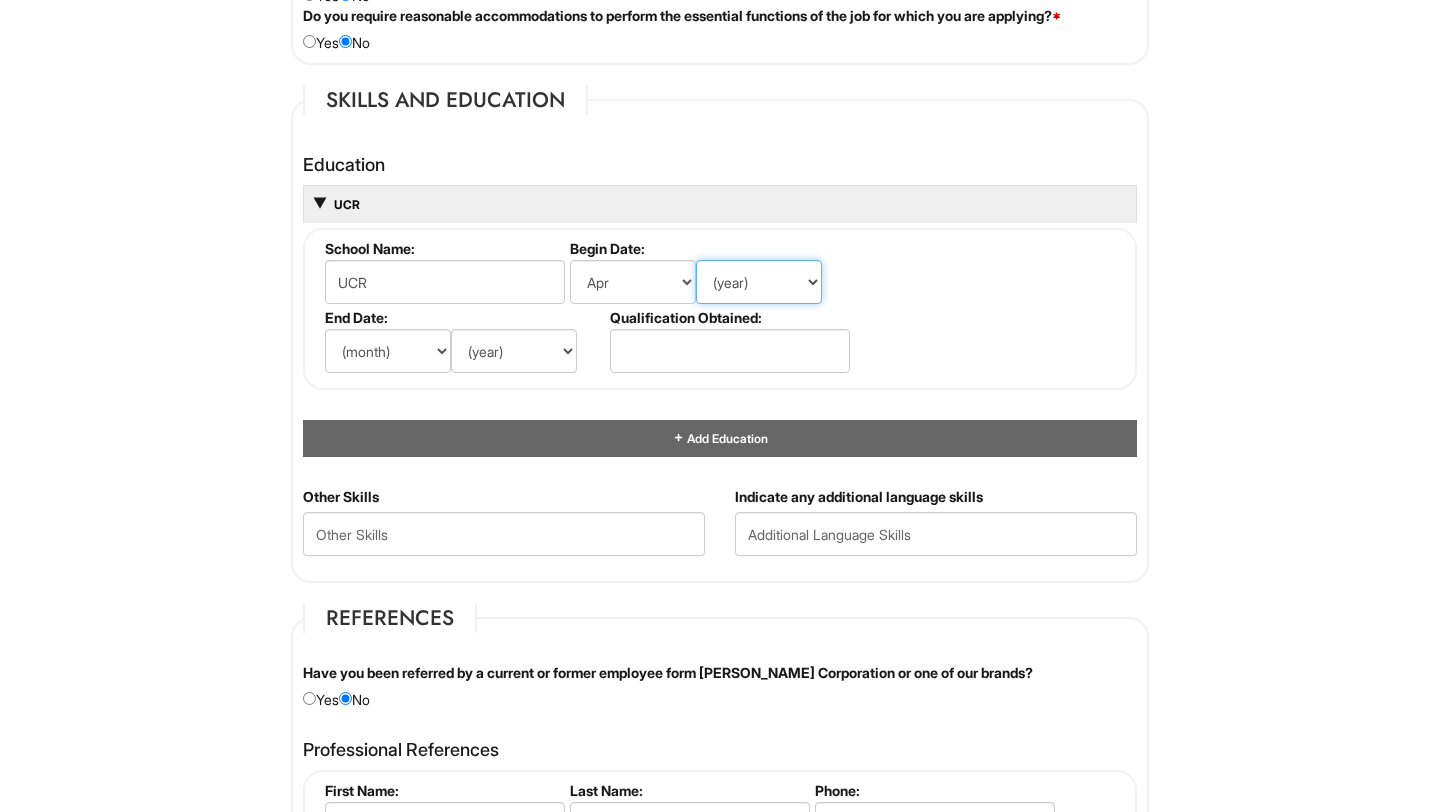 click on "(year) 2029 2028 2027 2026 2025 2024 2023 2022 2021 2020 2019 2018 2017 2016 2015 2014 2013 2012 2011 2010 2009 2008 2007 2006 2005 2004 2003 2002 2001 2000 1999 1998 1997 1996 1995 1994 1993 1992 1991 1990 1989 1988 1987 1986 1985 1984 1983 1982 1981 1980 1979 1978 1977 1976 1975 1974 1973 1972 1971 1970 1969 1968 1967 1966 1965 1964 1963 1962 1961 1960 1959 1958 1957 1956 1955 1954 1953 1952 1951 1950 1949 1948 1947 1946  --  2030 2031 2032 2033 2034 2035 2036 2037 2038 2039 2040 2041 2042 2043 2044 2045 2046 2047 2048 2049 2050 2051 2052 2053 2054 2055 2056 2057 2058 2059 2060 2061 2062 2063 2064" at bounding box center [759, 282] 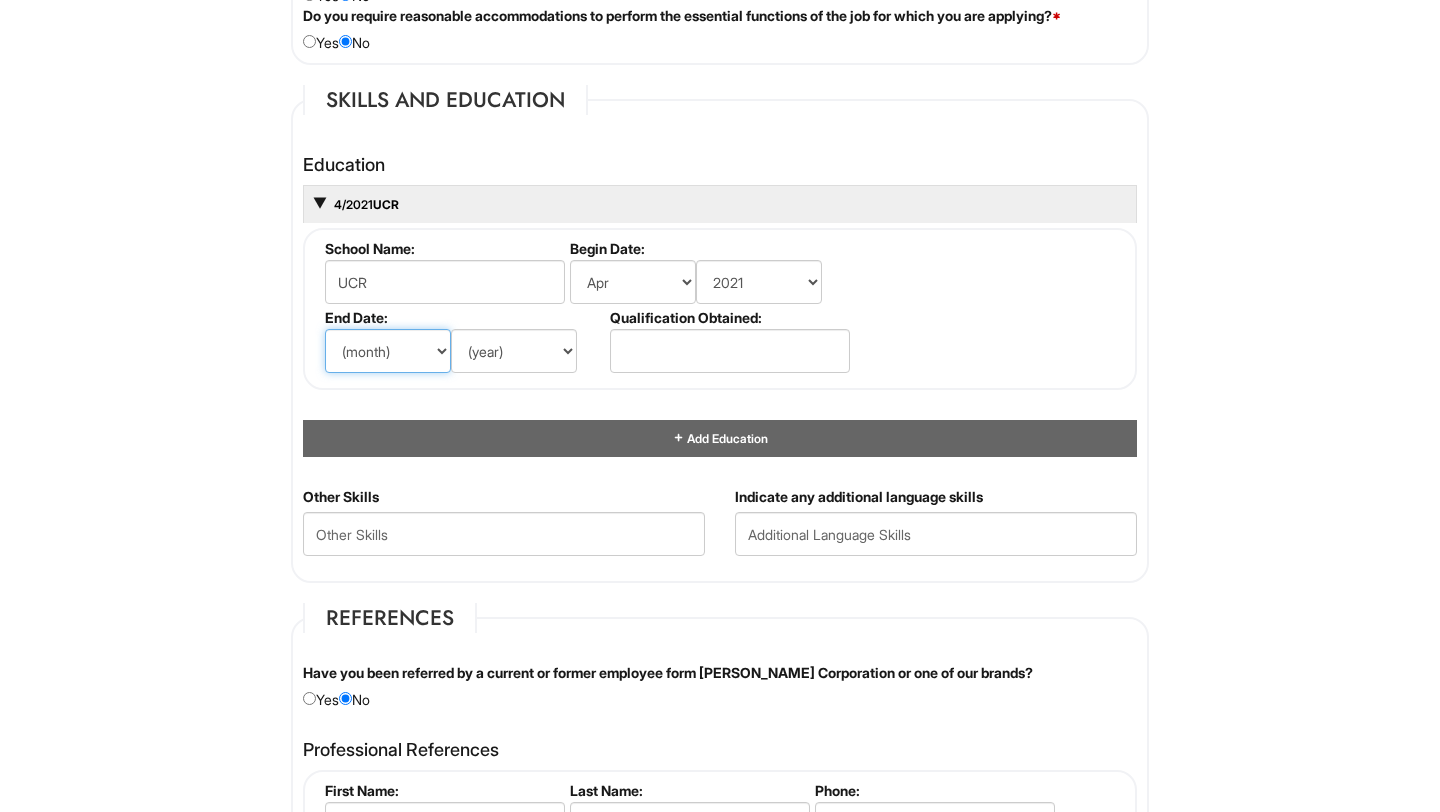 click on "(month) Jan Feb Mar Apr May Jun [DATE] Aug Sep Oct Nov Dec" at bounding box center (388, 351) 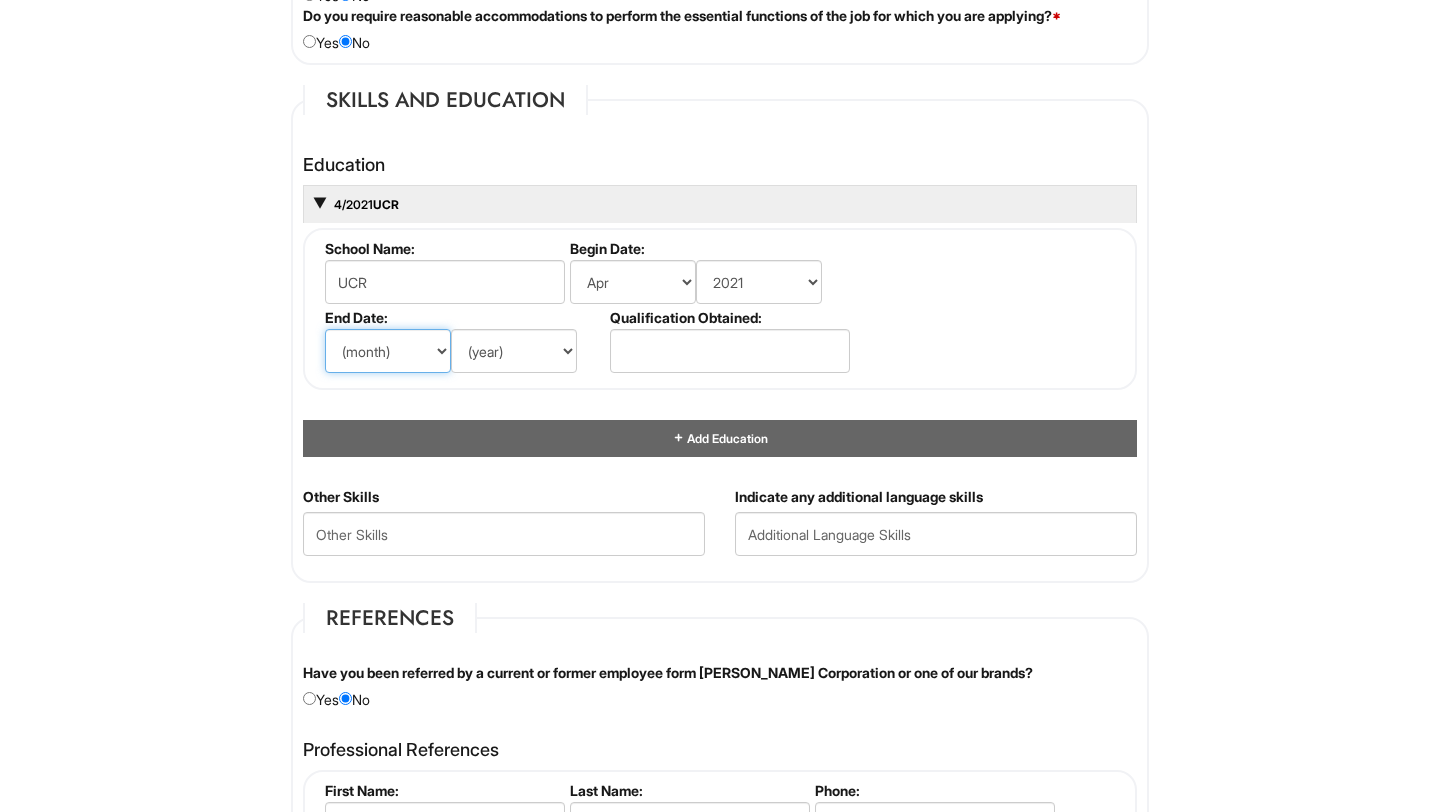 select on "6" 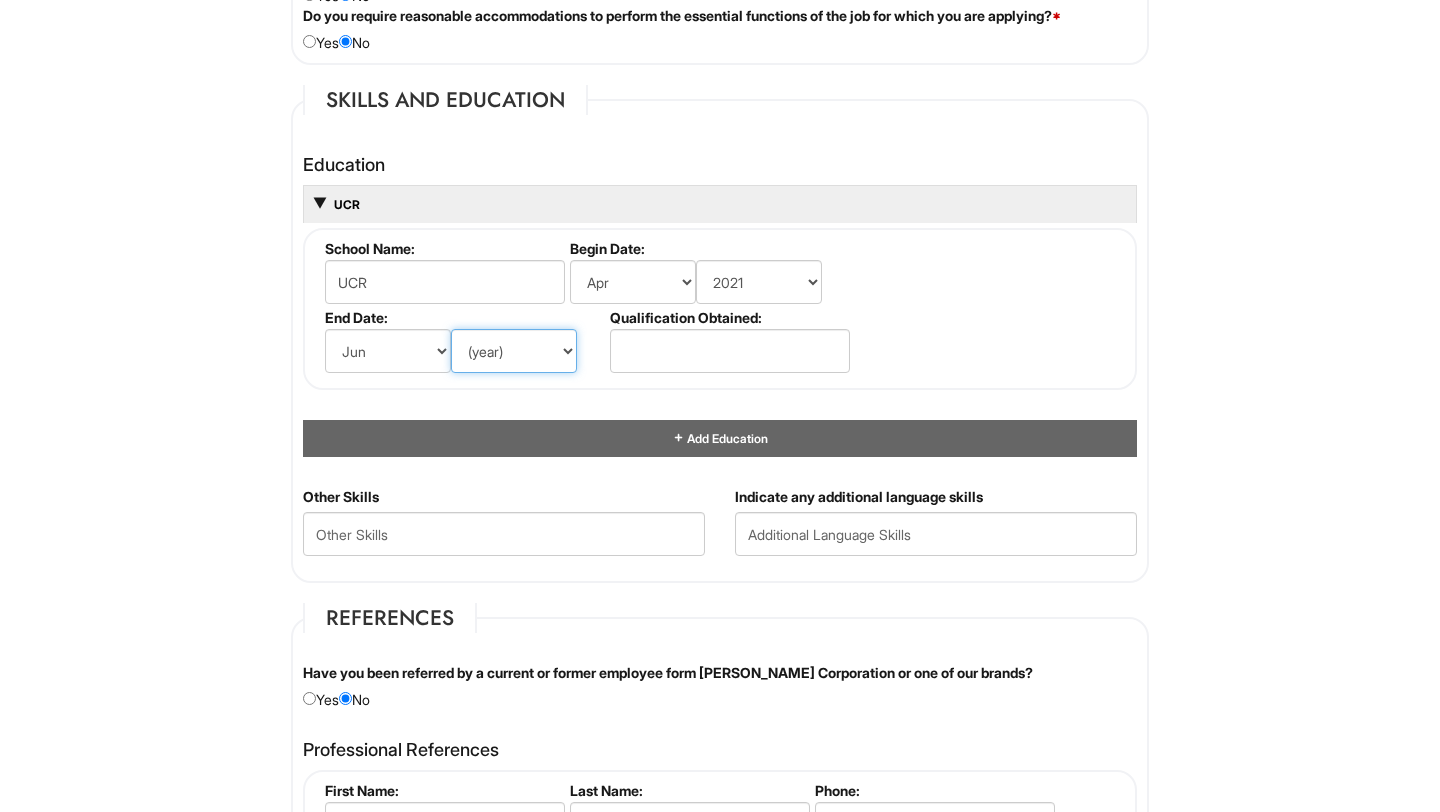 click on "(year) 2029 2028 2027 2026 2025 2024 2023 2022 2021 2020 2019 2018 2017 2016 2015 2014 2013 2012 2011 2010 2009 2008 2007 2006 2005 2004 2003 2002 2001 2000 1999 1998 1997 1996 1995 1994 1993 1992 1991 1990 1989 1988 1987 1986 1985 1984 1983 1982 1981 1980 1979 1978 1977 1976 1975 1974 1973 1972 1971 1970 1969 1968 1967 1966 1965 1964 1963 1962 1961 1960 1959 1958 1957 1956 1955 1954 1953 1952 1951 1950 1949 1948 1947 1946  --  2030 2031 2032 2033 2034 2035 2036 2037 2038 2039 2040 2041 2042 2043 2044 2045 2046 2047 2048 2049 2050 2051 2052 2053 2054 2055 2056 2057 2058 2059 2060 2061 2062 2063 2064" at bounding box center [514, 351] 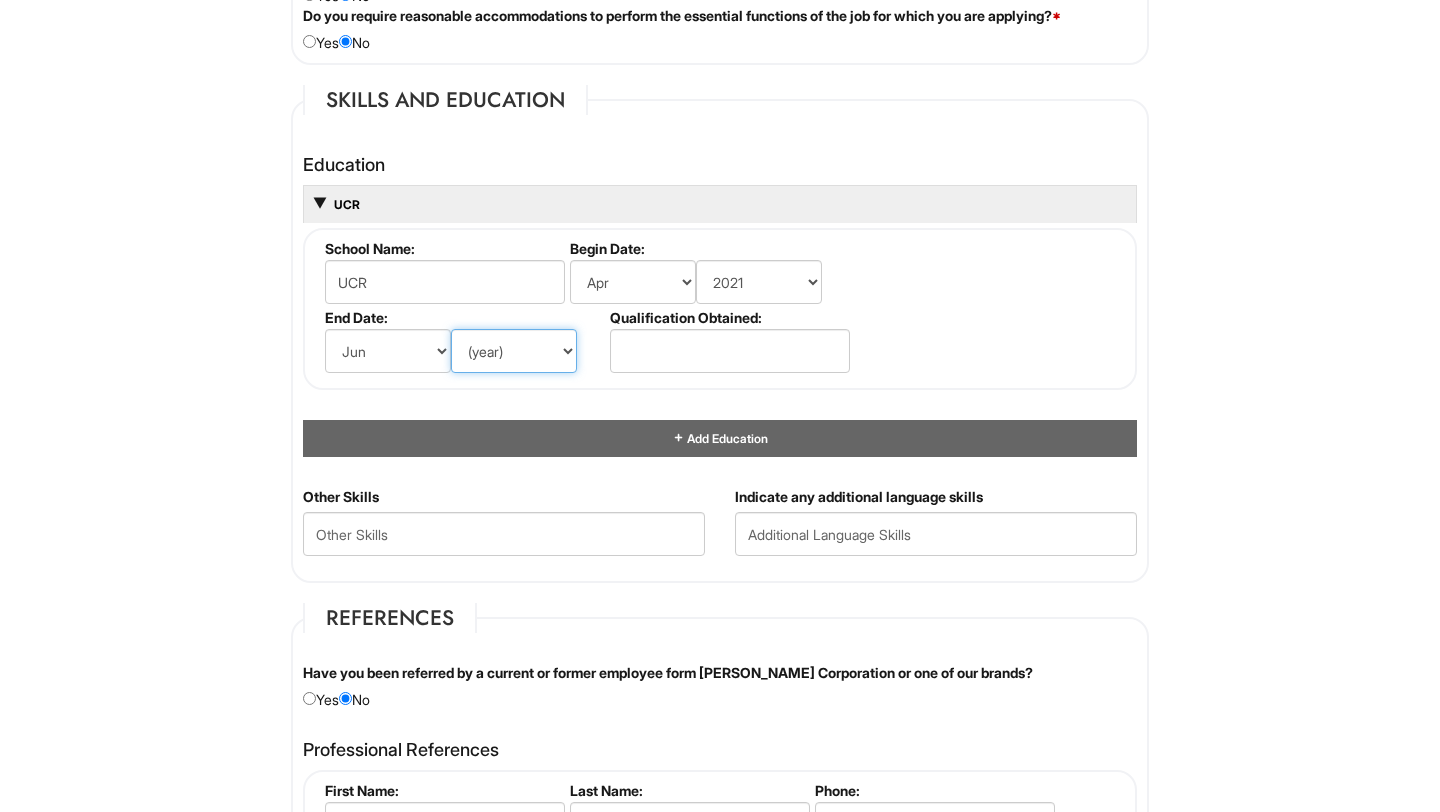 select on "2024" 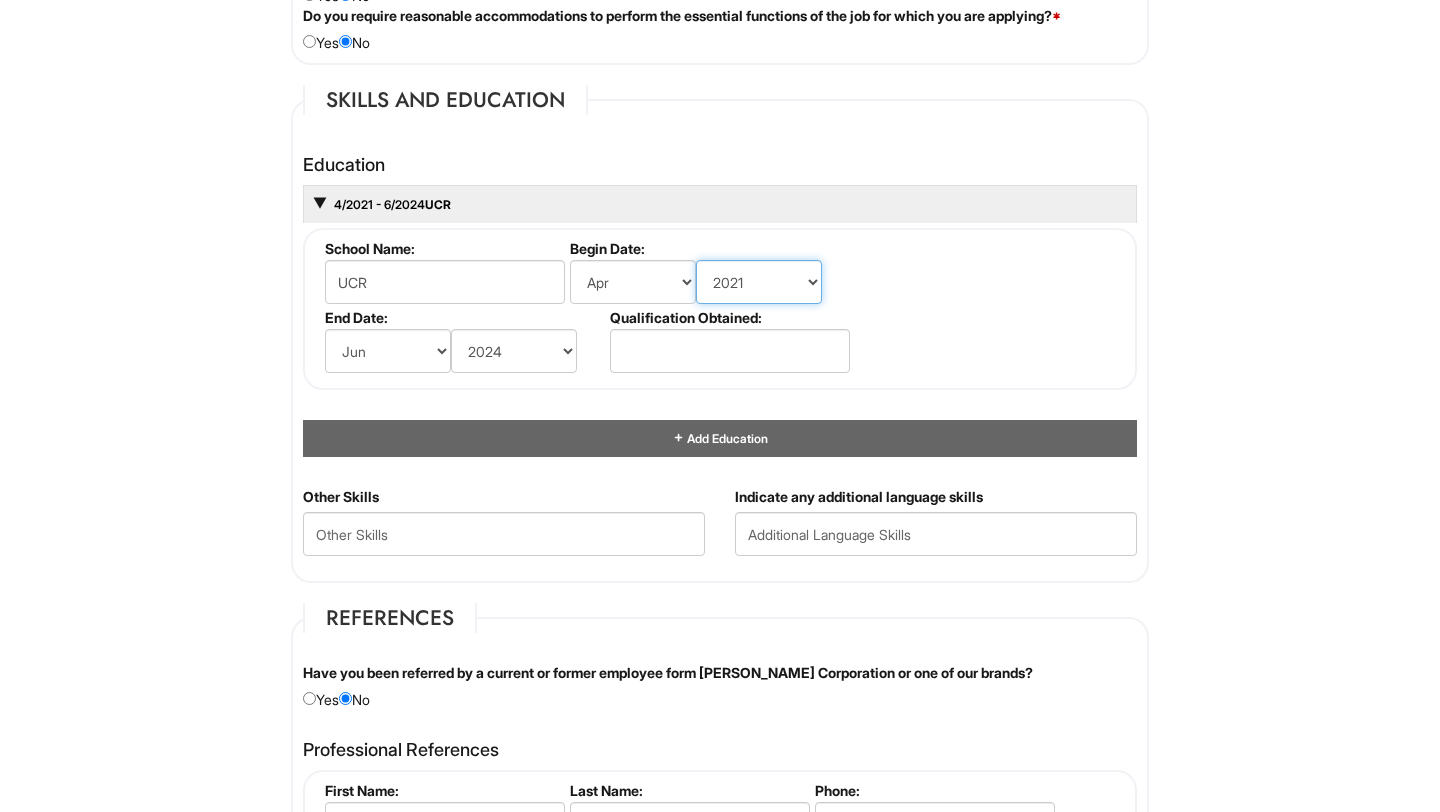 click on "(year) 2029 2028 2027 2026 2025 2024 2023 2022 2021 2020 2019 2018 2017 2016 2015 2014 2013 2012 2011 2010 2009 2008 2007 2006 2005 2004 2003 2002 2001 2000 1999 1998 1997 1996 1995 1994 1993 1992 1991 1990 1989 1988 1987 1986 1985 1984 1983 1982 1981 1980 1979 1978 1977 1976 1975 1974 1973 1972 1971 1970 1969 1968 1967 1966 1965 1964 1963 1962 1961 1960 1959 1958 1957 1956 1955 1954 1953 1952 1951 1950 1949 1948 1947 1946  --  2030 2031 2032 2033 2034 2035 2036 2037 2038 2039 2040 2041 2042 2043 2044 2045 2046 2047 2048 2049 2050 2051 2052 2053 2054 2055 2056 2057 2058 2059 2060 2061 2062 2063 2064" at bounding box center (759, 282) 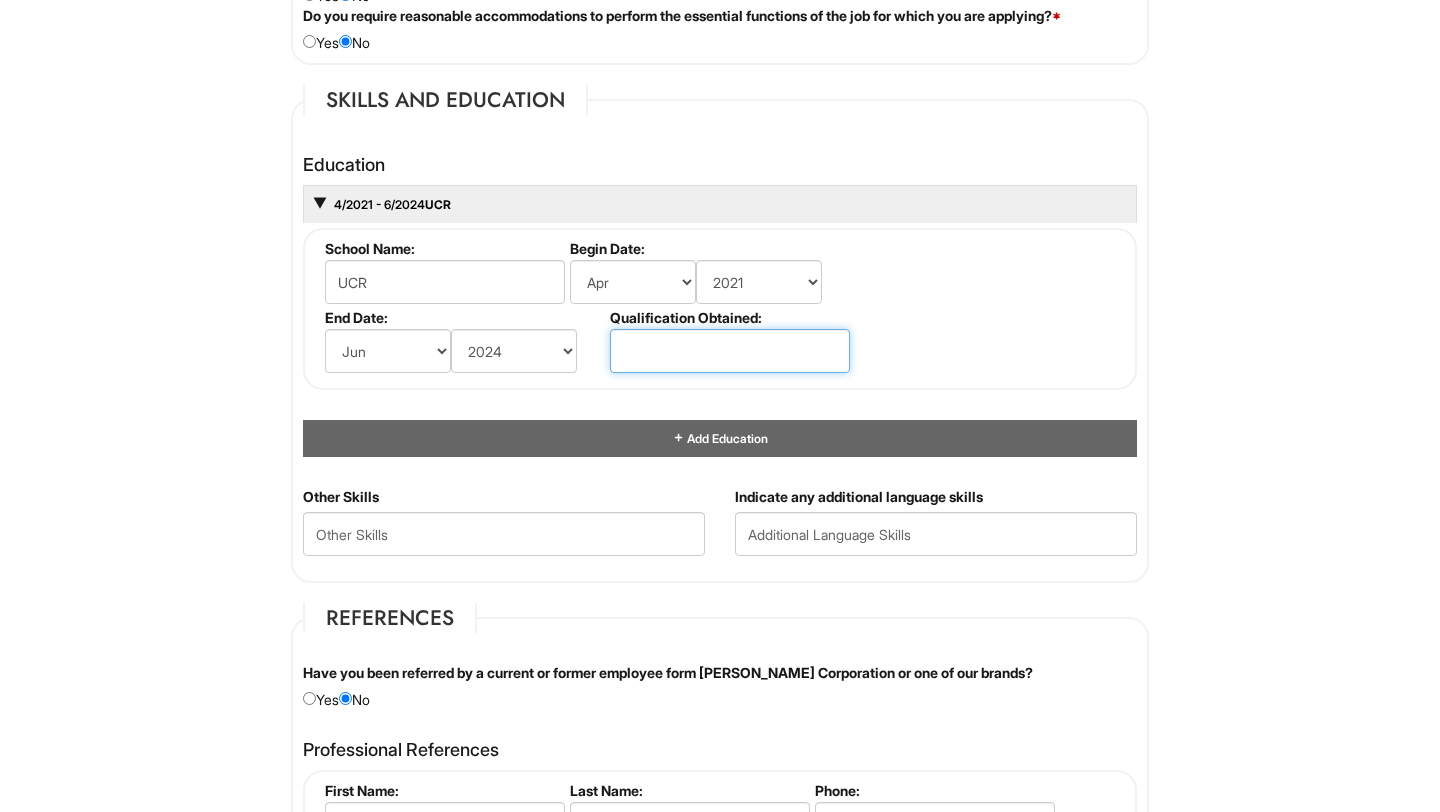 click at bounding box center (730, 351) 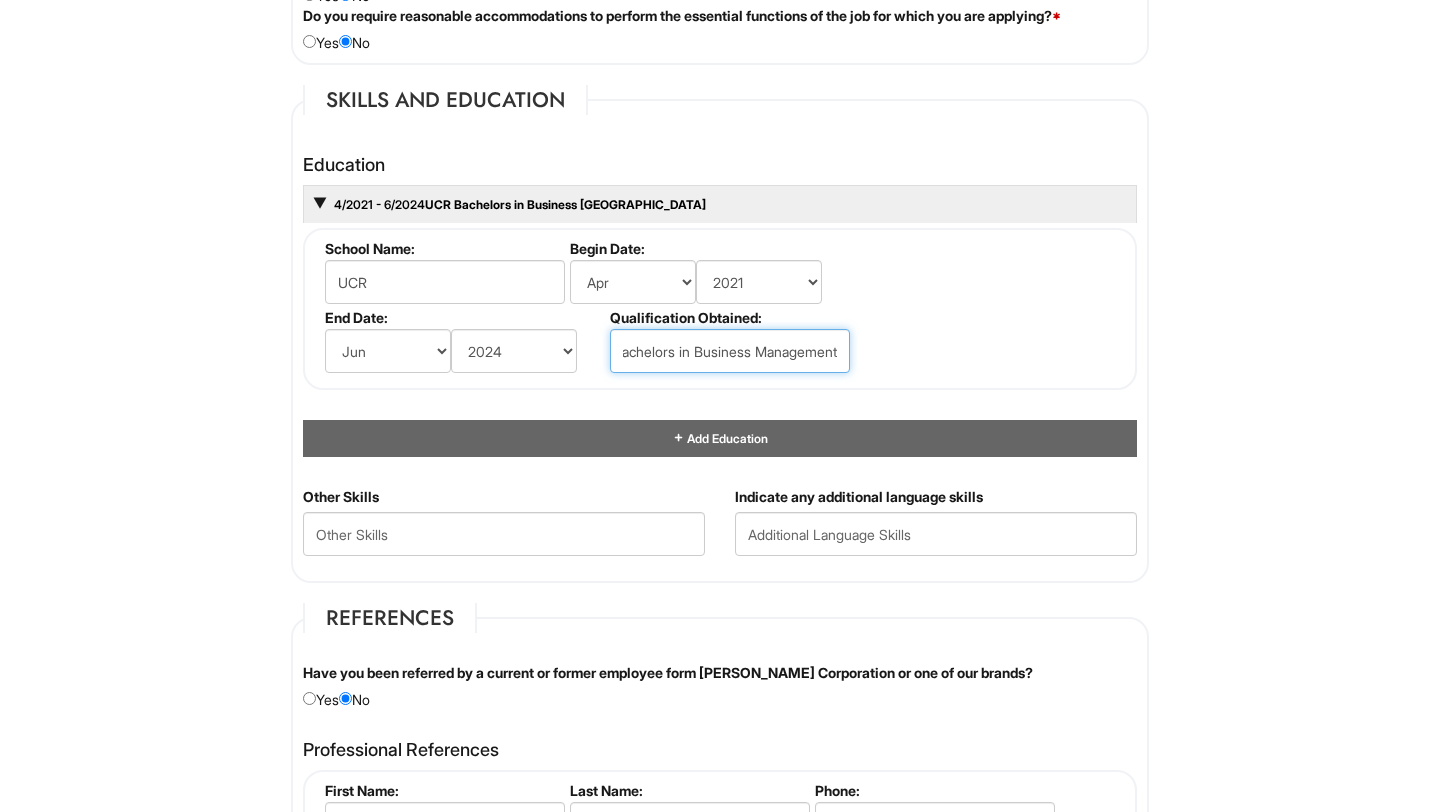 scroll, scrollTop: 0, scrollLeft: 21, axis: horizontal 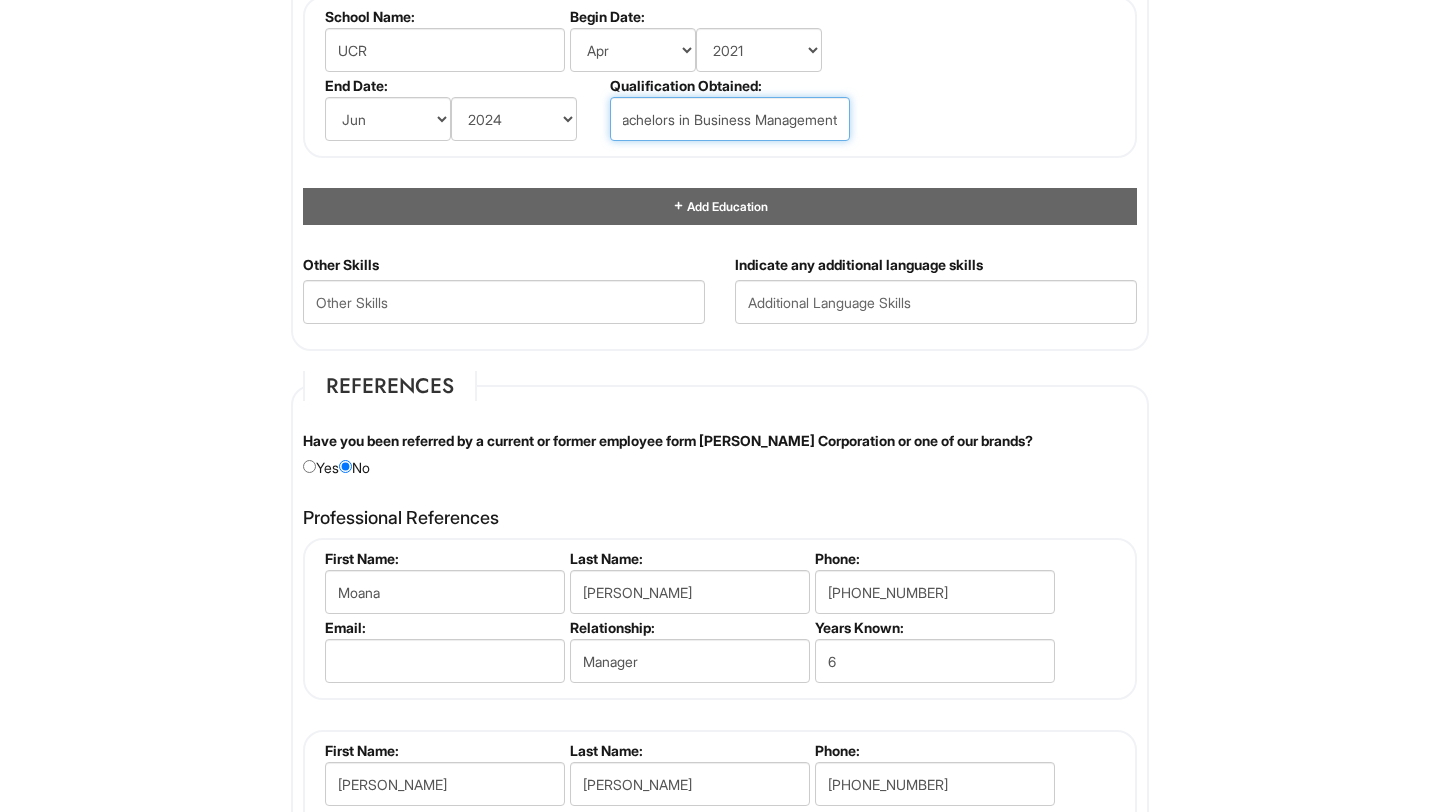 type on "Bachelors in Business Management" 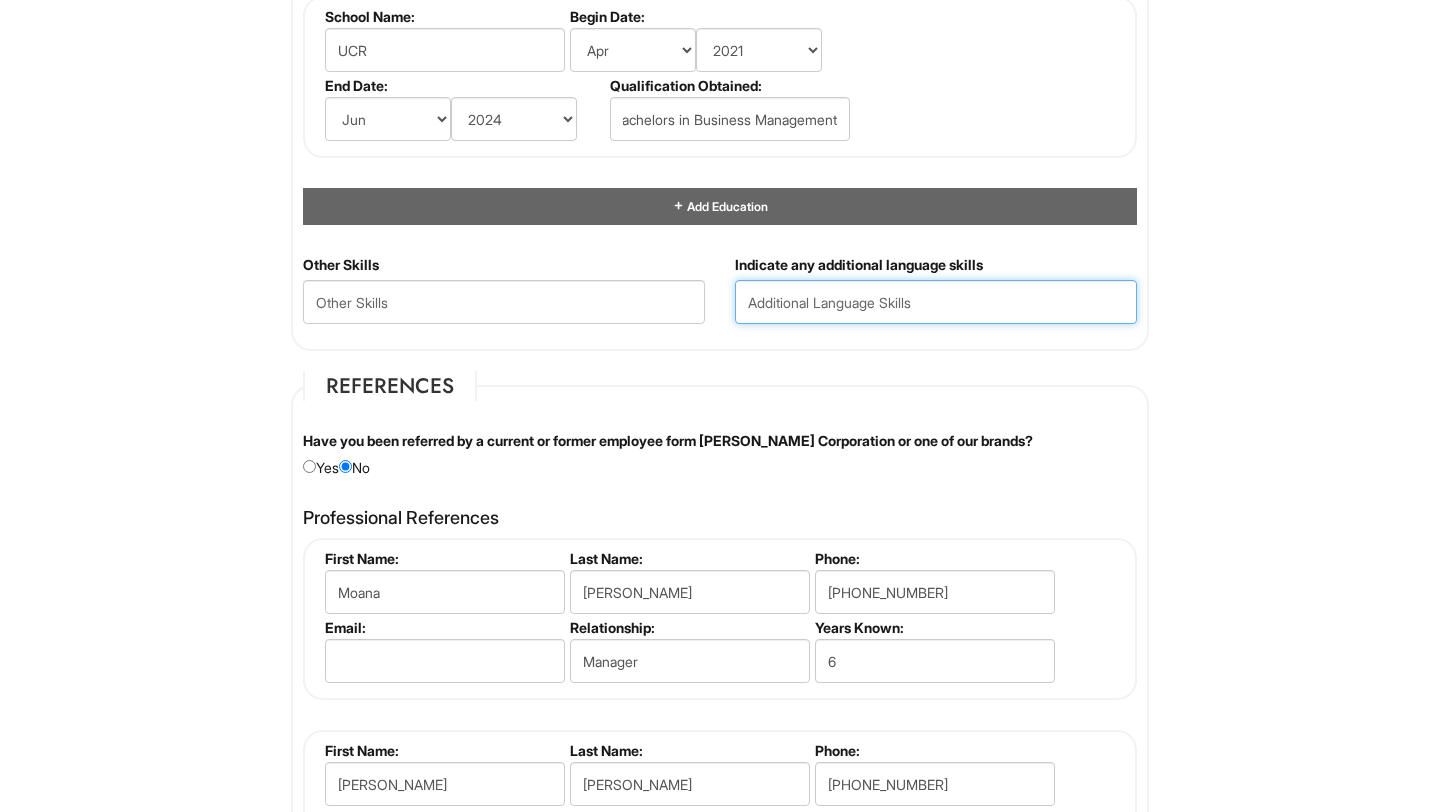 scroll, scrollTop: 0, scrollLeft: 0, axis: both 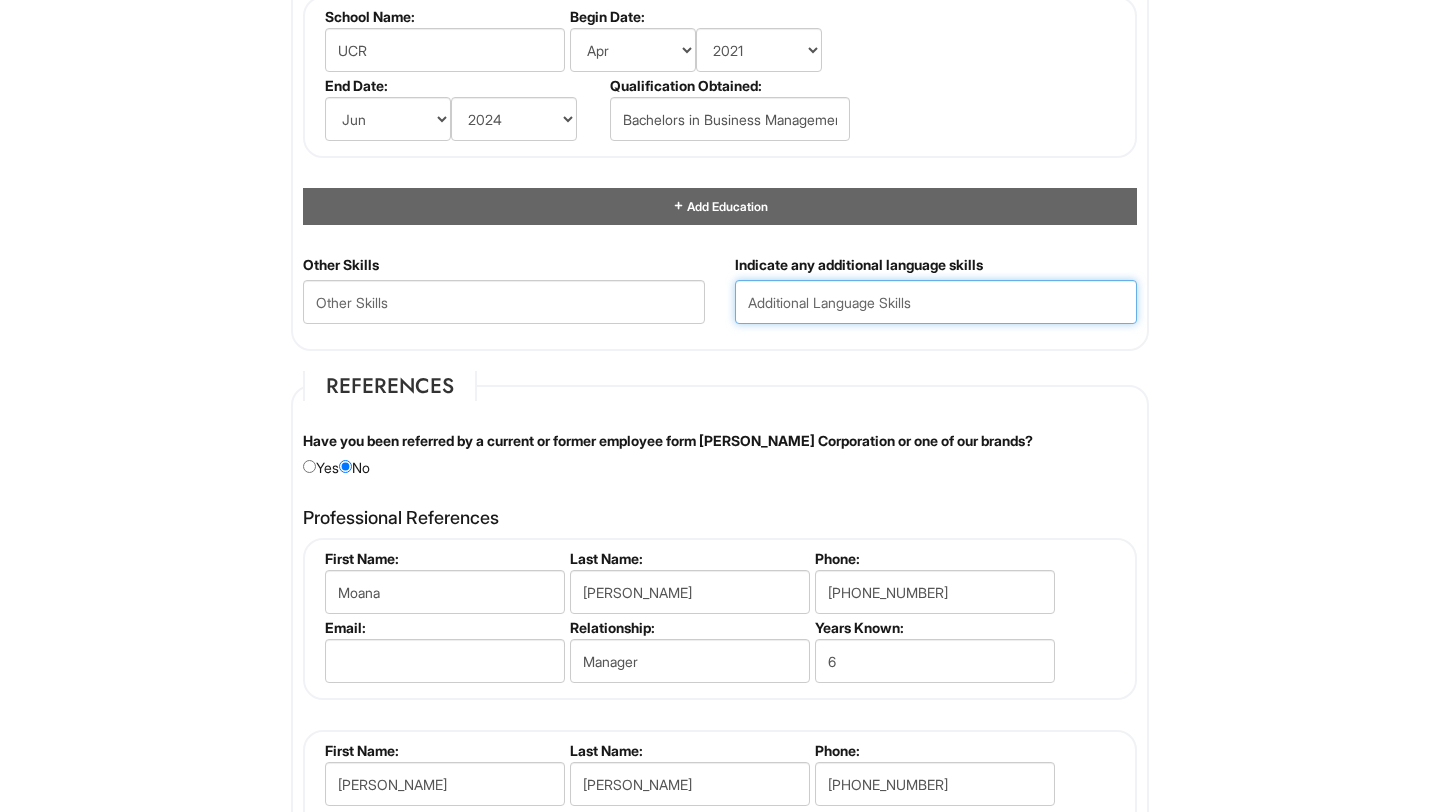 click at bounding box center [936, 302] 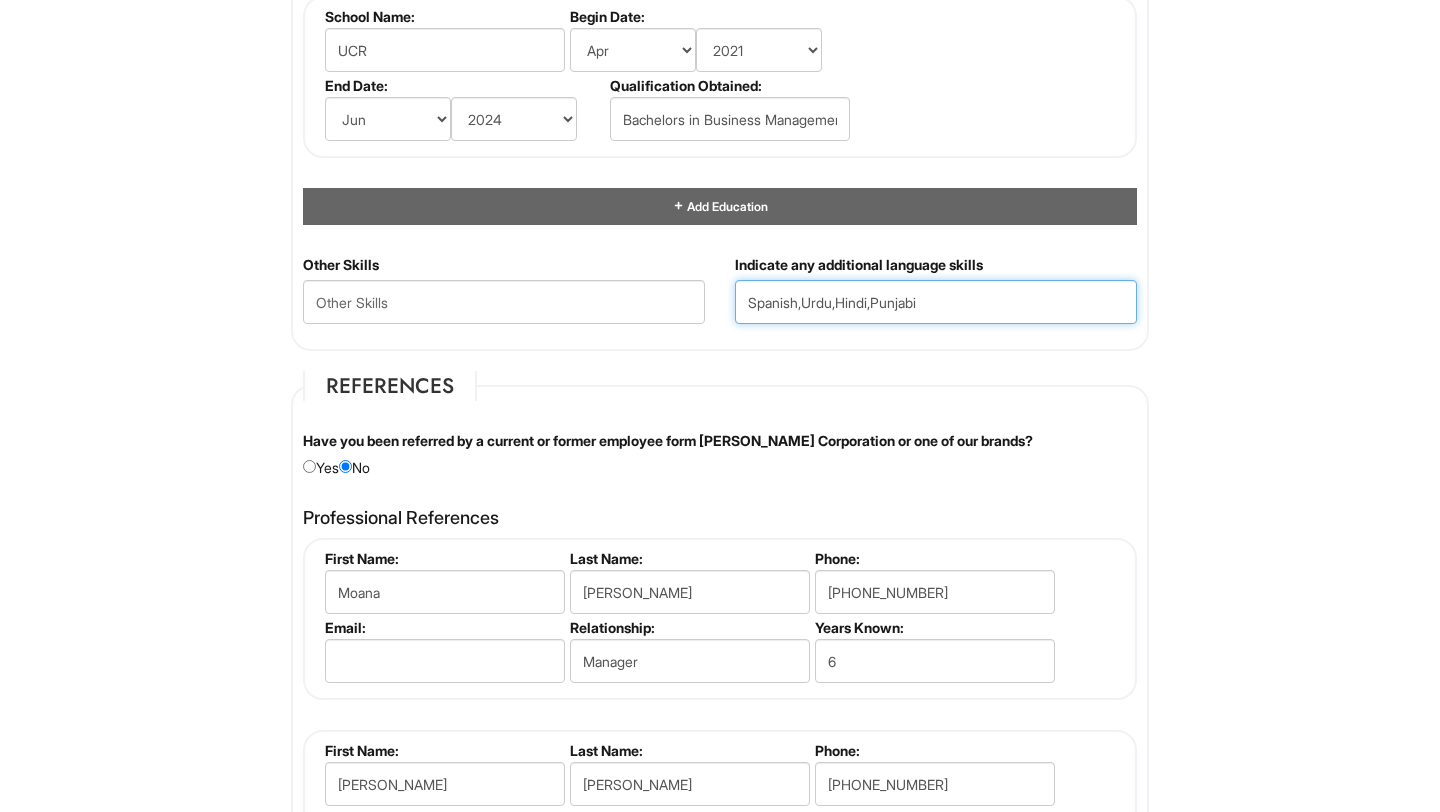 type on "Spanish,Urdu,Hindi,Punjabi" 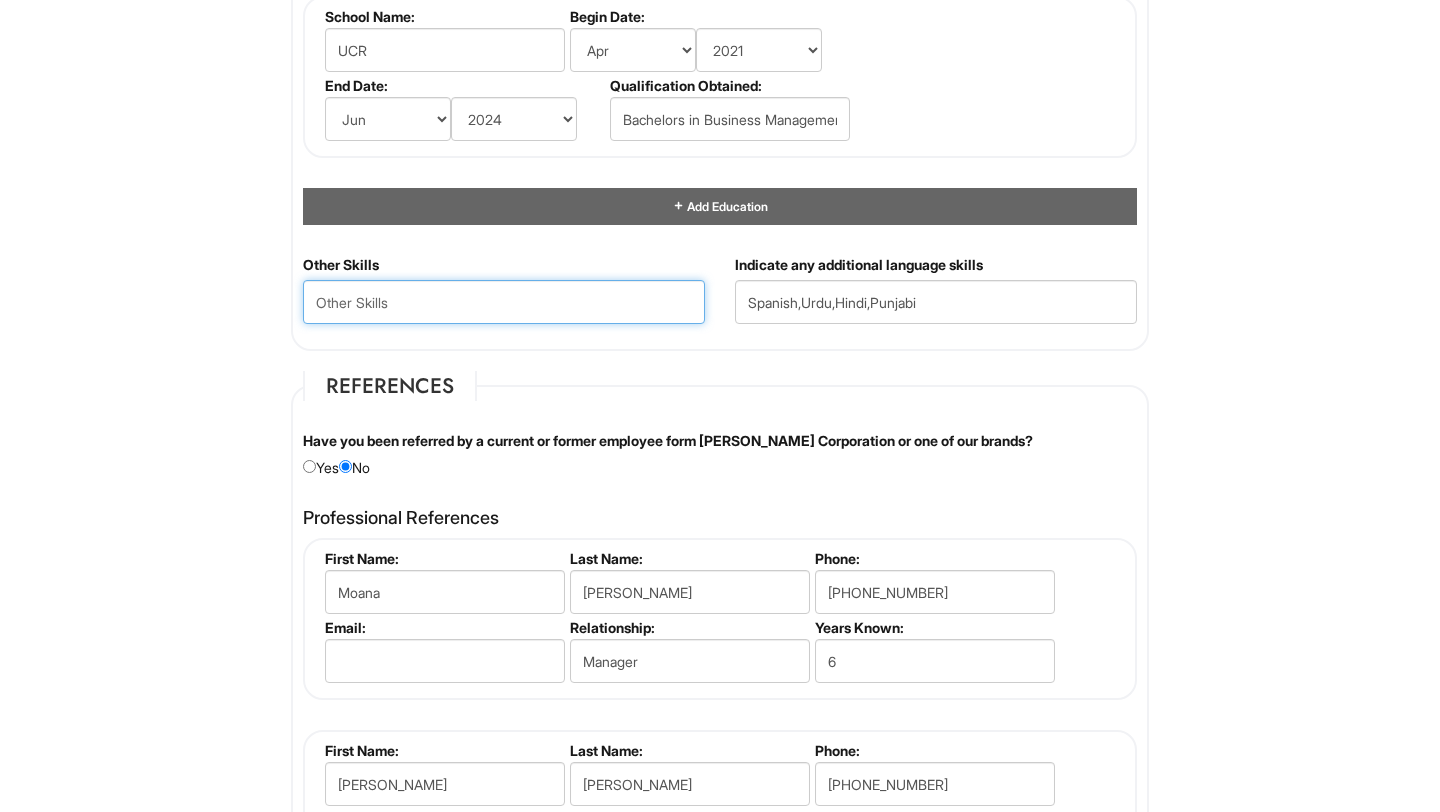 click at bounding box center (504, 302) 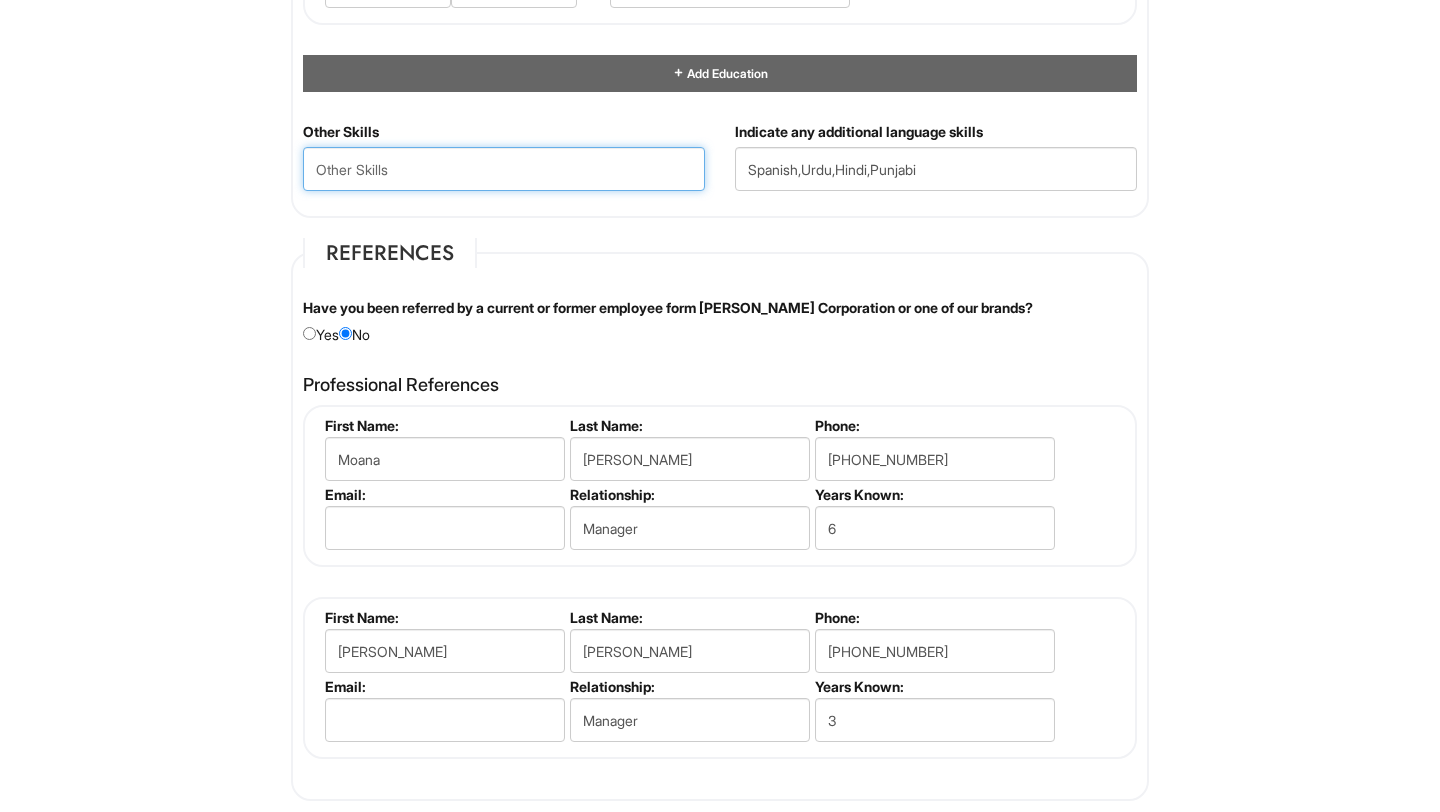 scroll, scrollTop: 2133, scrollLeft: 0, axis: vertical 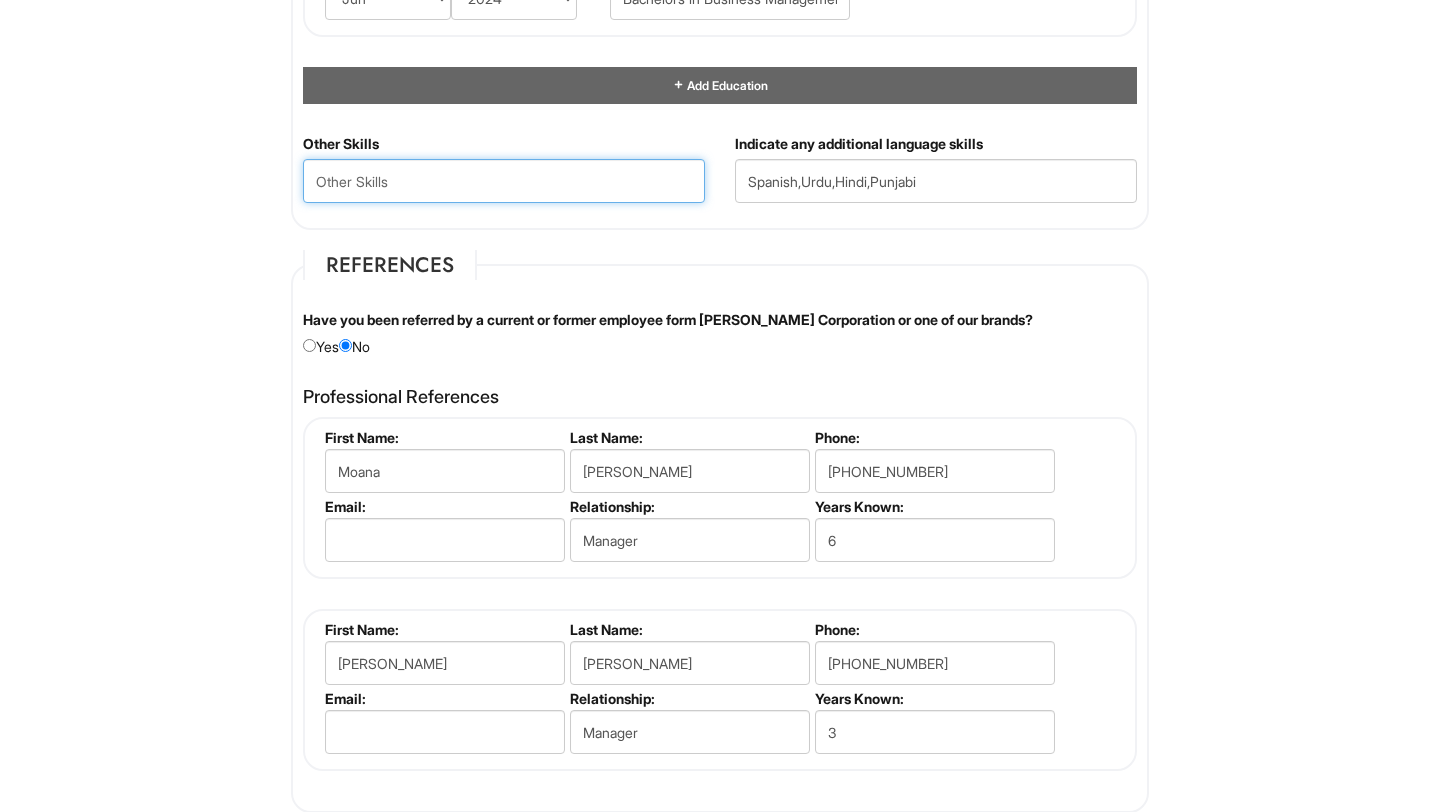 click at bounding box center [504, 181] 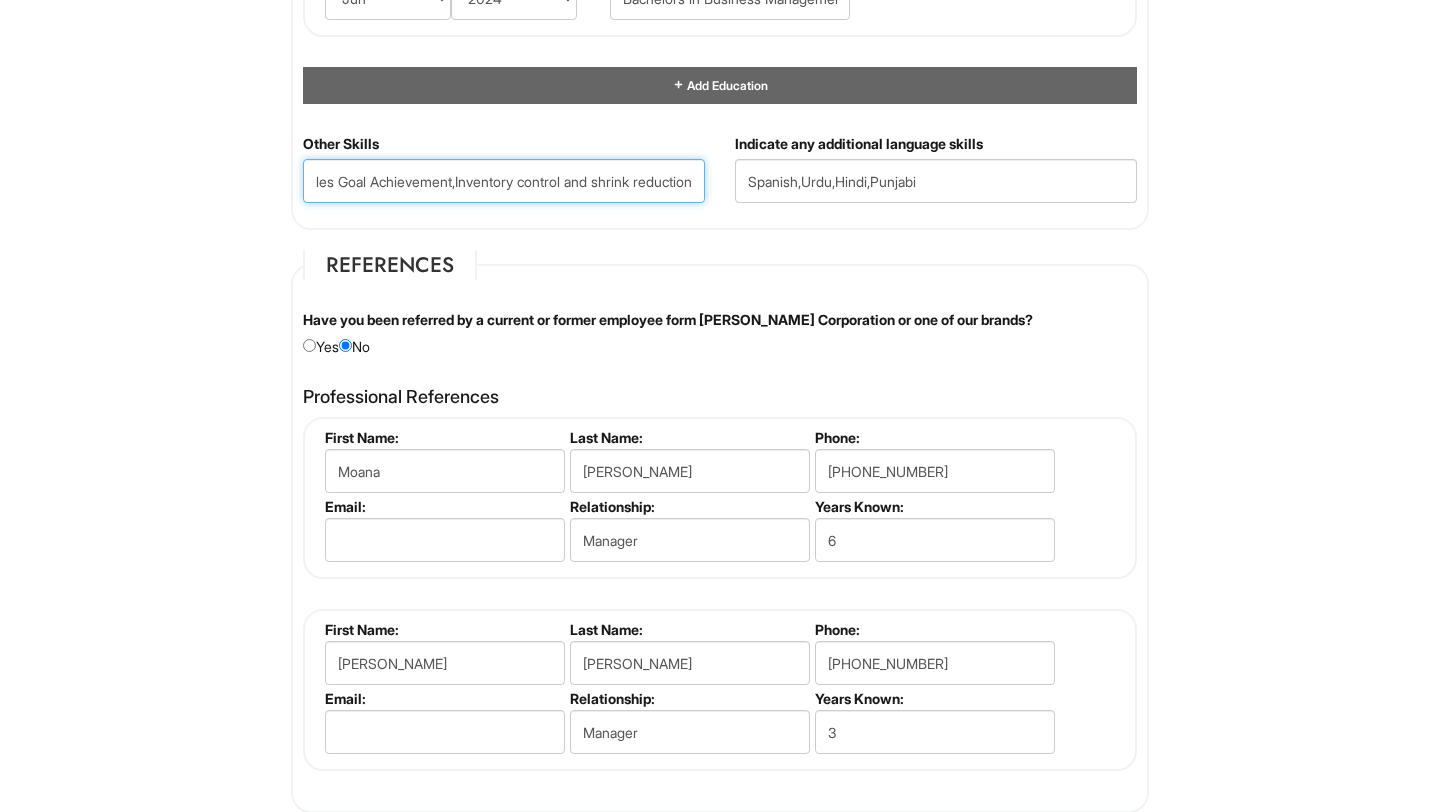 scroll, scrollTop: 0, scrollLeft: 107, axis: horizontal 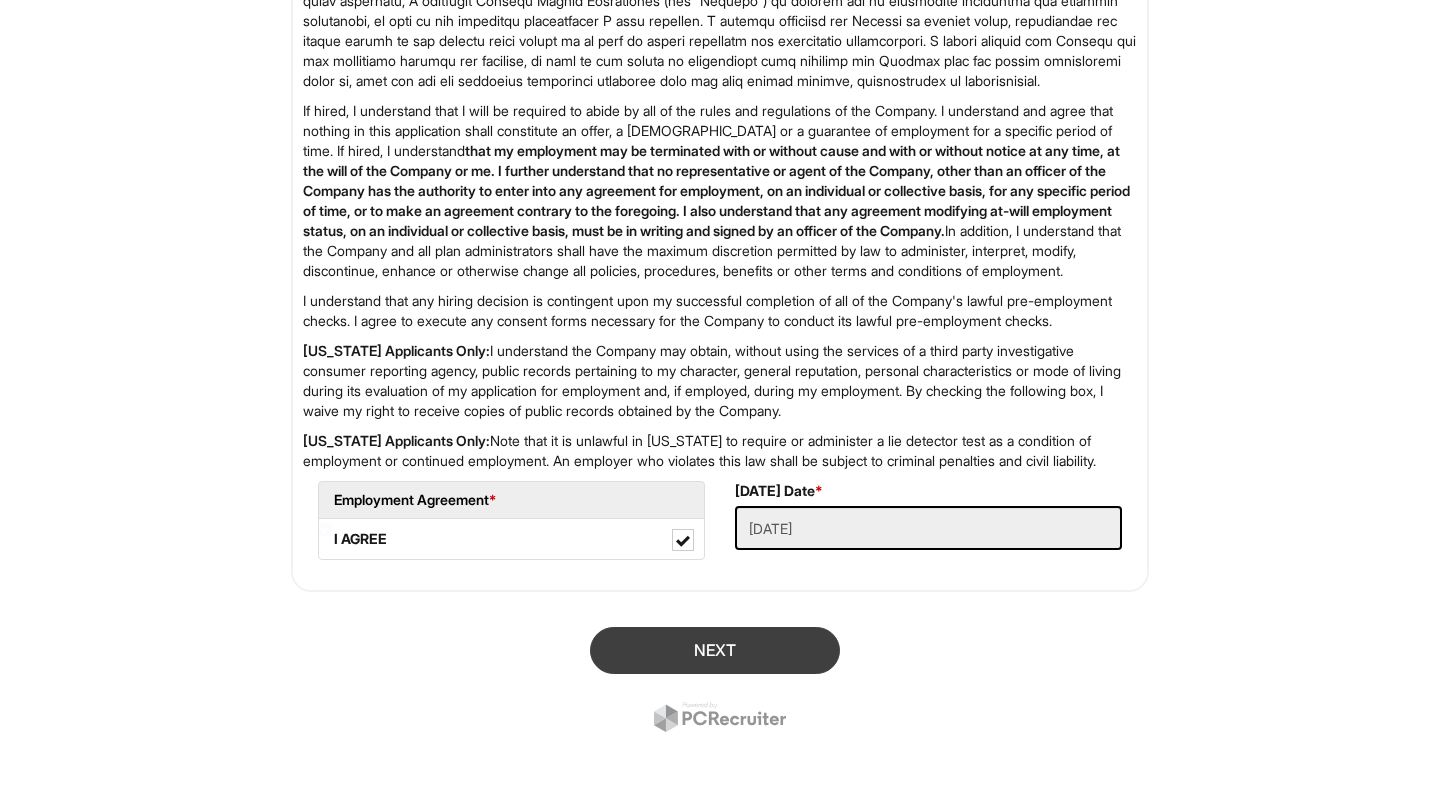 type on "Coaching,Sales Goal Achievement,Inventory control and shrink reduction" 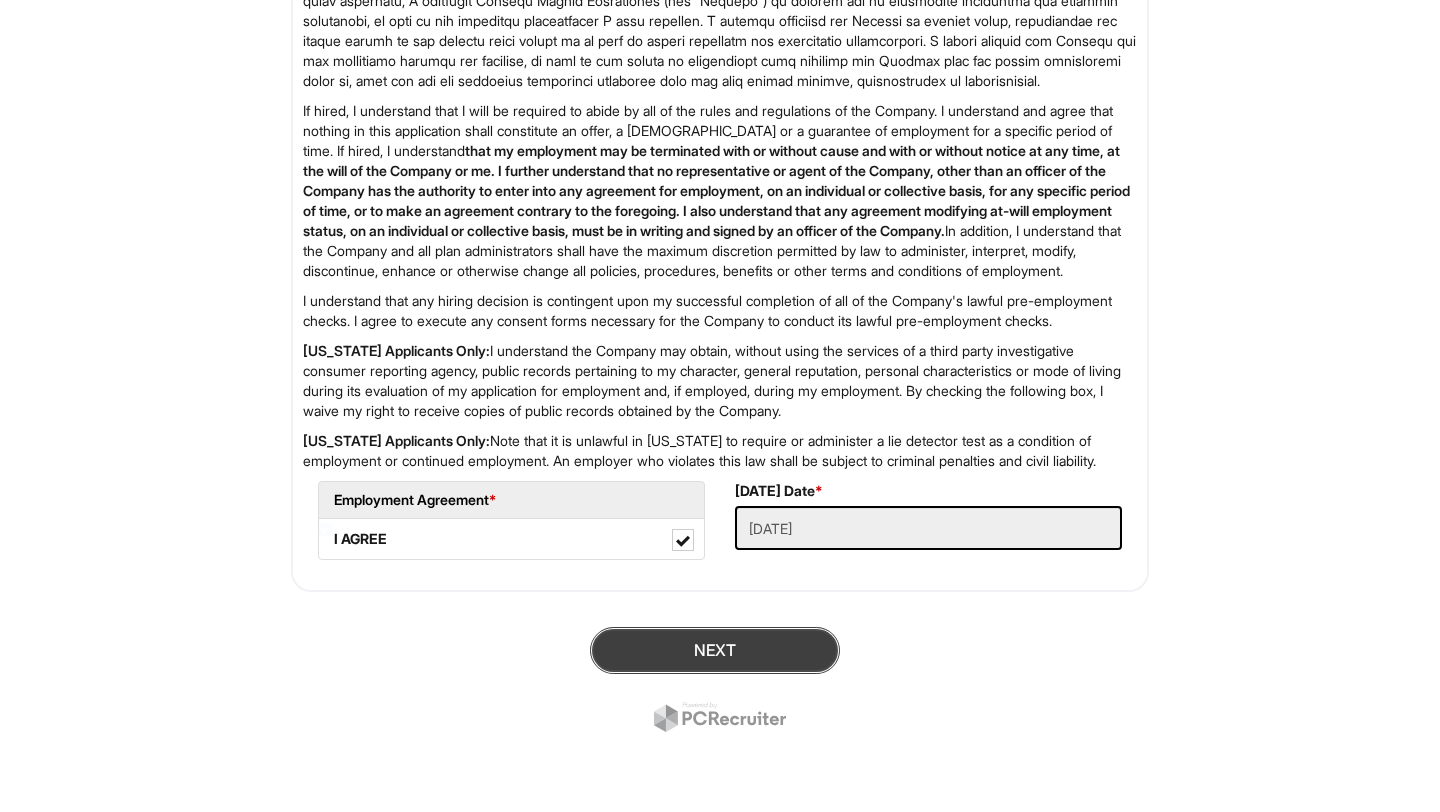 click on "Next" at bounding box center (715, 650) 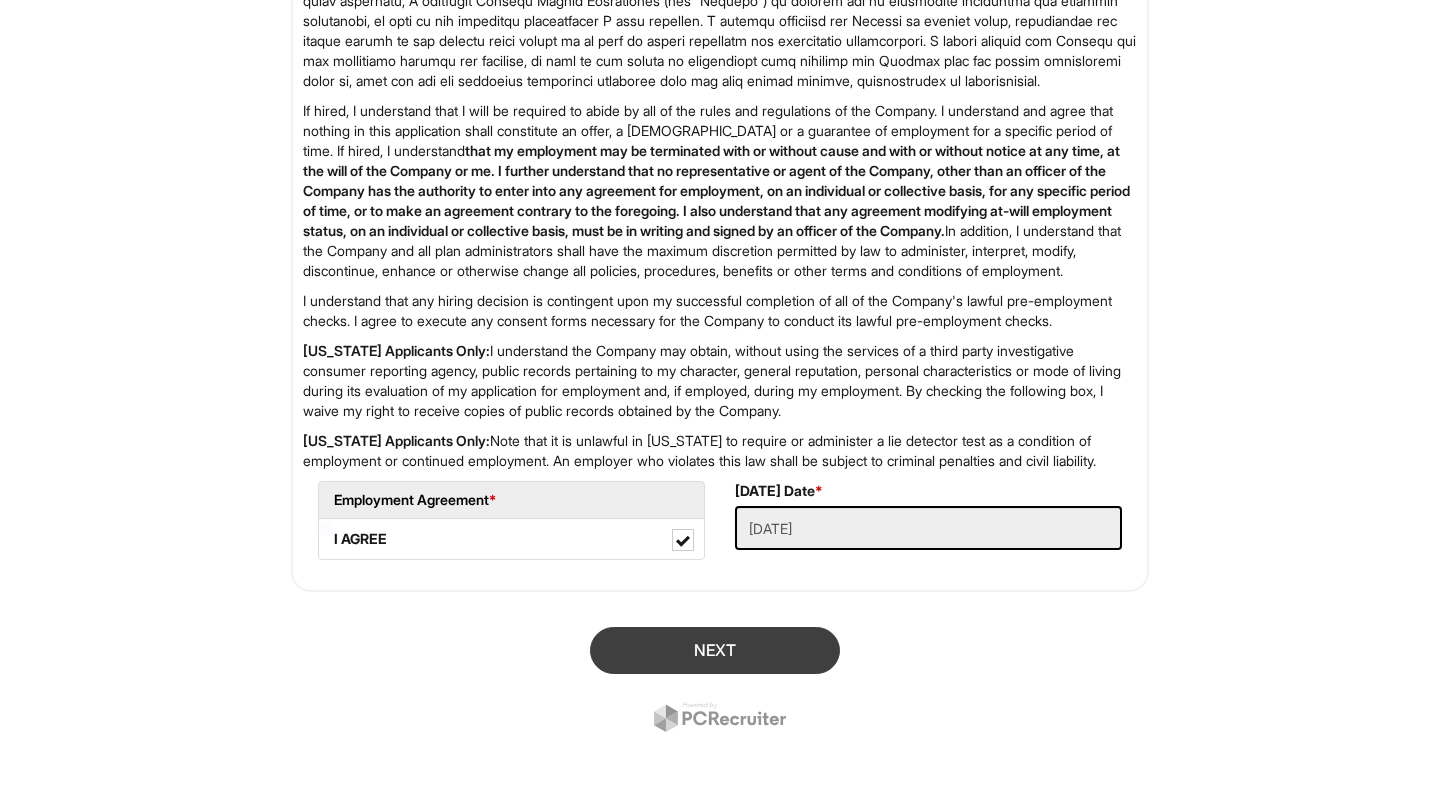 scroll, scrollTop: 122, scrollLeft: 0, axis: vertical 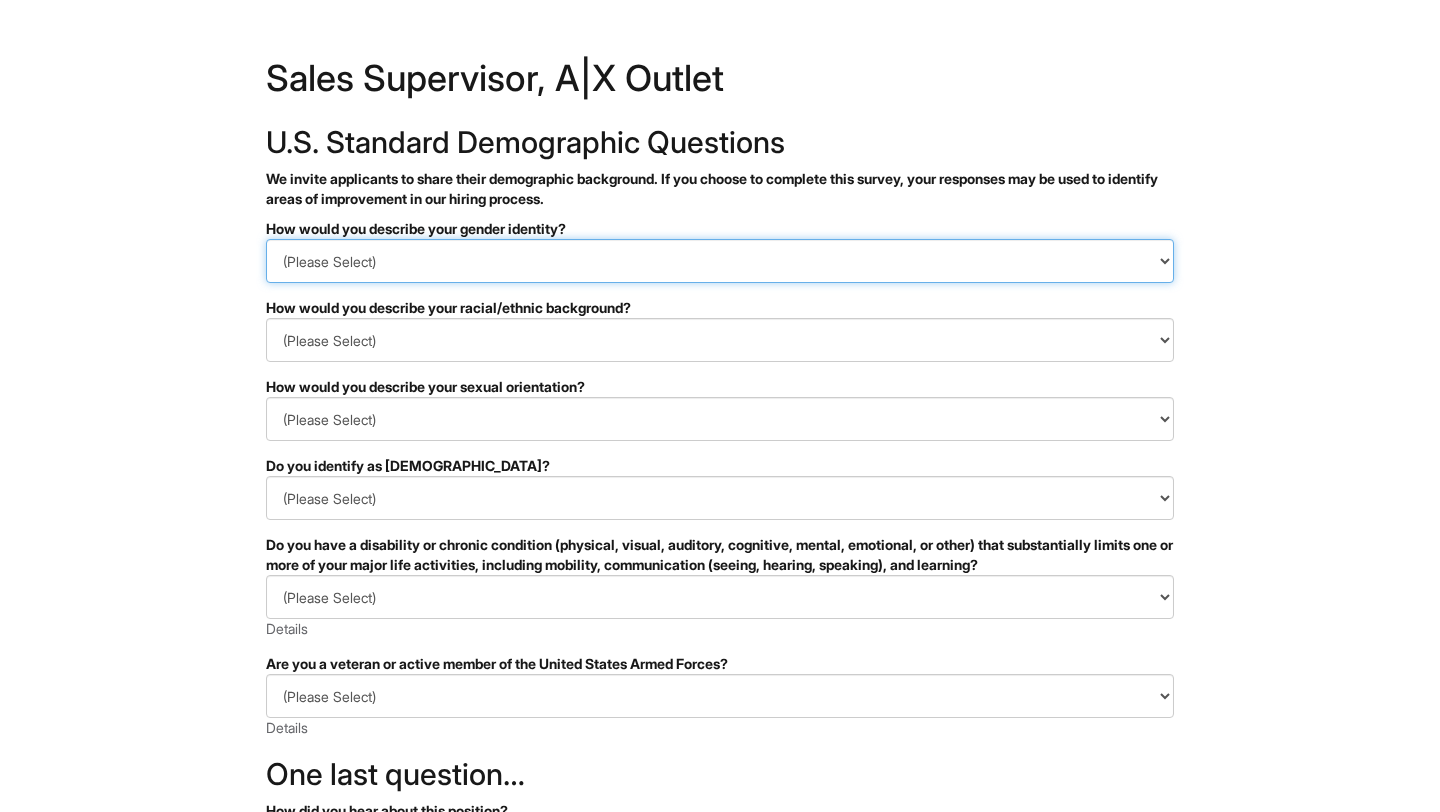 click on "(Please Select) Man Woman [DEMOGRAPHIC_DATA] I prefer to self-describe I don't wish to answer" at bounding box center [720, 261] 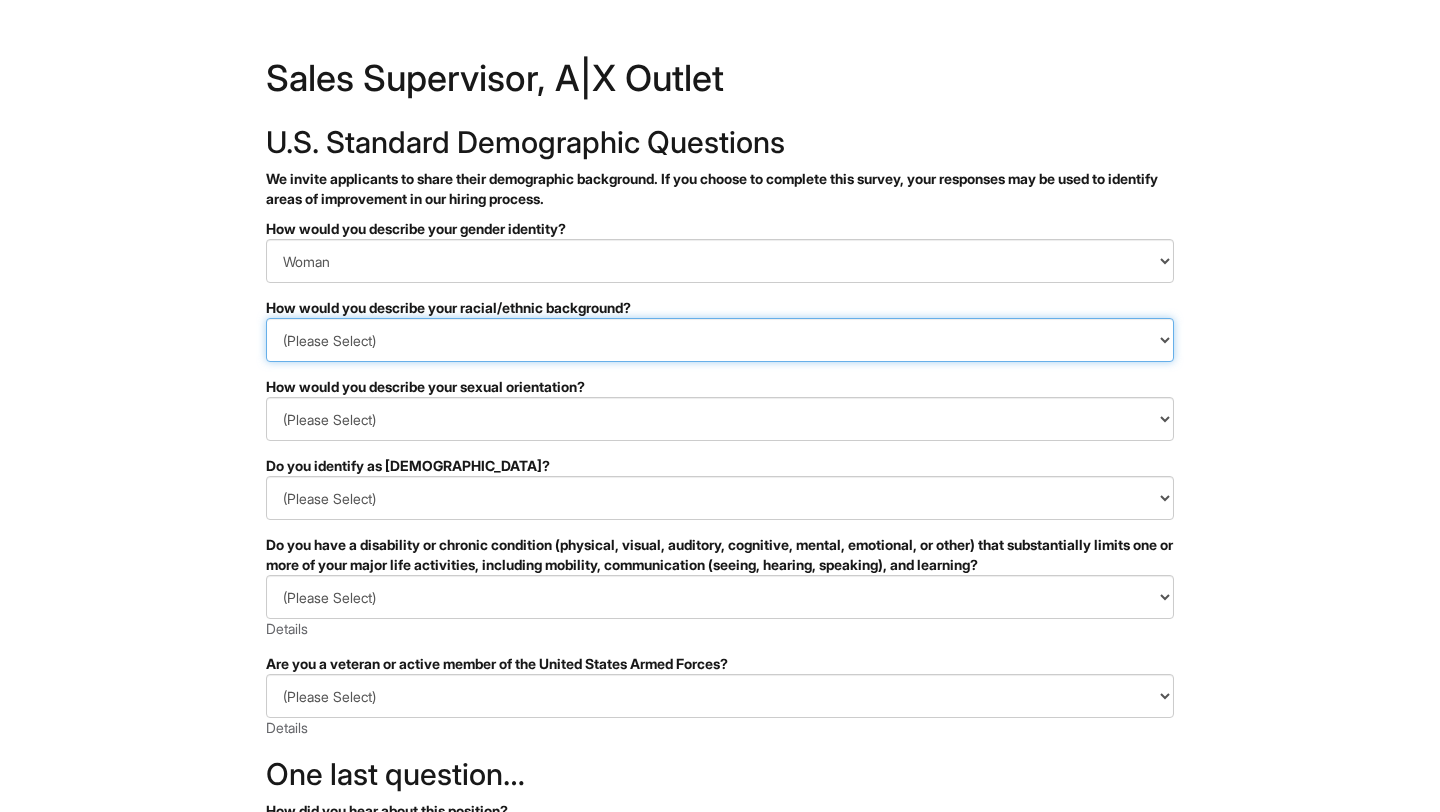 click on "(Please Select) [DEMOGRAPHIC_DATA] or of [DEMOGRAPHIC_DATA] descent    [DEMOGRAPHIC_DATA]    Hispanic, [DEMOGRAPHIC_DATA] or of [DEMOGRAPHIC_DATA] Origin    Indigenous, [DEMOGRAPHIC_DATA] or [US_STATE][DEMOGRAPHIC_DATA]    Middle Eastern or [DEMOGRAPHIC_DATA] or [DEMOGRAPHIC_DATA]    [DEMOGRAPHIC_DATA]    Southeast Asian    White or [DEMOGRAPHIC_DATA]    I prefer to self-describe    I don't wish to answer" at bounding box center (720, 340) 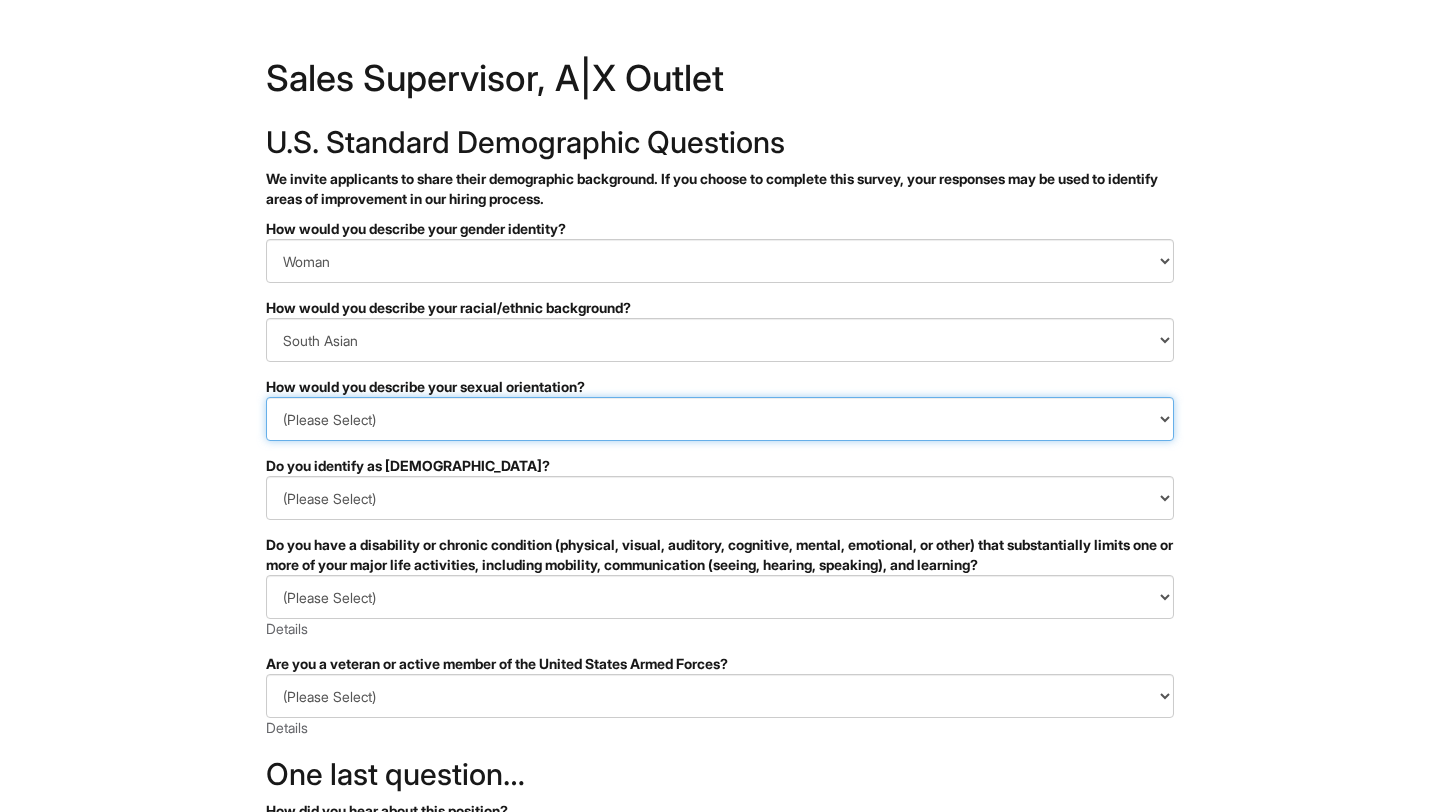 click on "(Please Select) [DEMOGRAPHIC_DATA] [DEMOGRAPHIC_DATA] and/or [DEMOGRAPHIC_DATA] [DEMOGRAPHIC_DATA] [DEMOGRAPHIC_DATA] [DEMOGRAPHIC_DATA] [DEMOGRAPHIC_DATA] I prefer to self-describe I don't wish to answer" at bounding box center (720, 419) 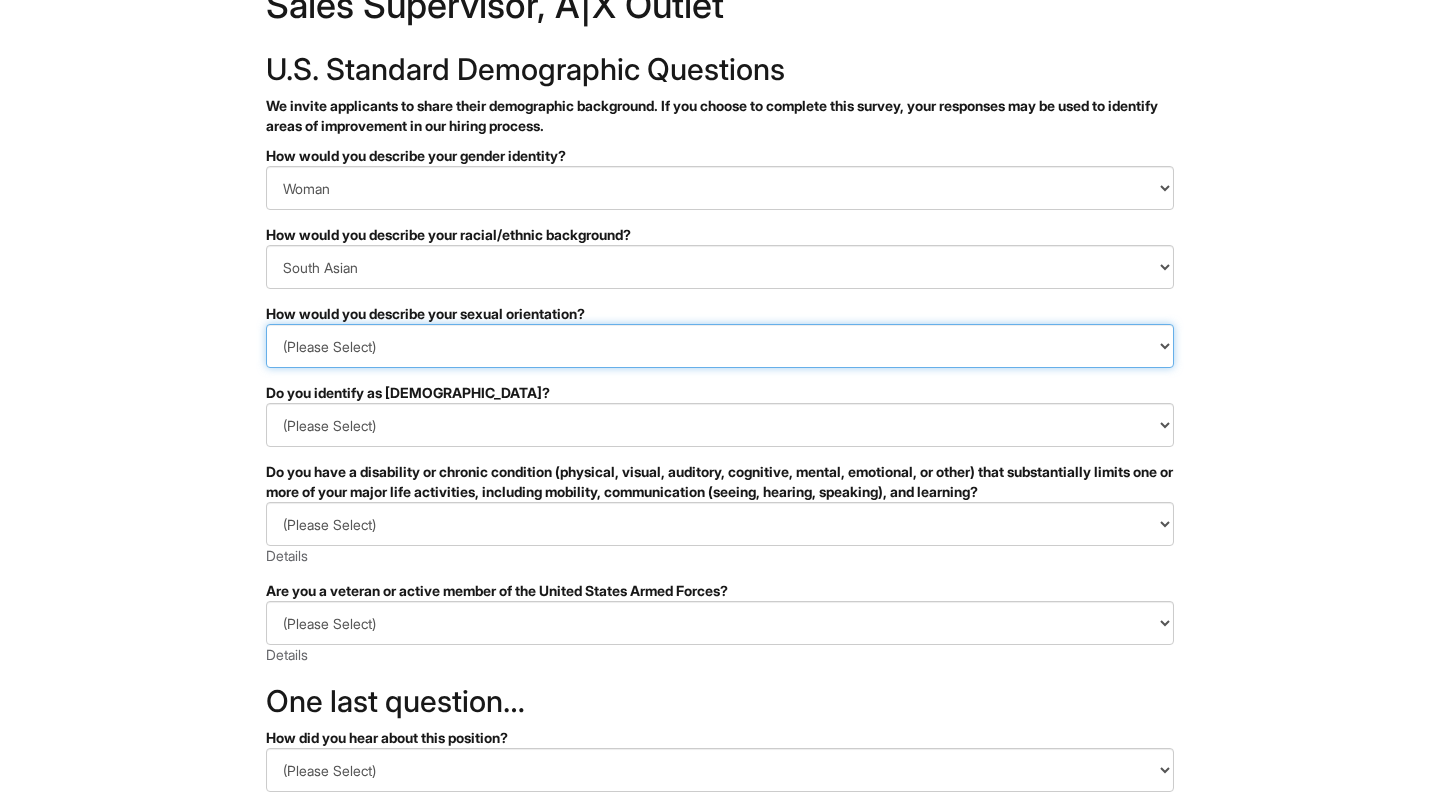 scroll, scrollTop: 79, scrollLeft: 0, axis: vertical 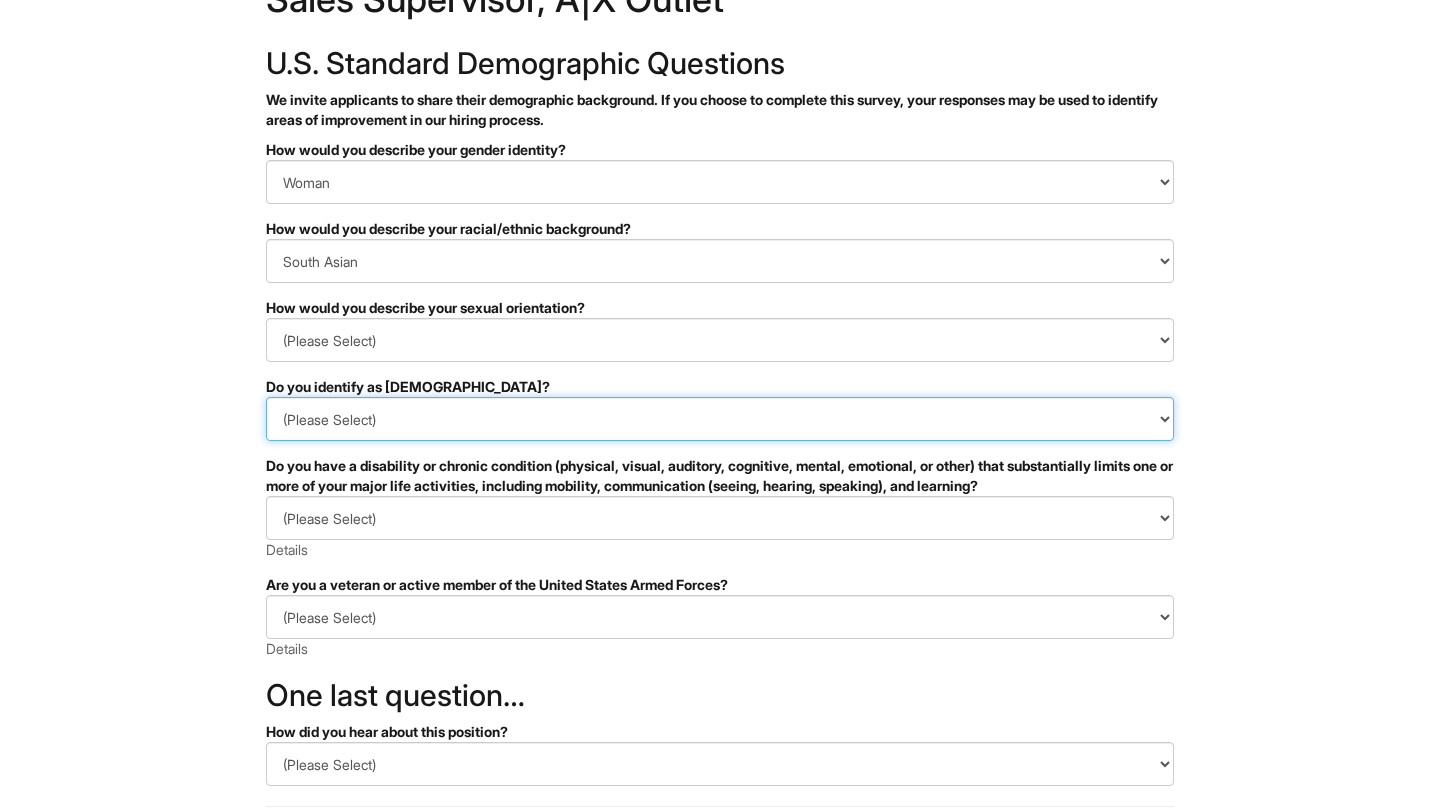 click on "(Please Select) Yes No I prefer to self-describe I don't wish to answer" at bounding box center [720, 419] 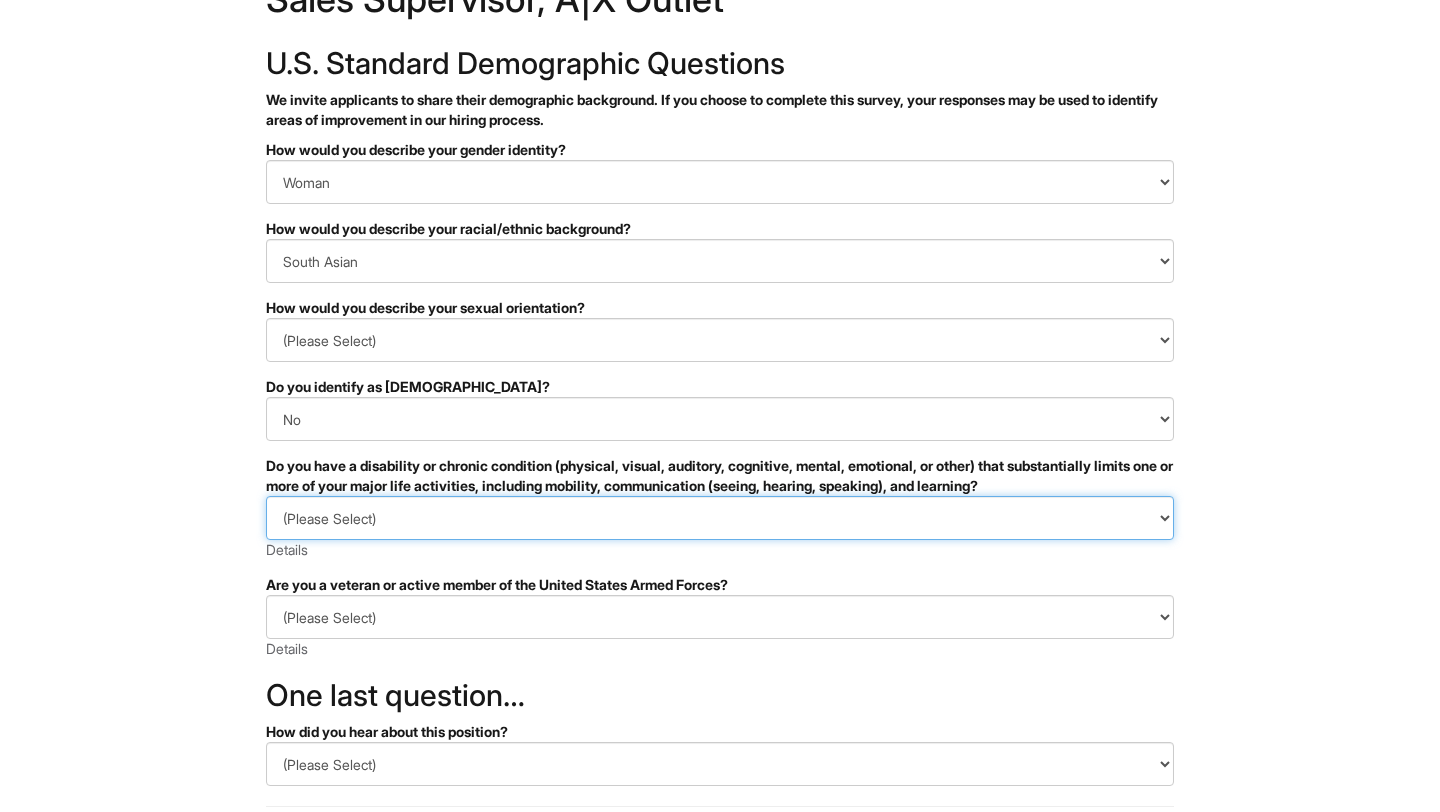 click on "(Please Select) YES, I HAVE A DISABILITY (or previously had a disability) NO, I DON'T HAVE A DISABILITY I DON'T WISH TO ANSWER" at bounding box center [720, 518] 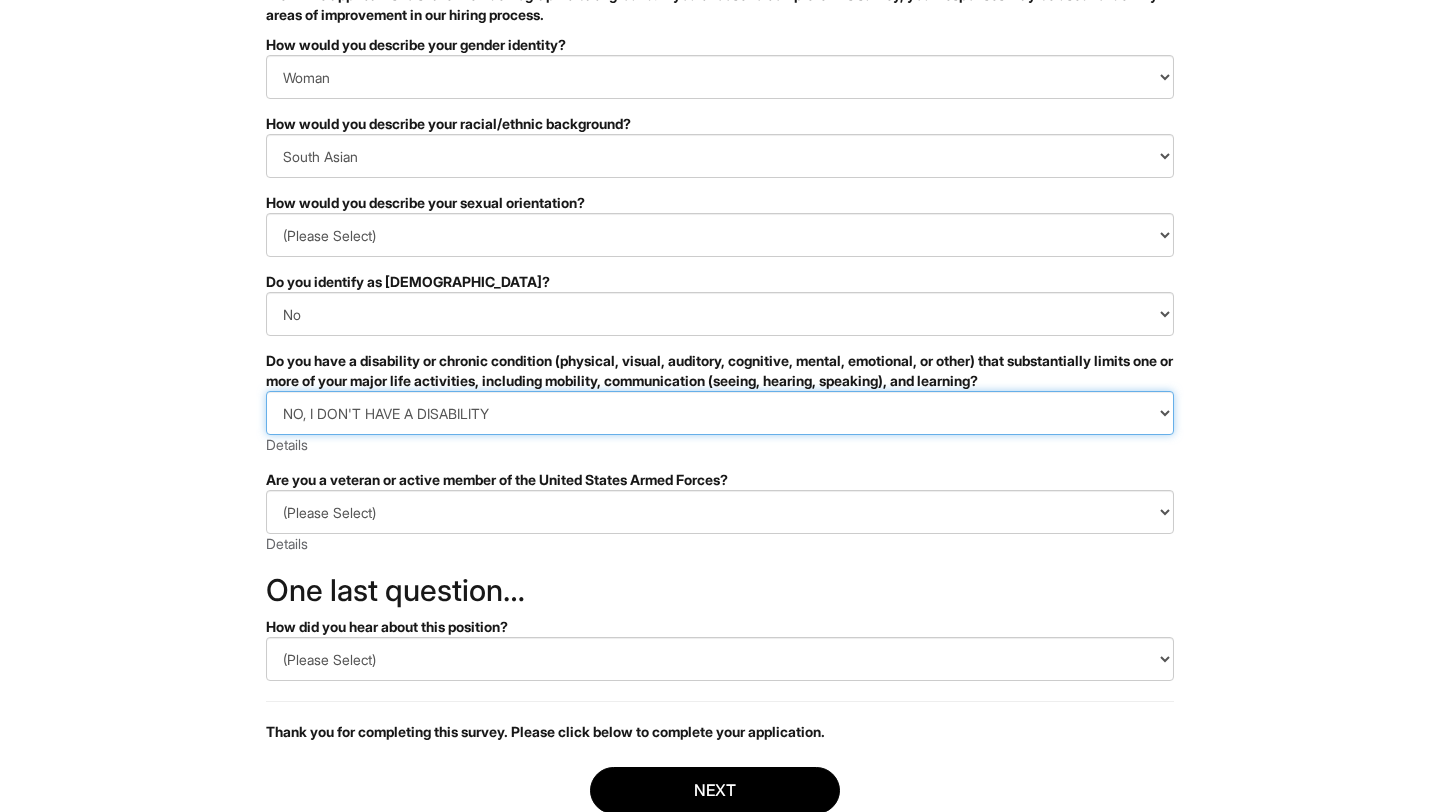 scroll, scrollTop: 194, scrollLeft: 0, axis: vertical 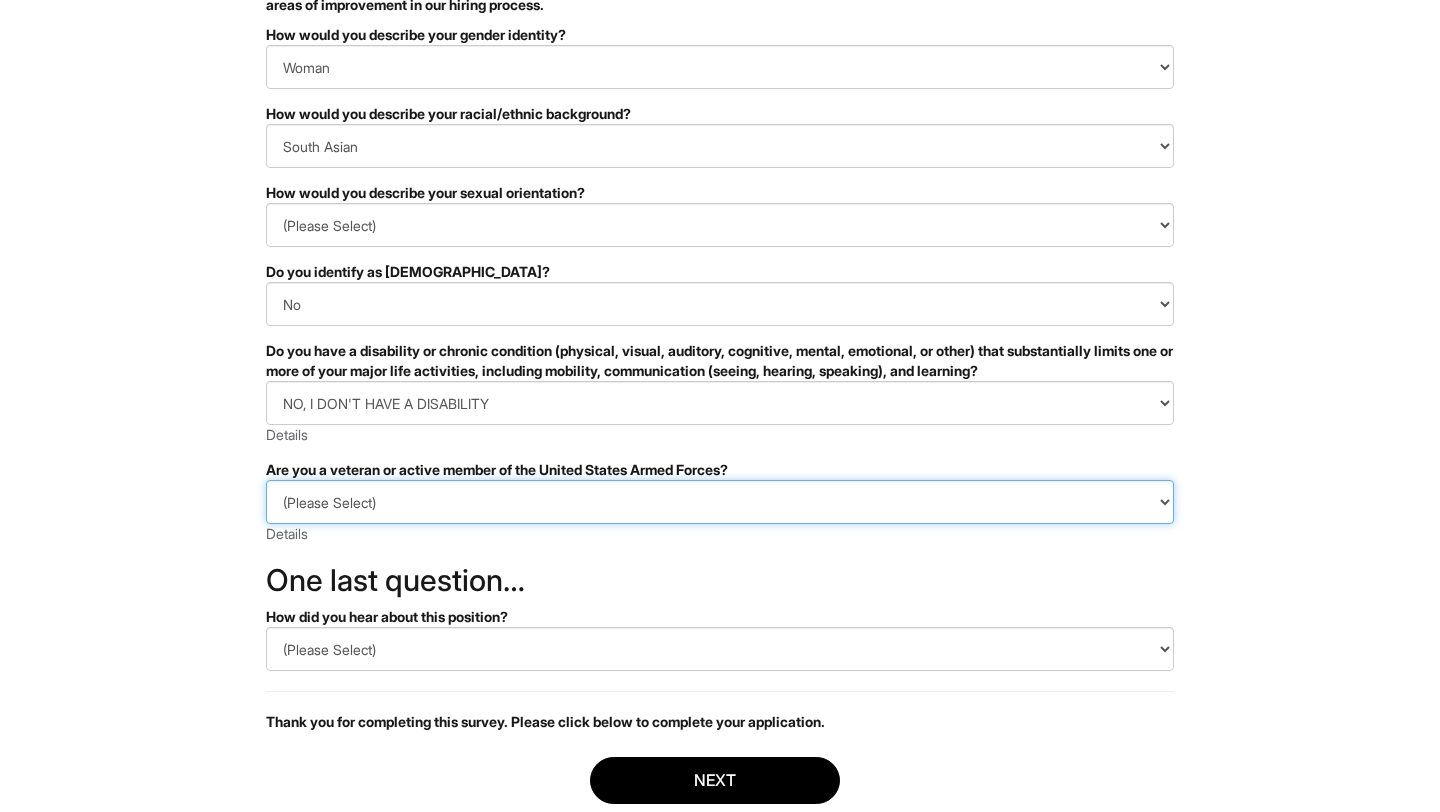 click on "(Please Select) I IDENTIFY AS ONE OR MORE OF THE CLASSIFICATIONS OF PROTECTED VETERANS LISTED I AM NOT A PROTECTED VETERAN I PREFER NOT TO ANSWER" at bounding box center [720, 502] 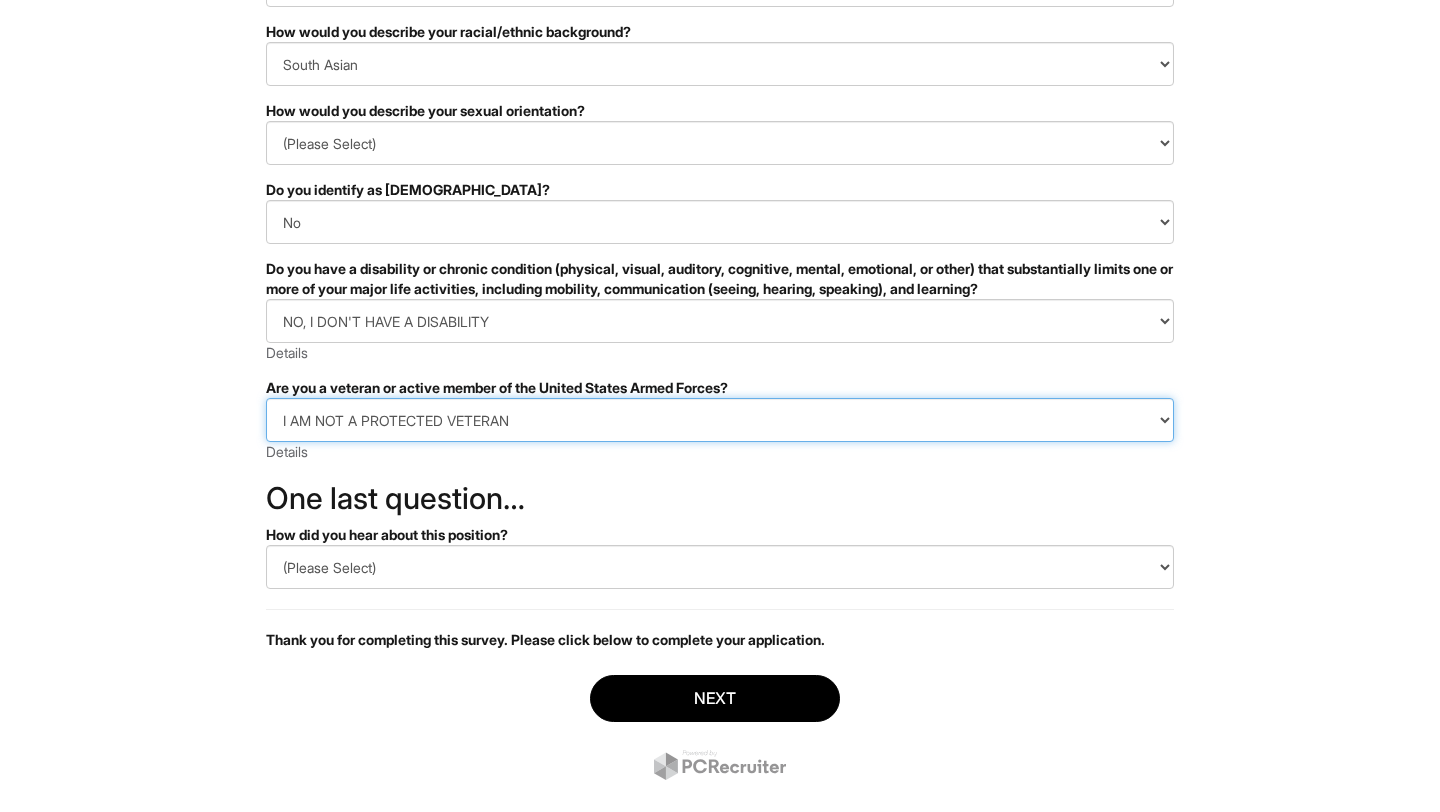 scroll, scrollTop: 281, scrollLeft: 0, axis: vertical 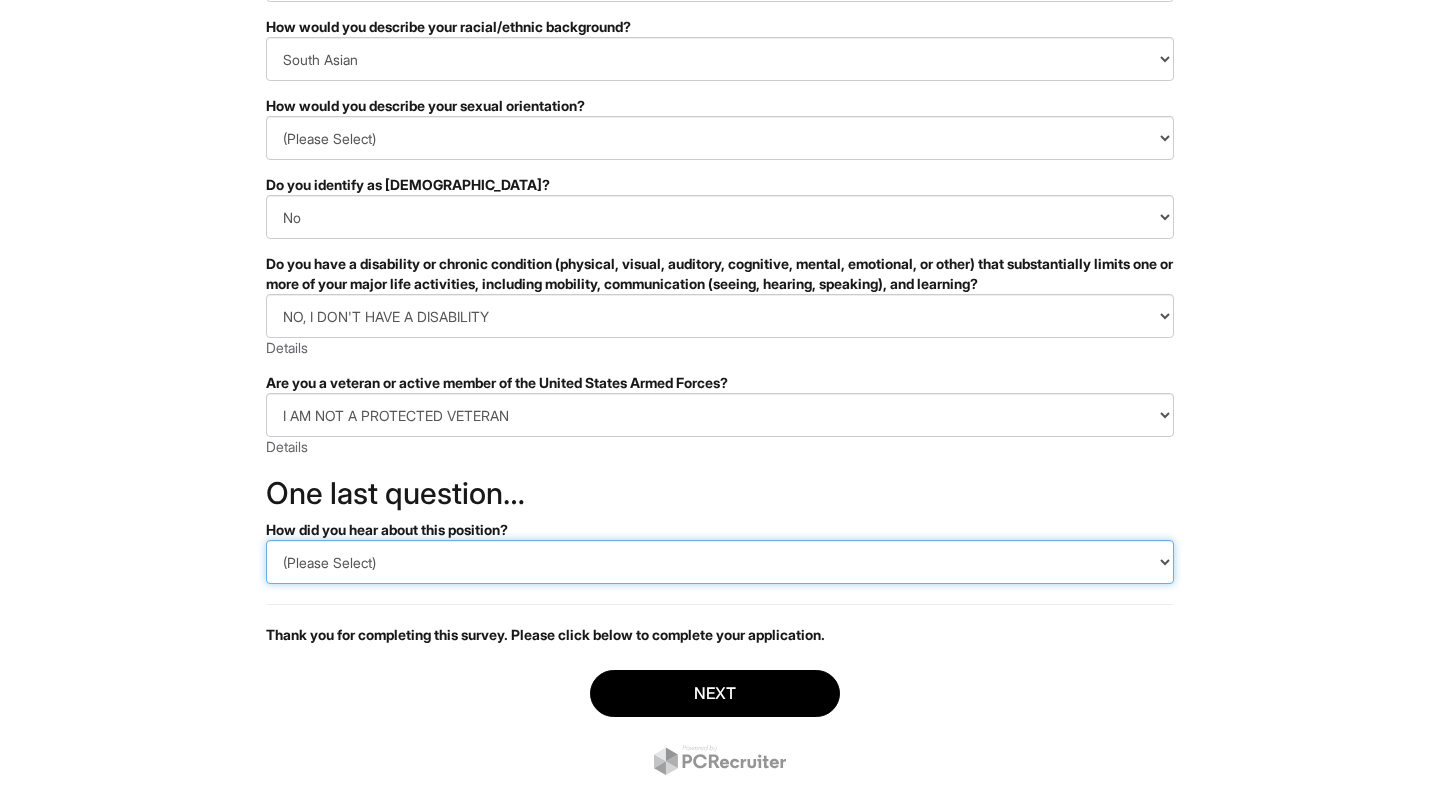 click on "(Please Select) CareerBuilder Indeed LinkedIn Monster Referral Other" at bounding box center [720, 562] 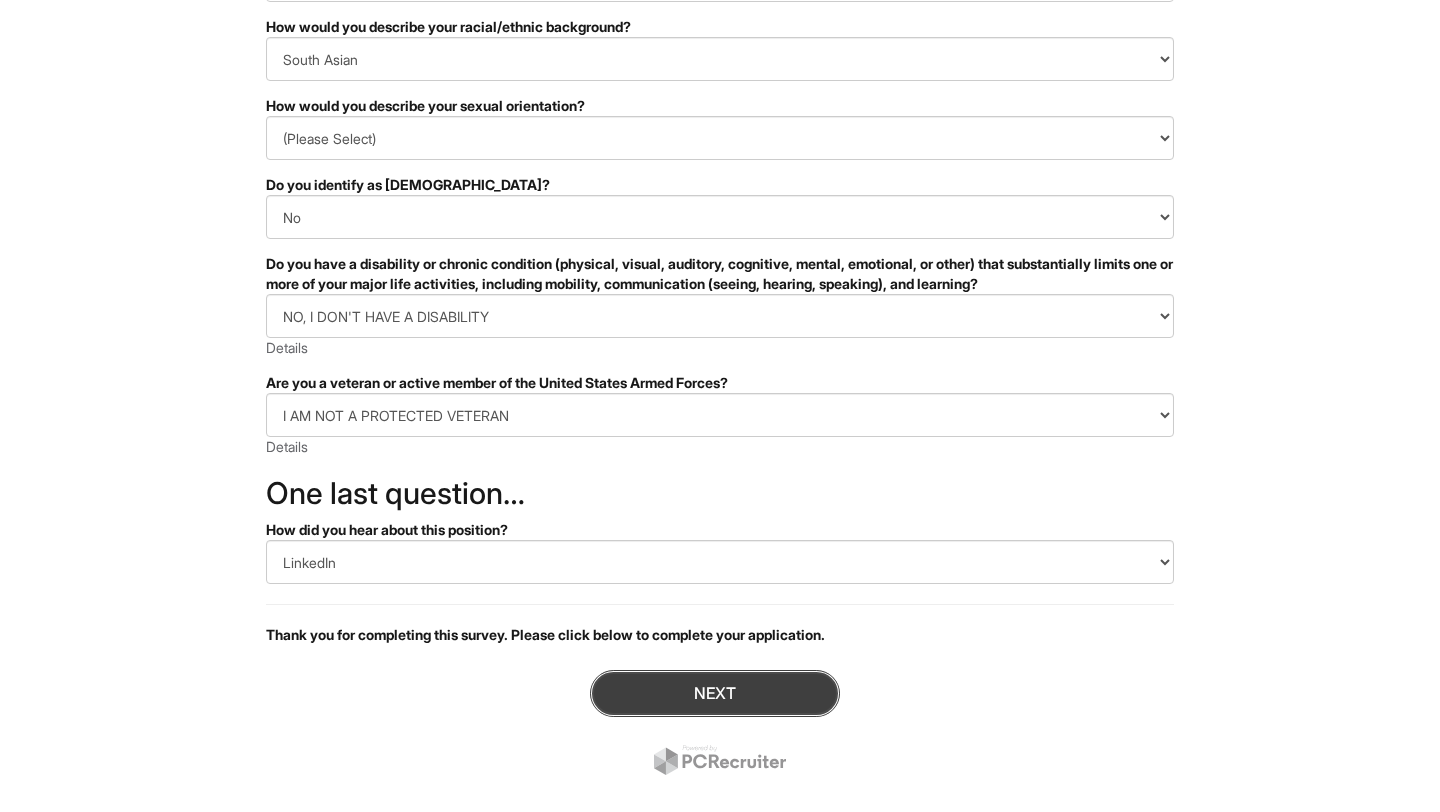 click on "Next" at bounding box center (715, 693) 